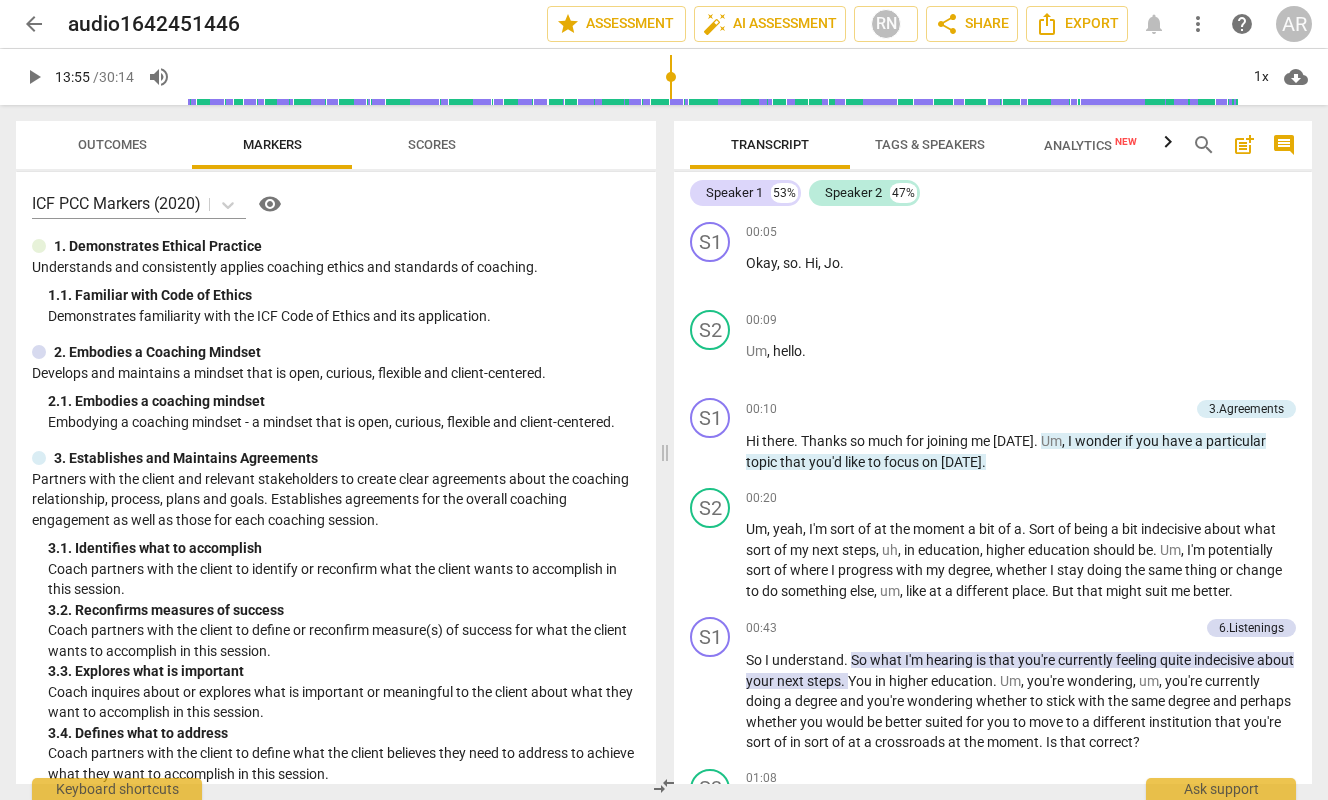 scroll, scrollTop: 0, scrollLeft: 0, axis: both 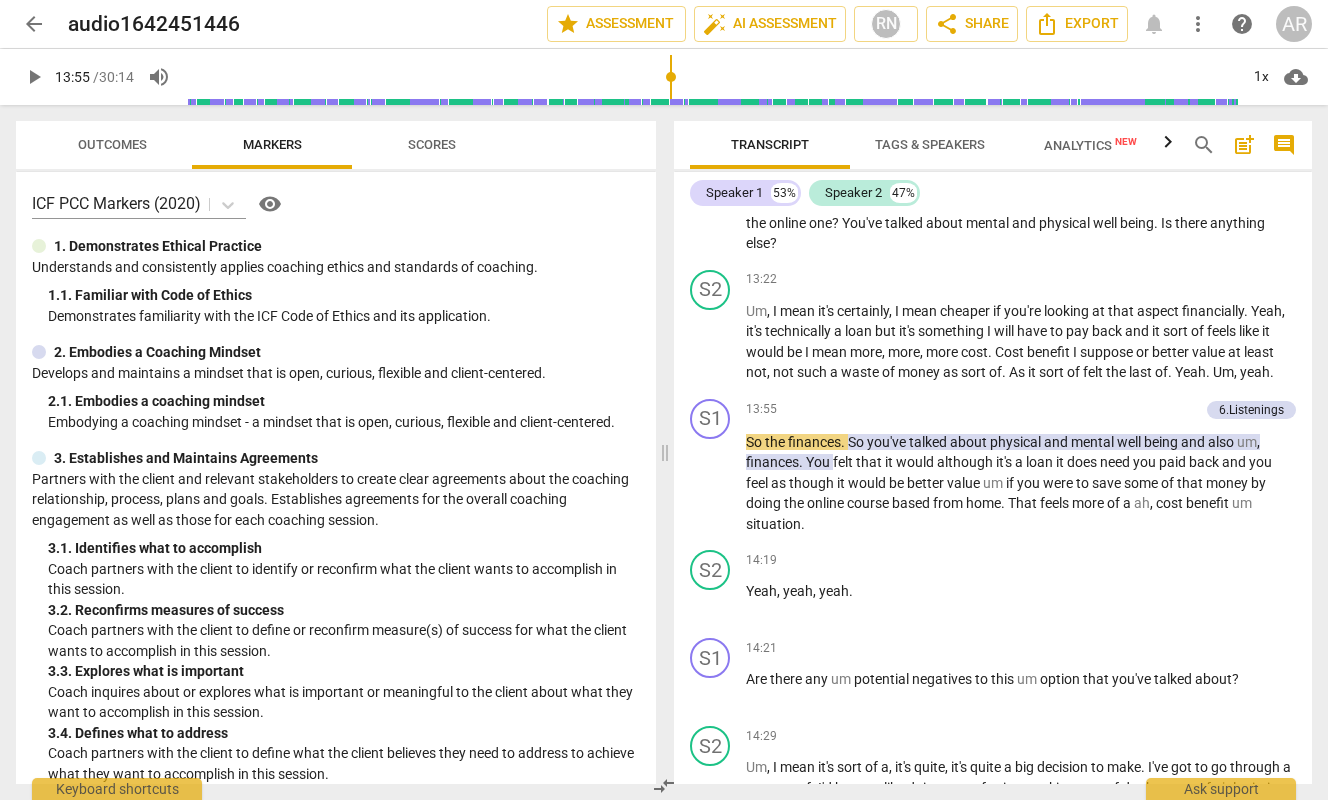 click on "play_arrow" at bounding box center [34, 77] 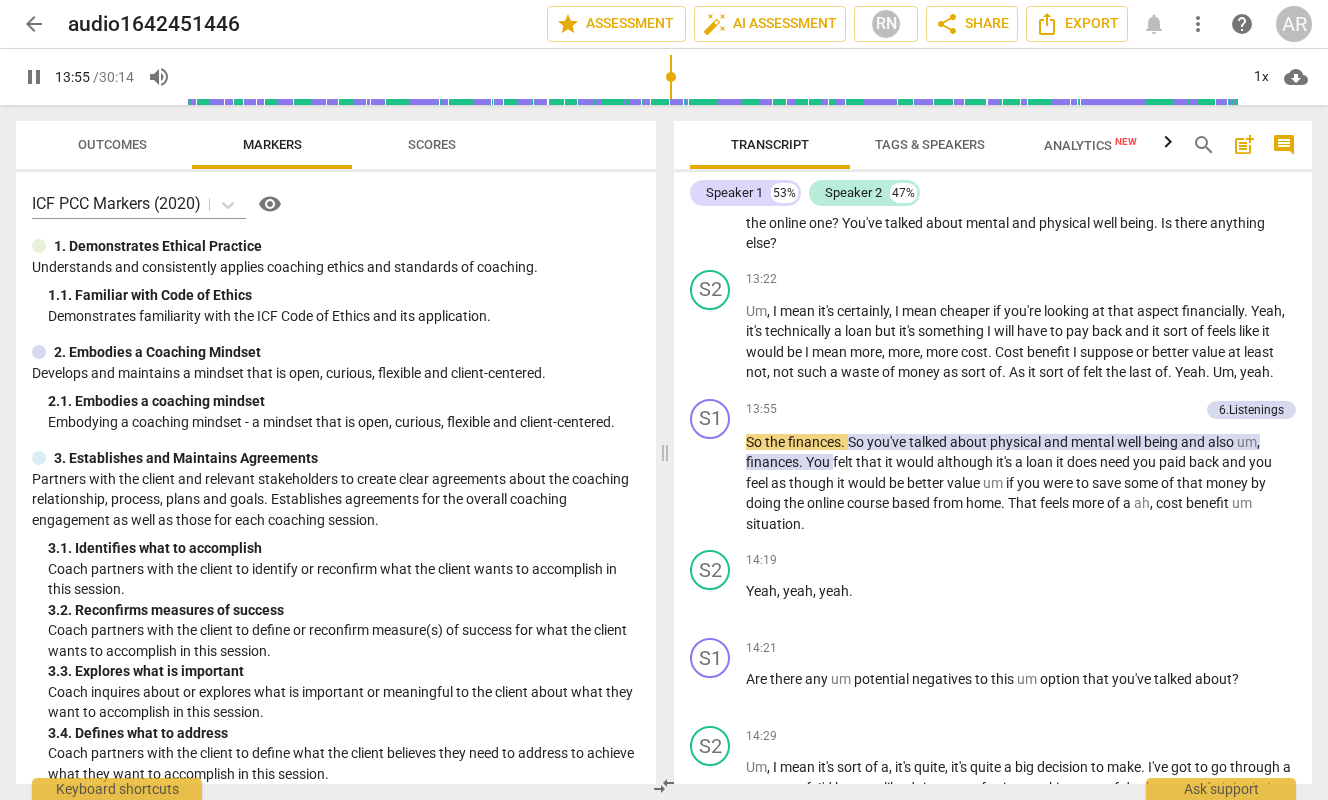 type on "835" 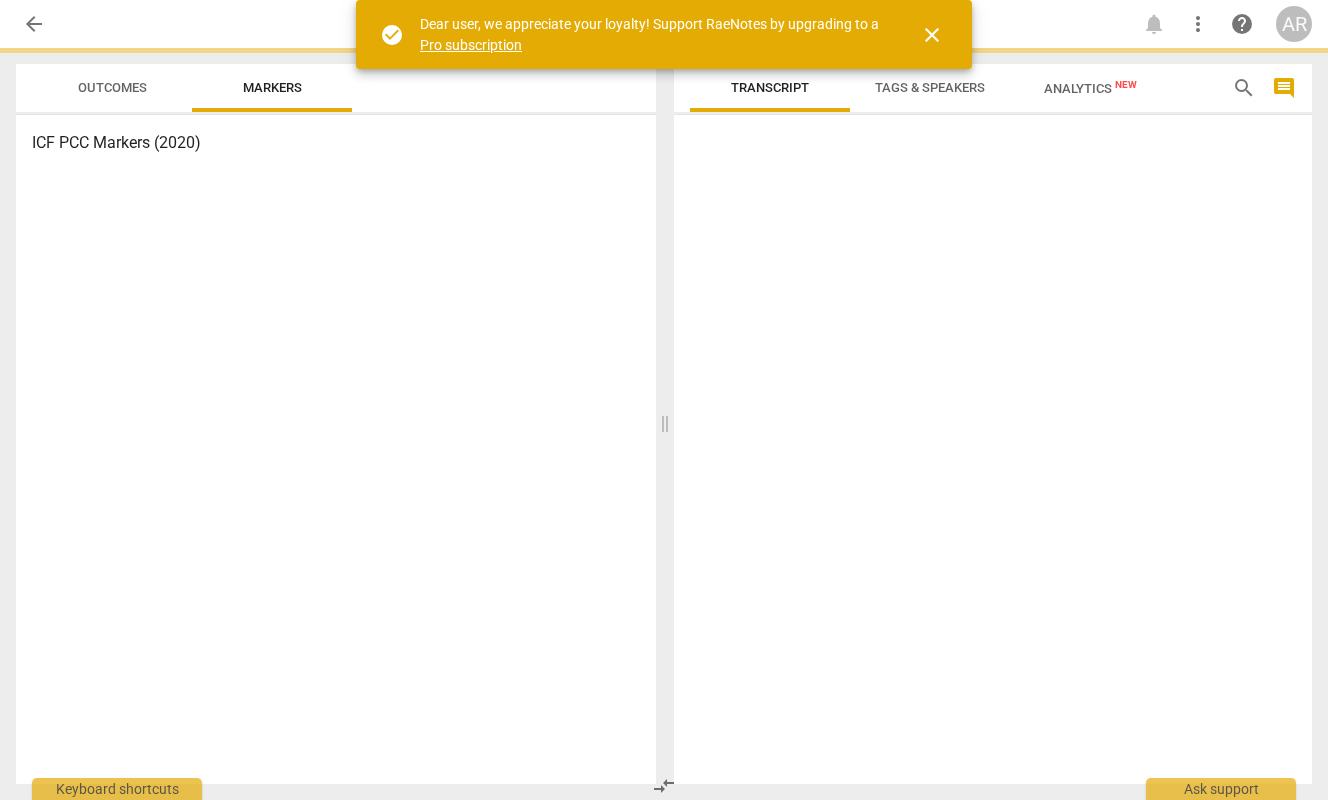 scroll, scrollTop: 0, scrollLeft: 0, axis: both 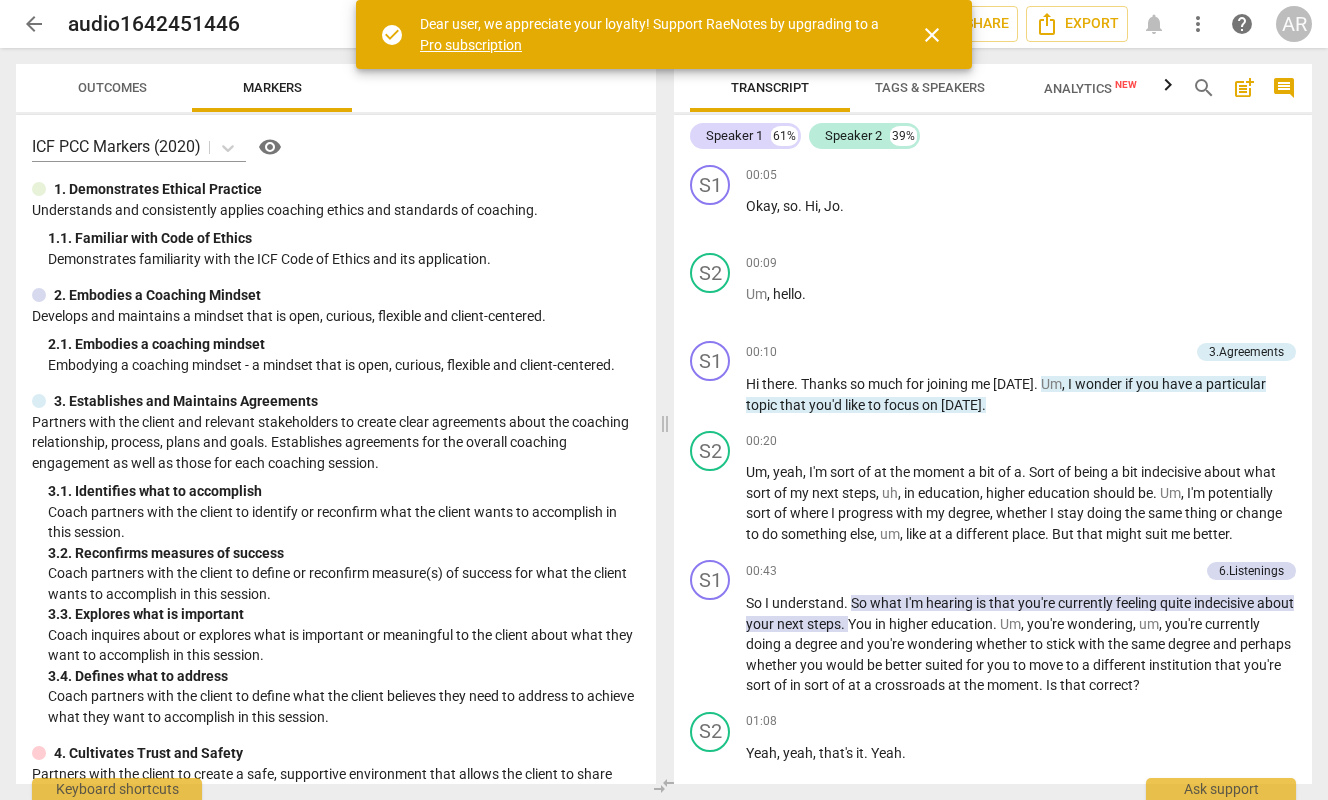 click on "close" at bounding box center (932, 35) 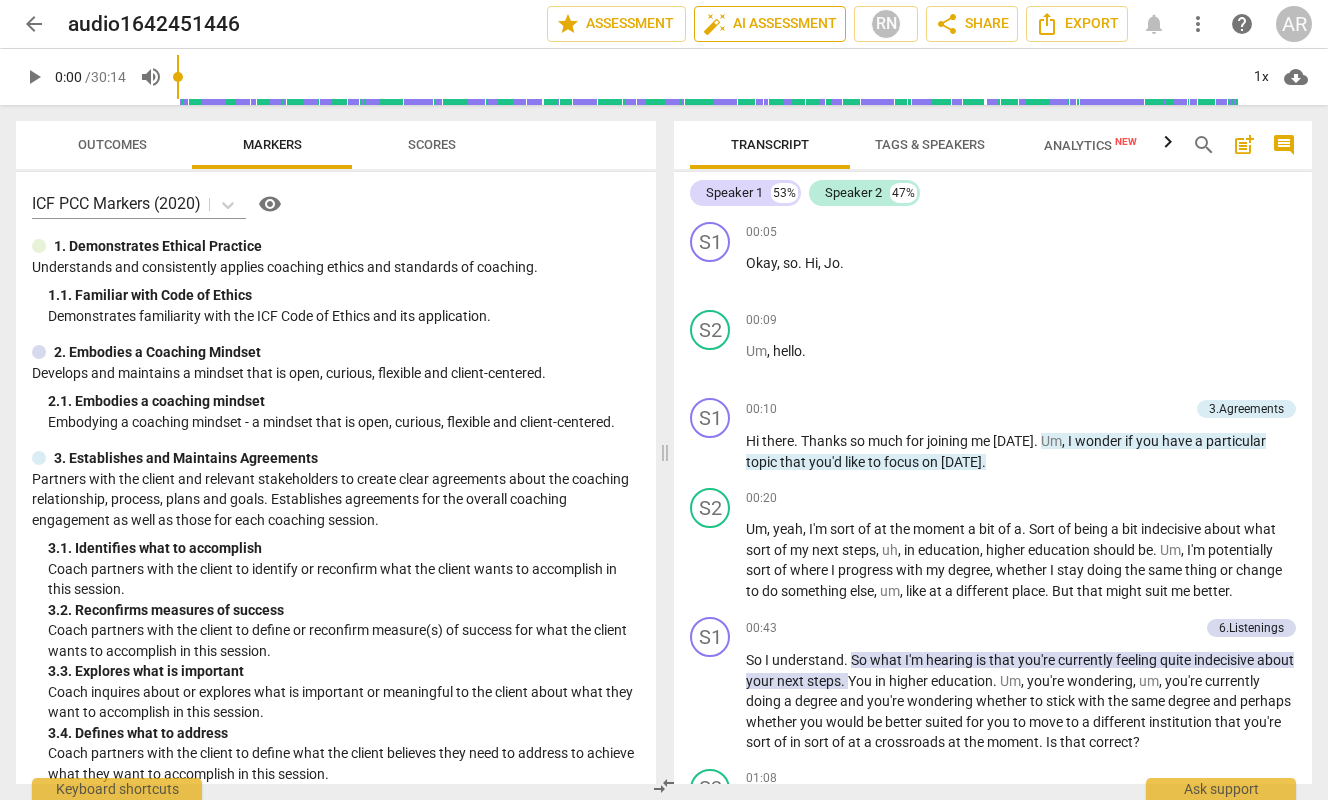 click on "auto_fix_high    AI Assessment" at bounding box center [770, 24] 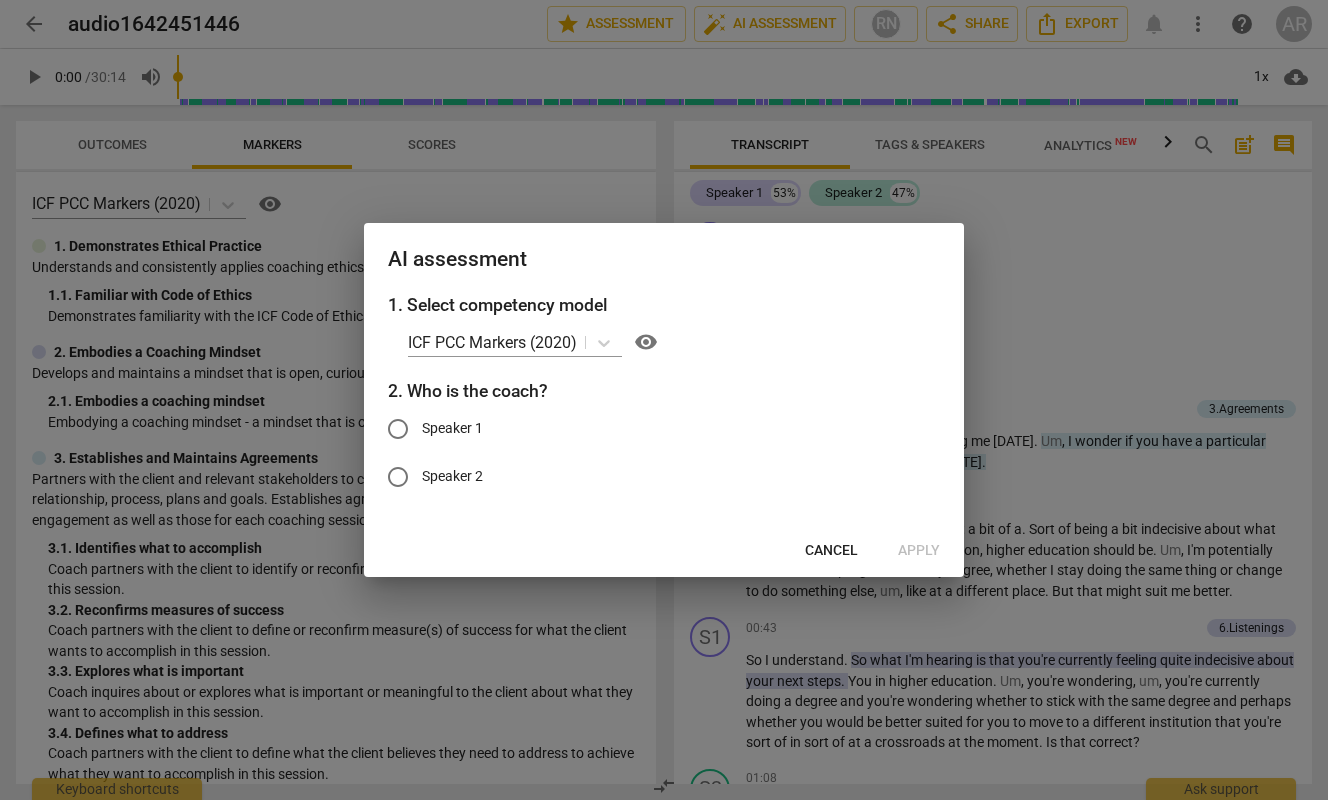 click on "Speaker 1" at bounding box center (398, 429) 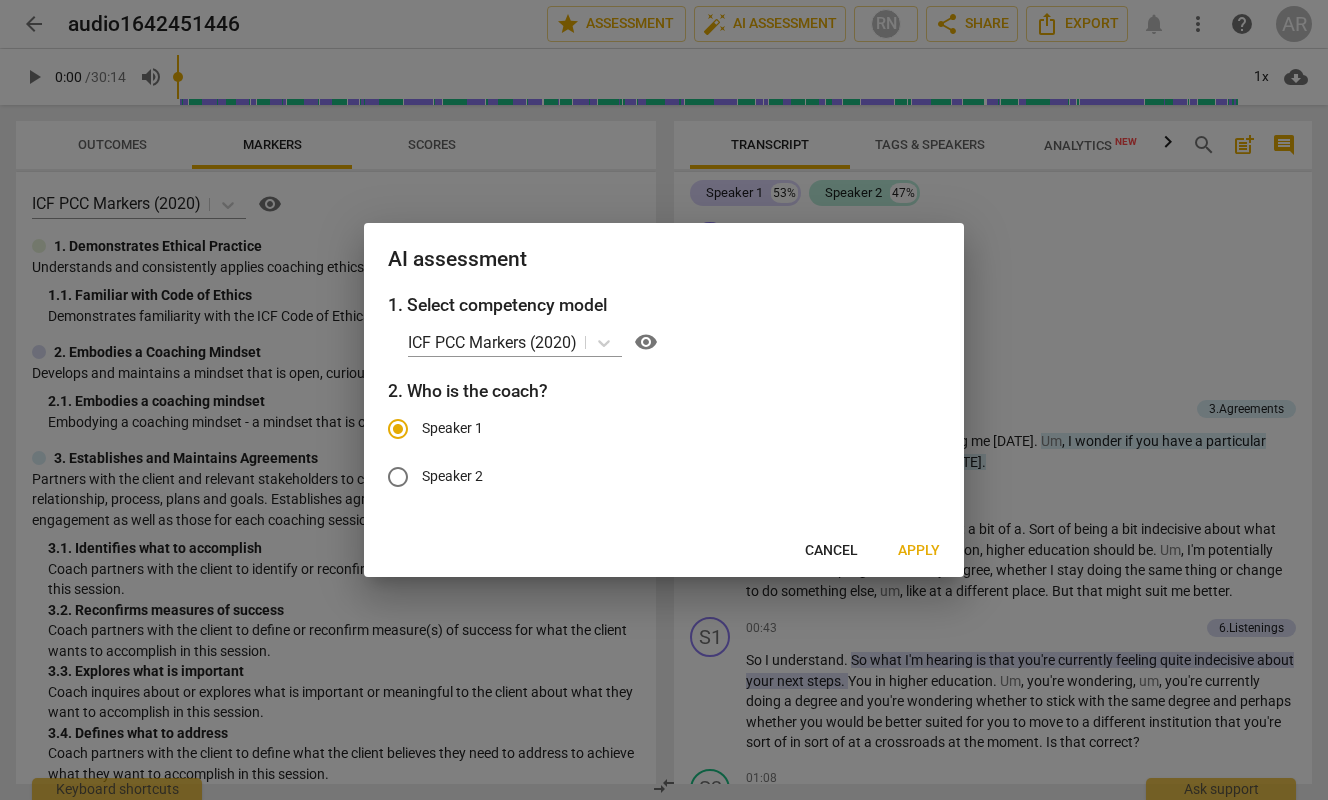 click on "Cancel" at bounding box center [831, 551] 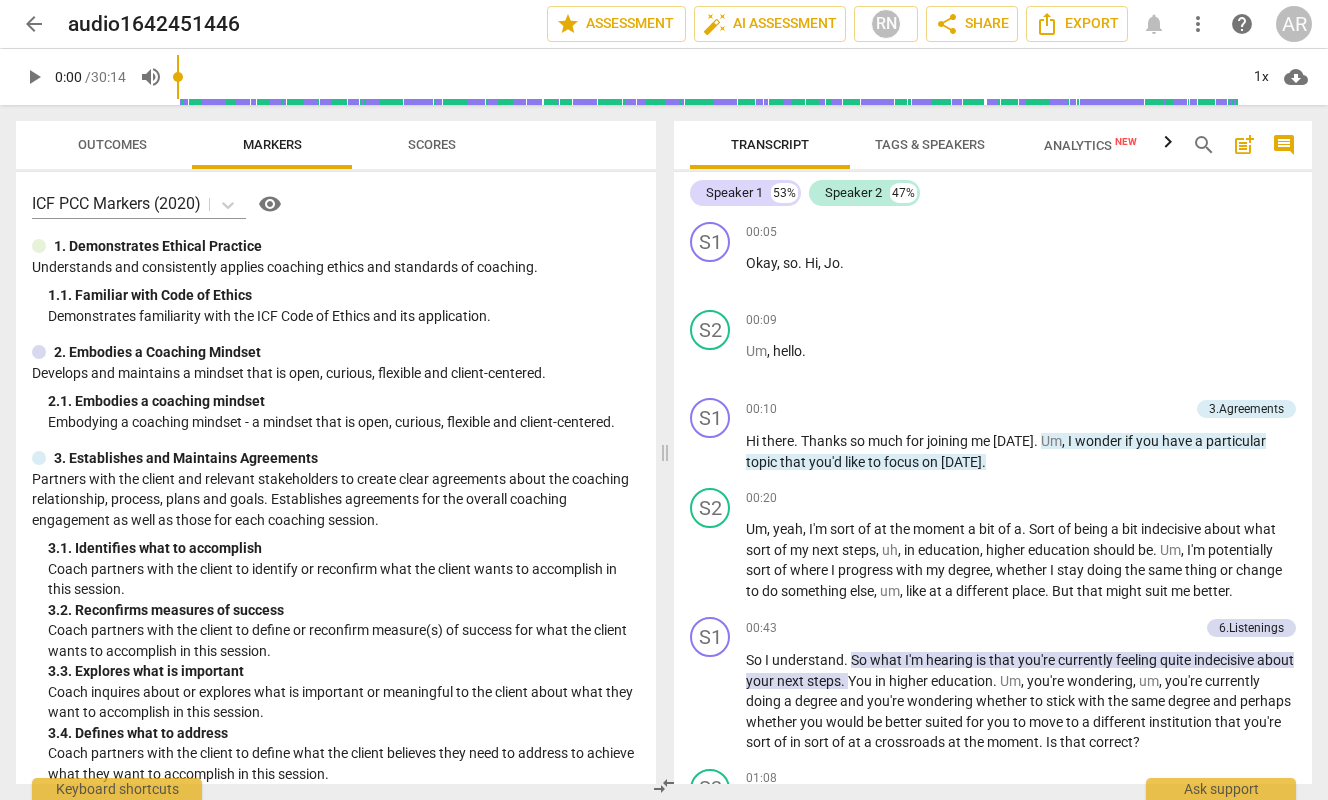 click on "play_arrow" at bounding box center [34, 77] 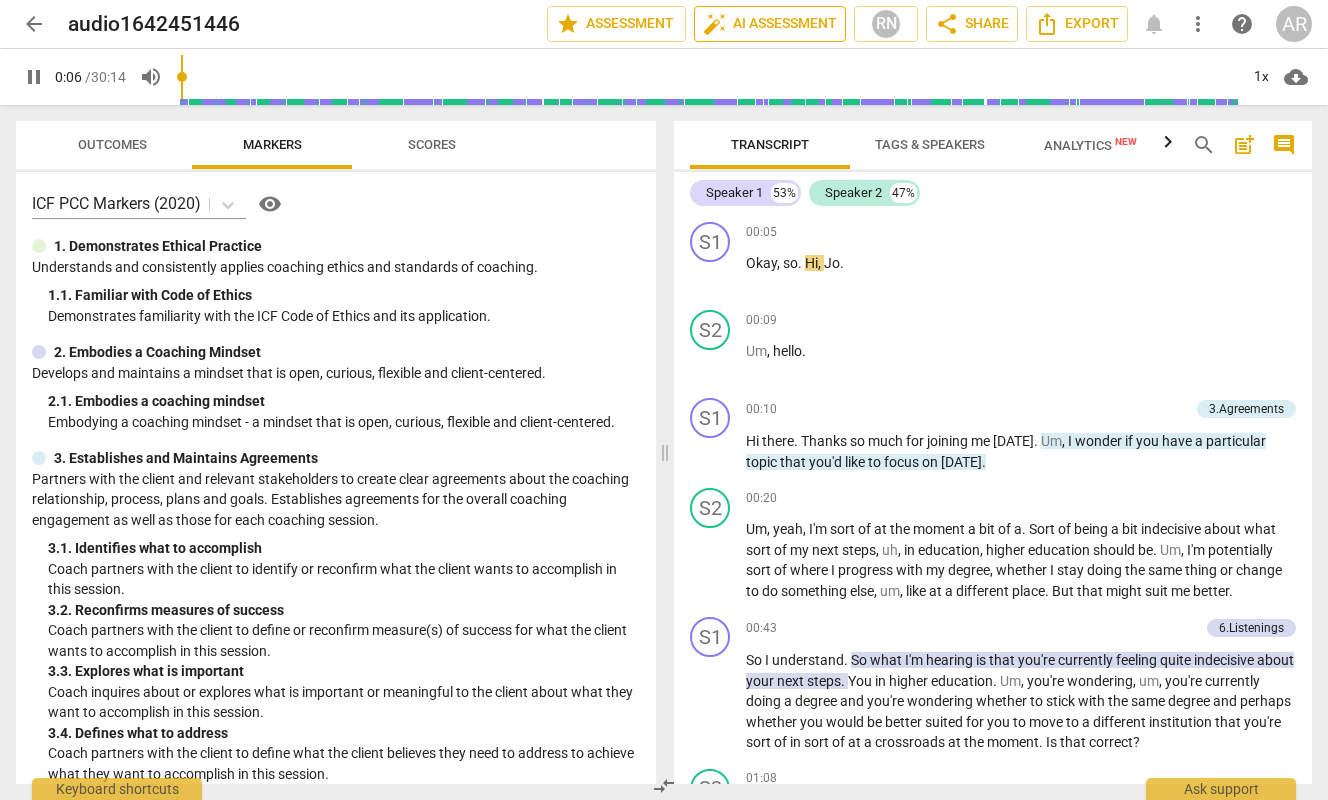 click on "auto_fix_high    AI Assessment" at bounding box center (770, 24) 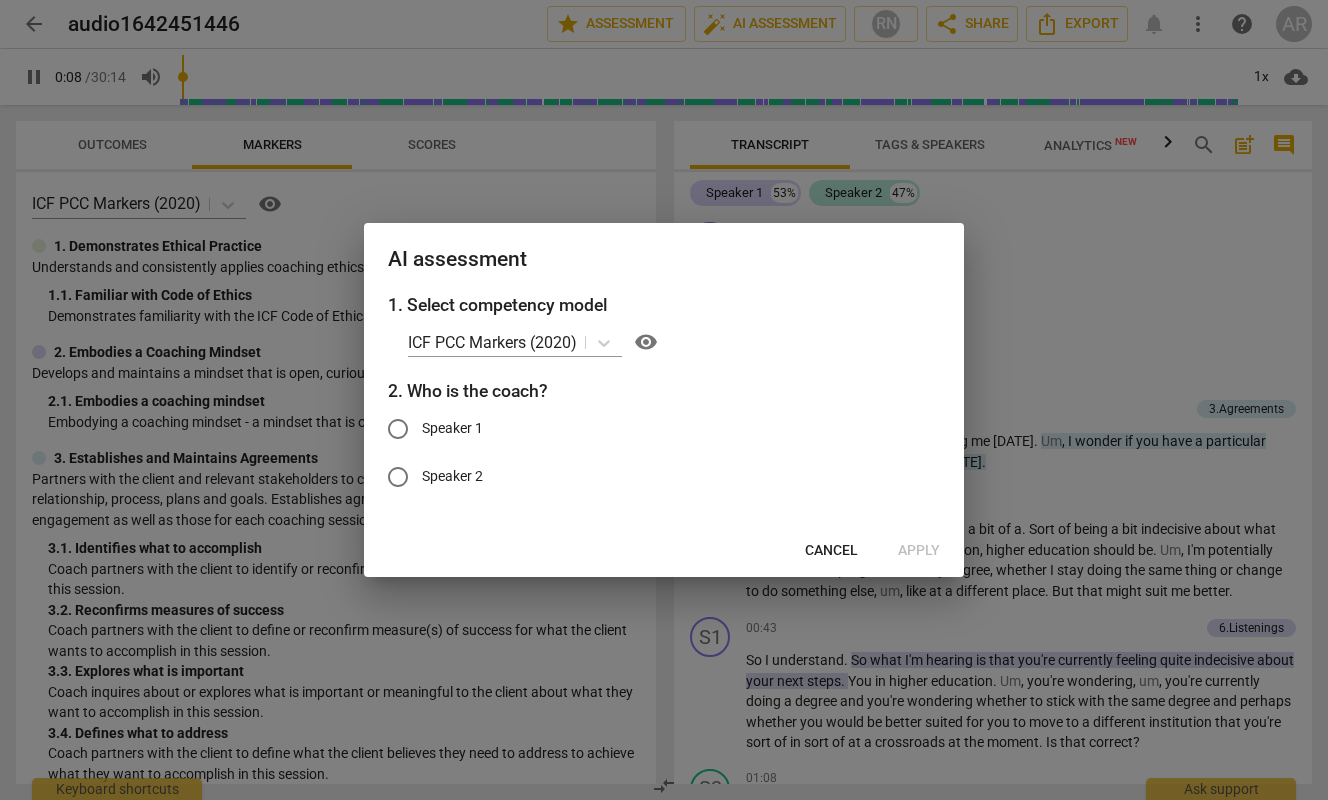 type on "9" 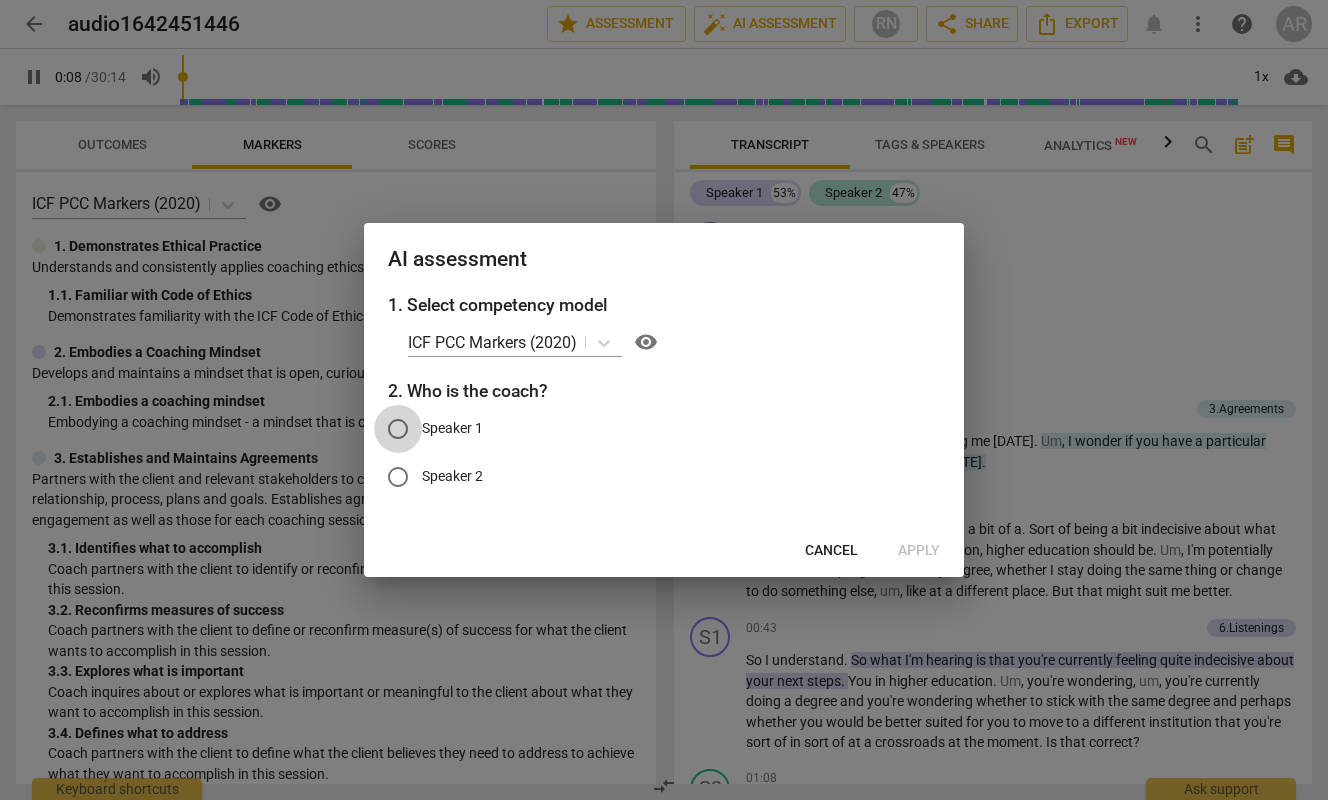 click on "Speaker 1" at bounding box center (398, 429) 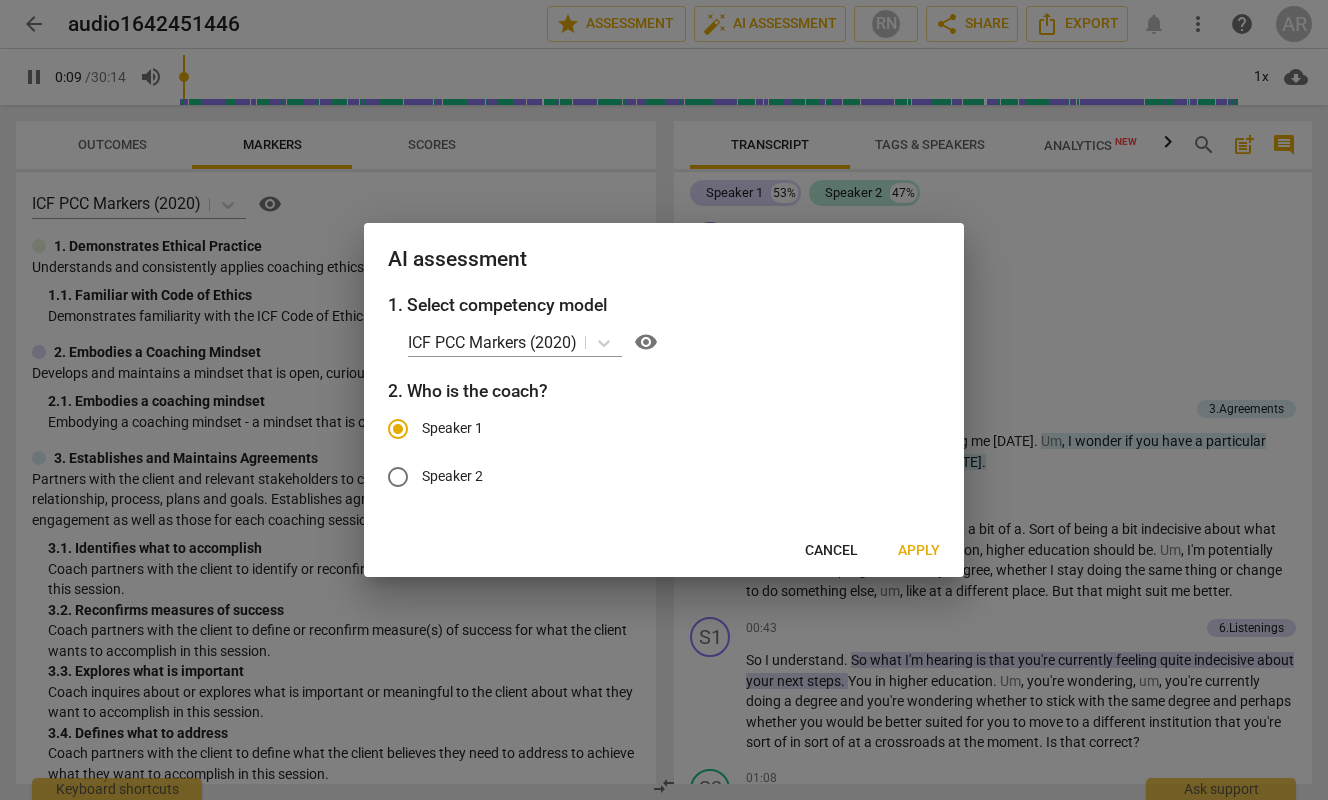 click on "Apply" at bounding box center [919, 551] 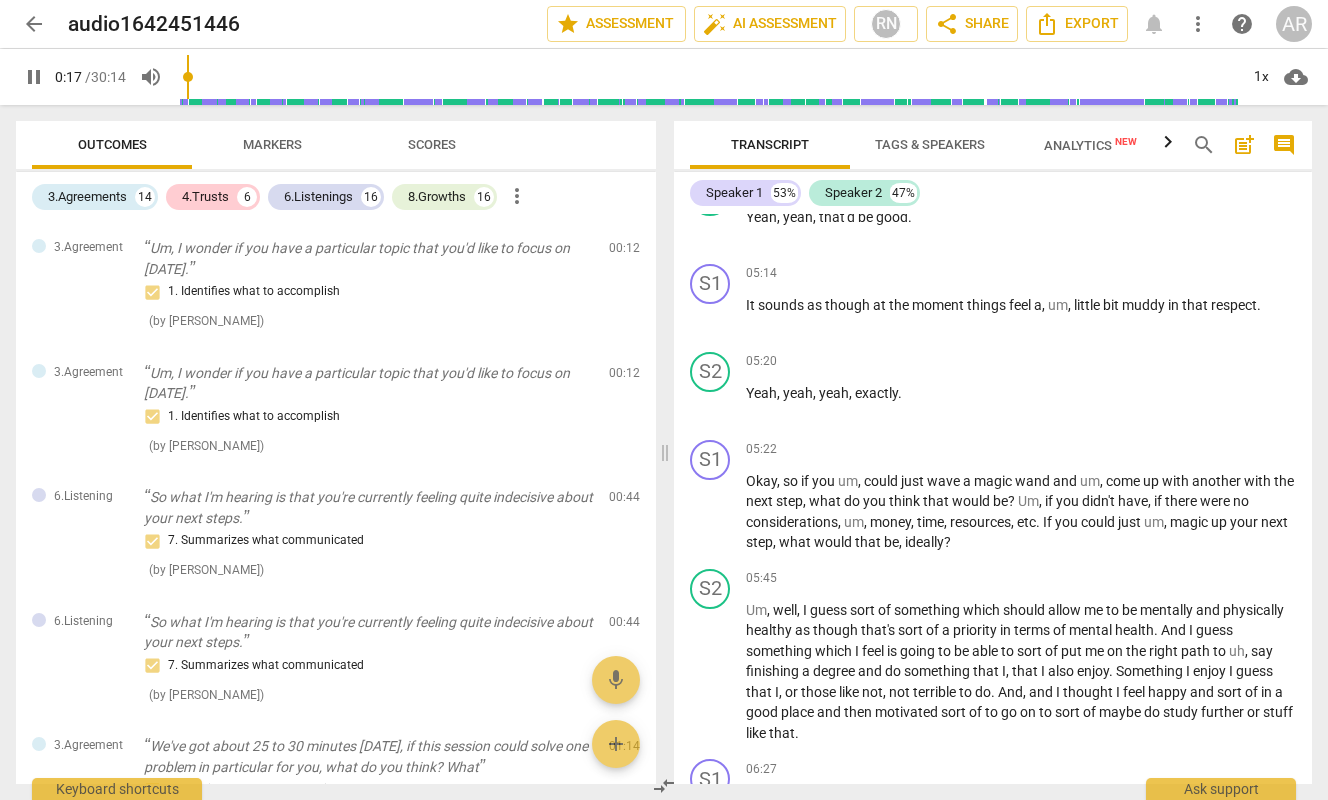 scroll, scrollTop: 2433, scrollLeft: 0, axis: vertical 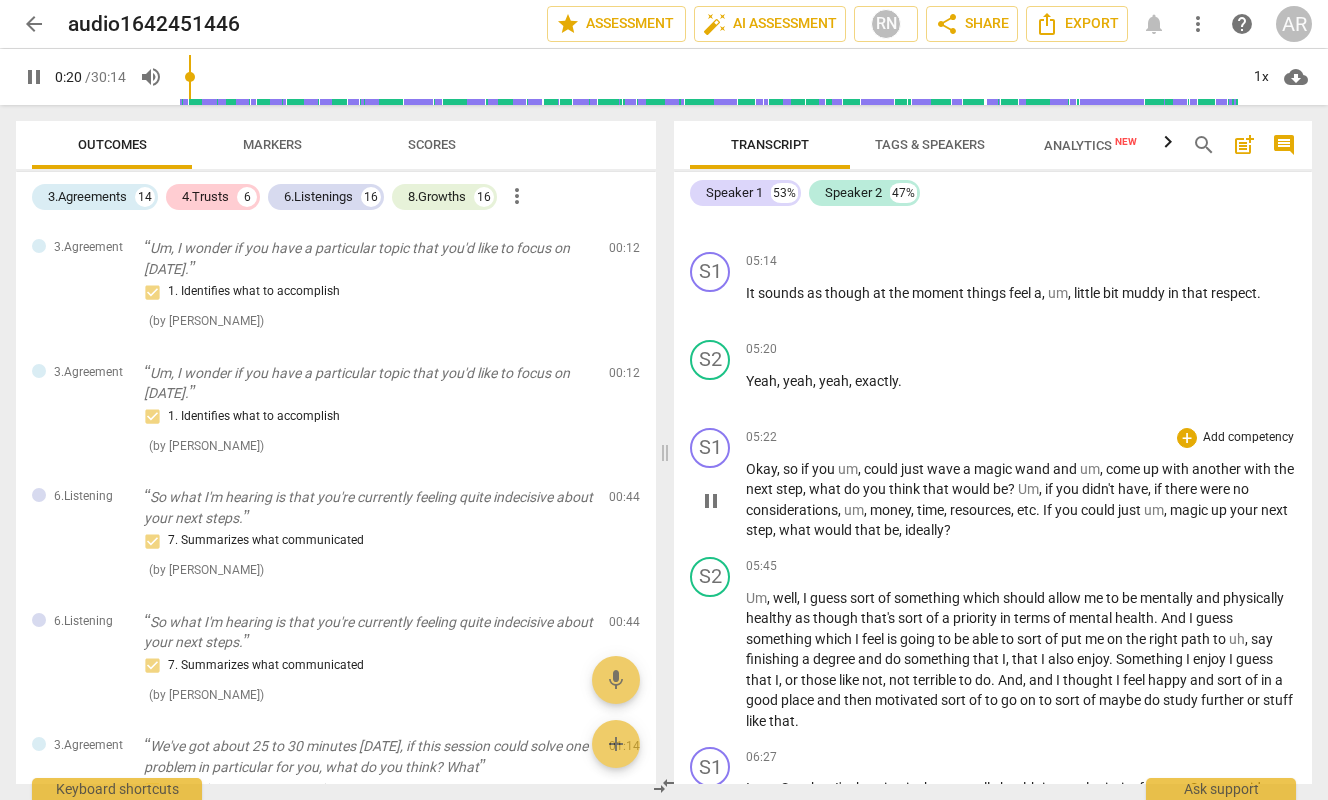click on "pause" at bounding box center [711, 501] 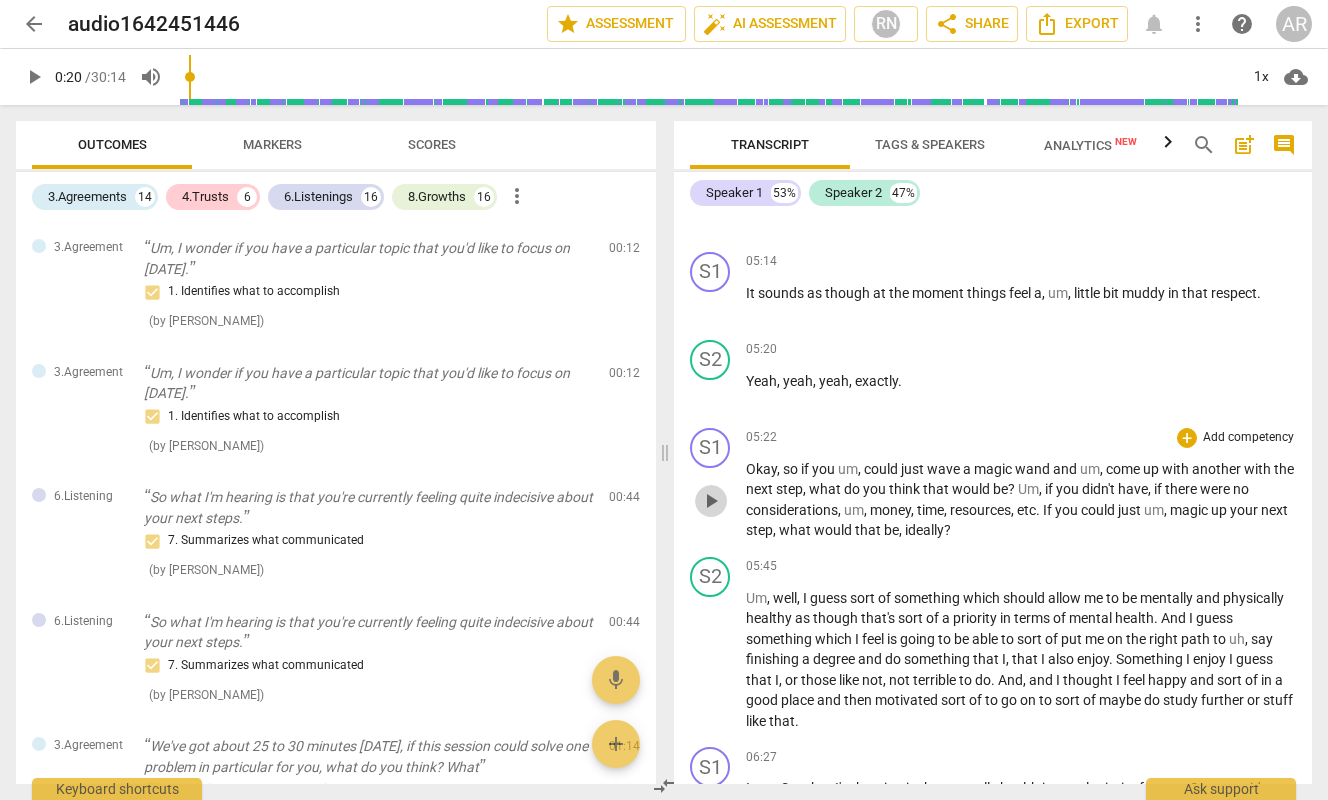 click on "play_arrow" at bounding box center [711, 501] 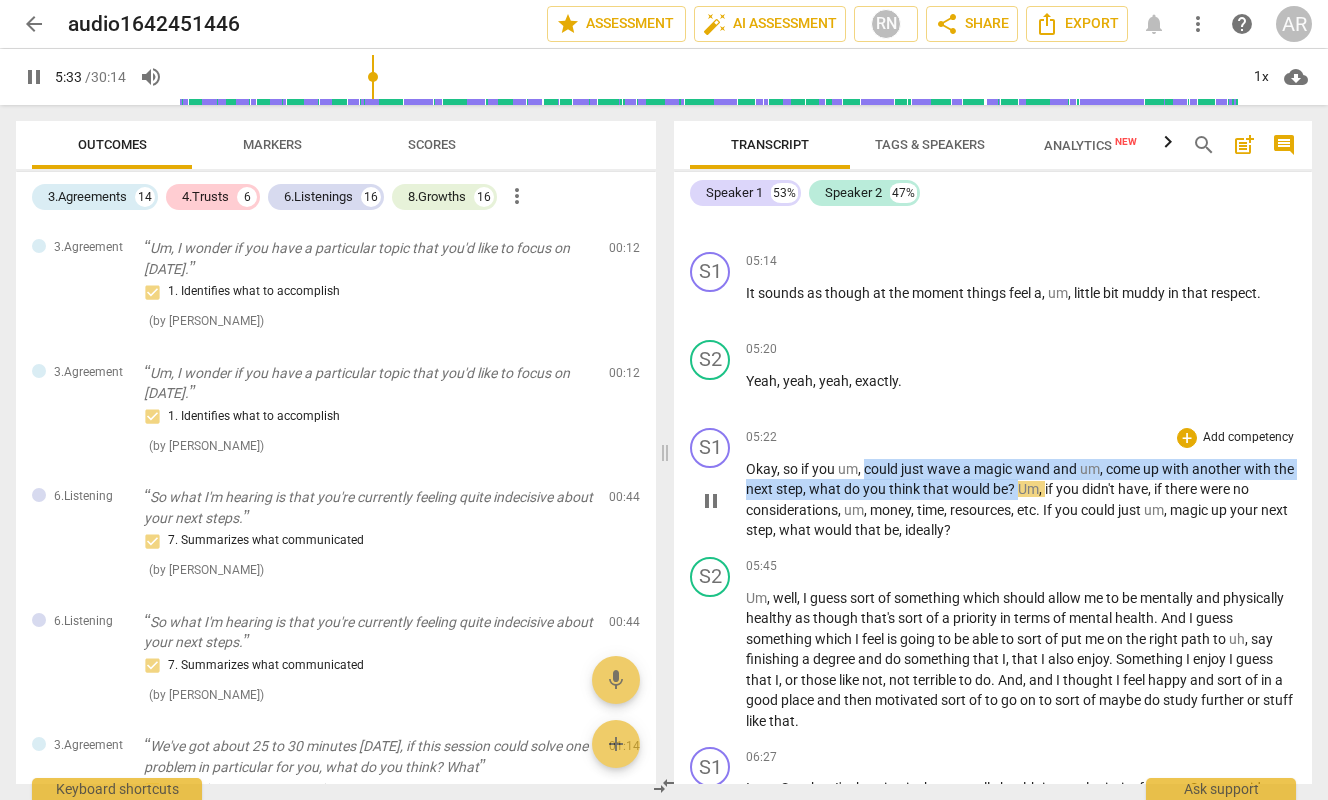 drag, startPoint x: 867, startPoint y: 469, endPoint x: 1040, endPoint y: 495, distance: 174.94284 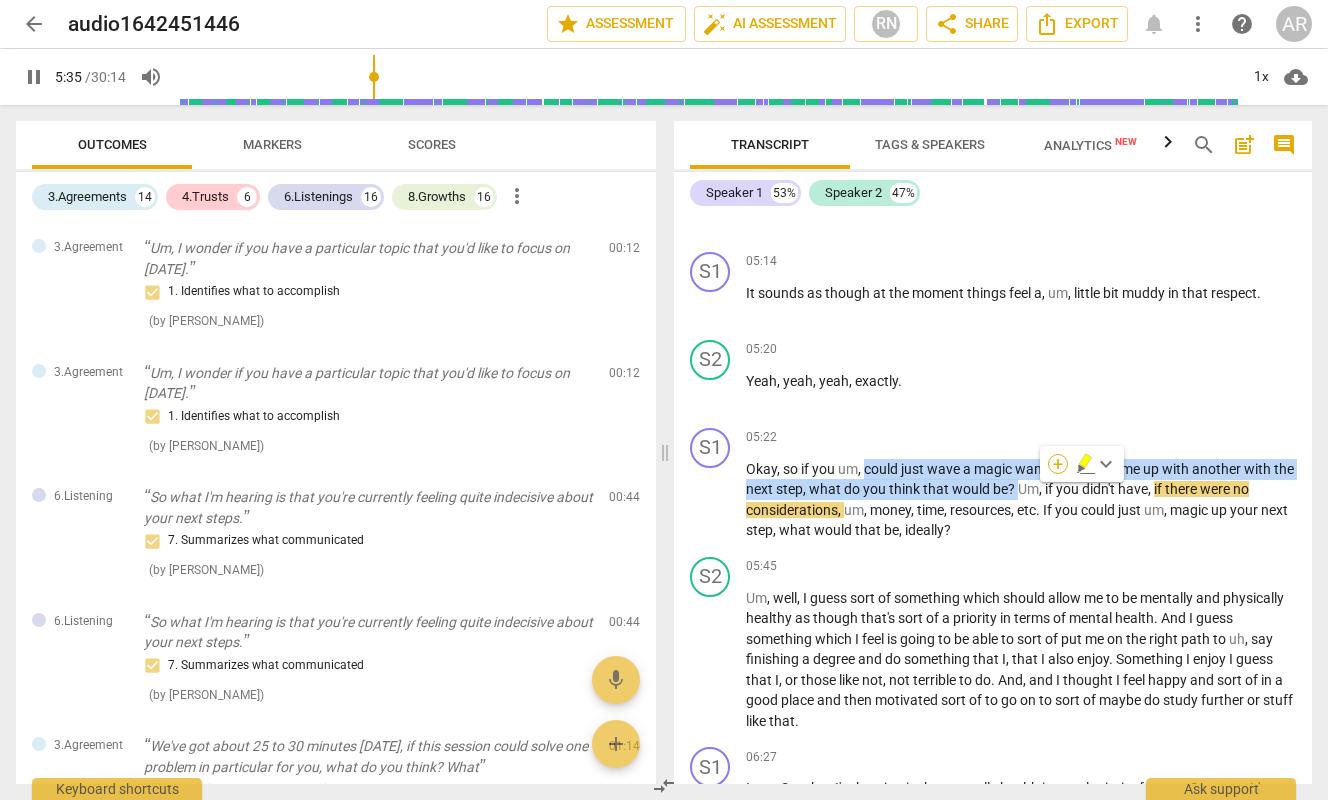 click on "+" at bounding box center [1058, 464] 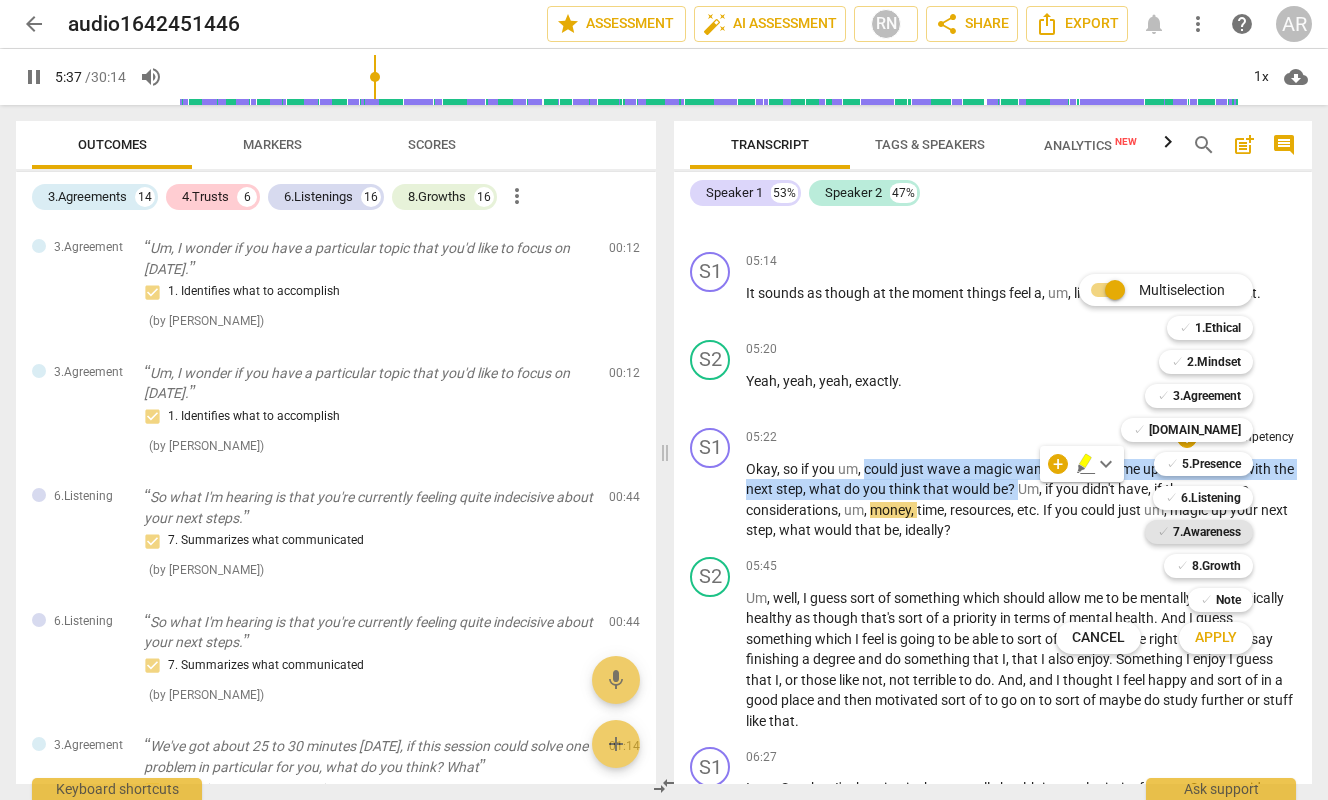 click on "7.Awareness" at bounding box center [1207, 532] 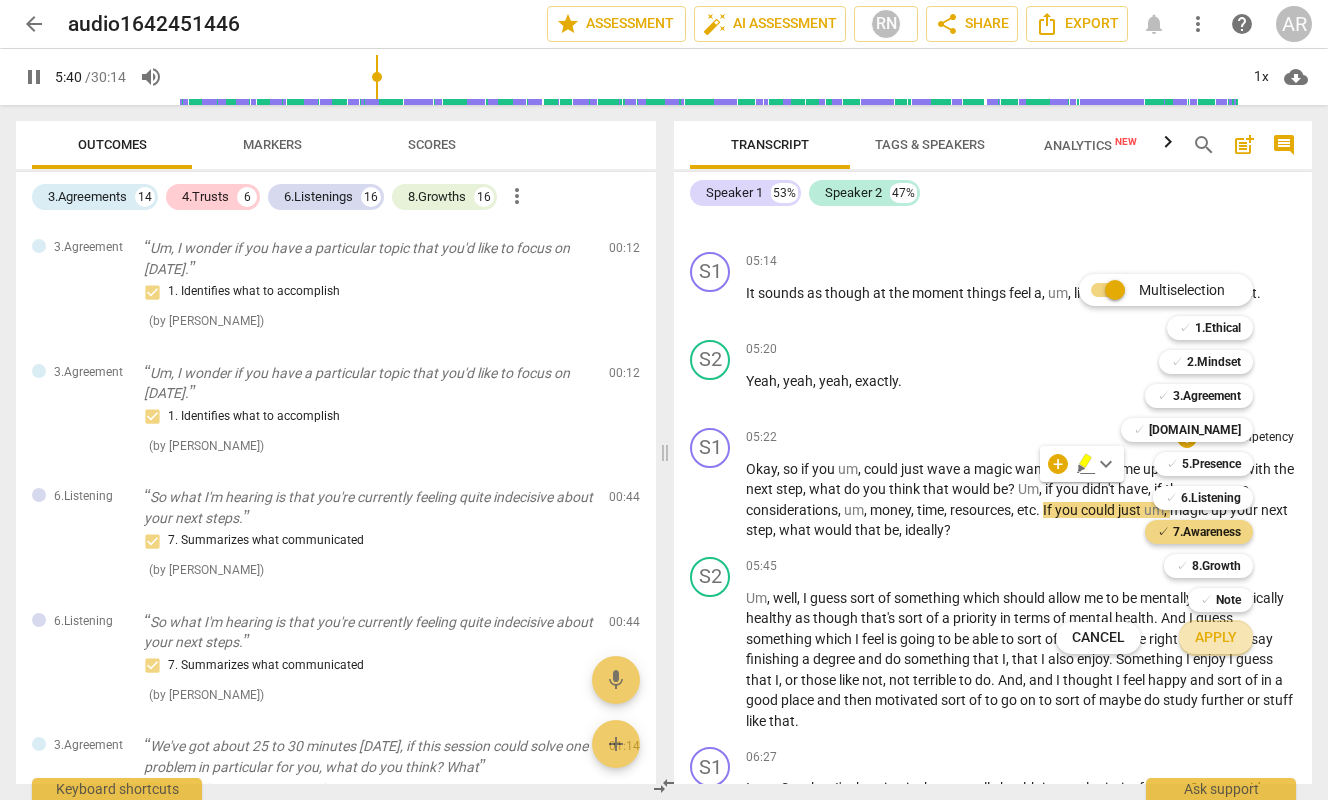click on "Apply" at bounding box center [1216, 638] 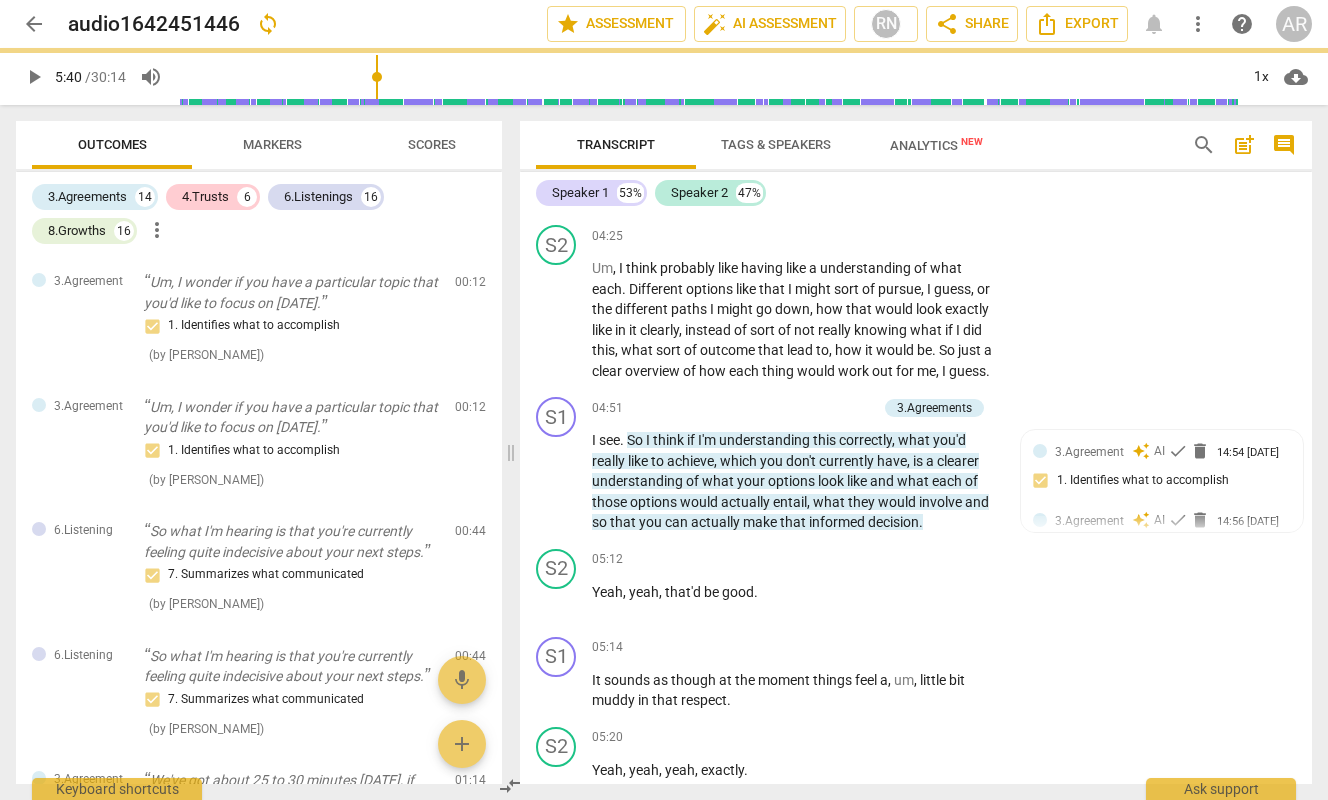 type on "340" 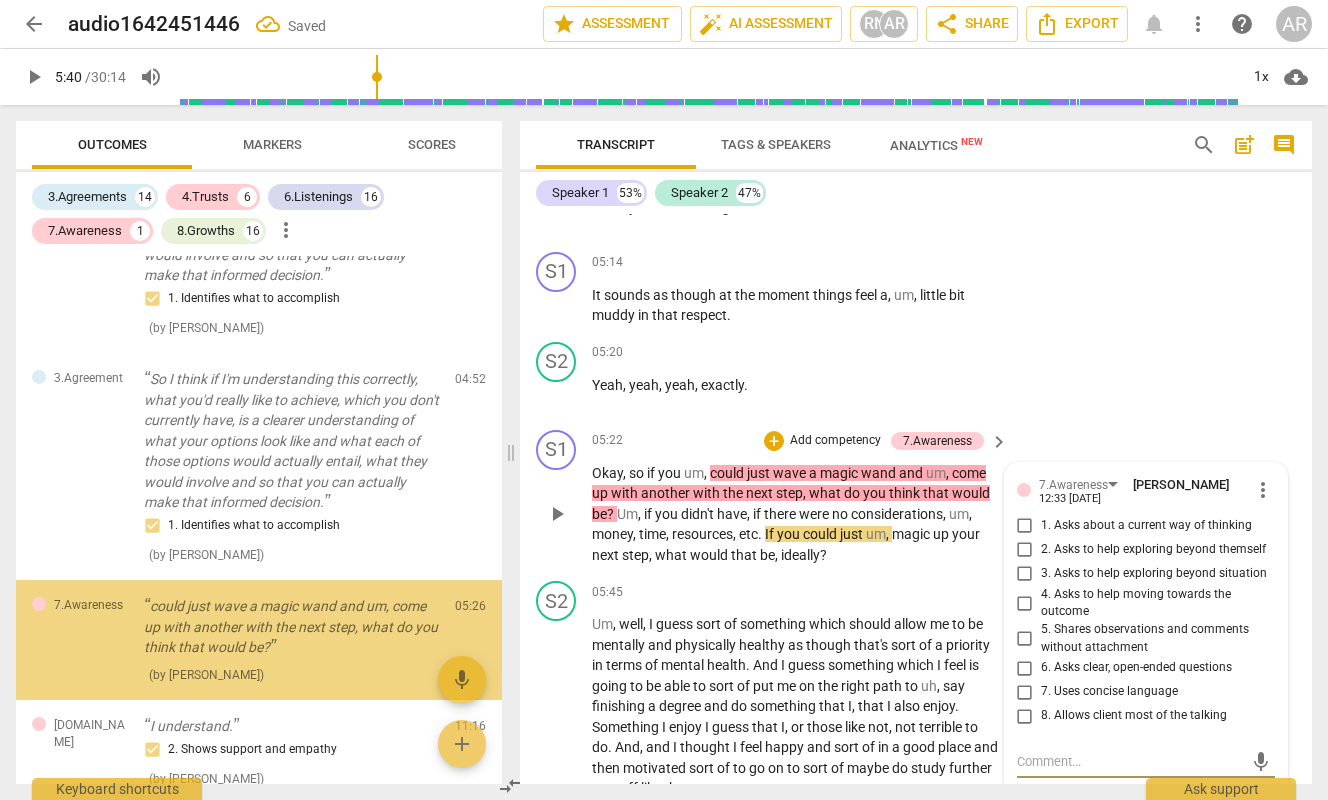 scroll, scrollTop: 2488, scrollLeft: 0, axis: vertical 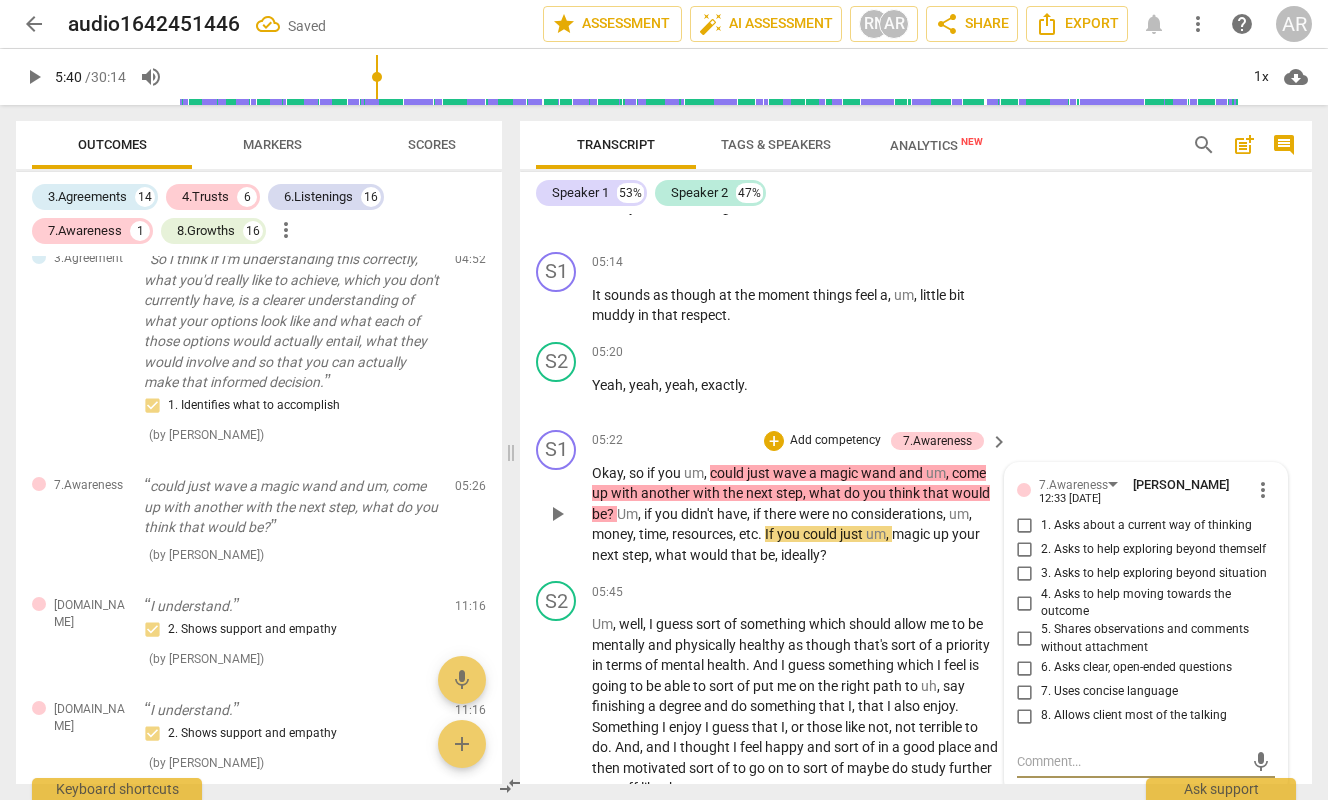 click on "2. Asks to help exploring beyond themself" at bounding box center [1025, 550] 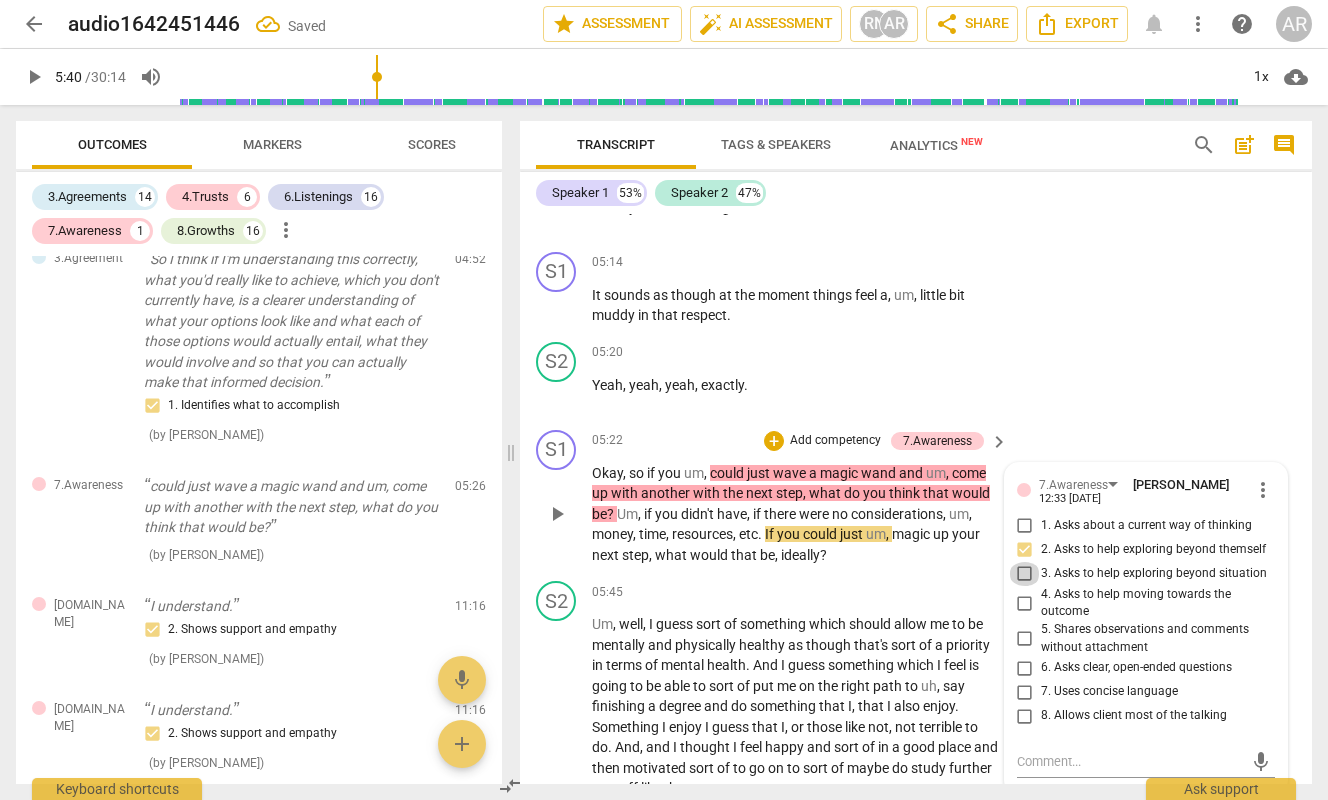 click on "3. Asks to help exploring beyond situation" at bounding box center (1025, 574) 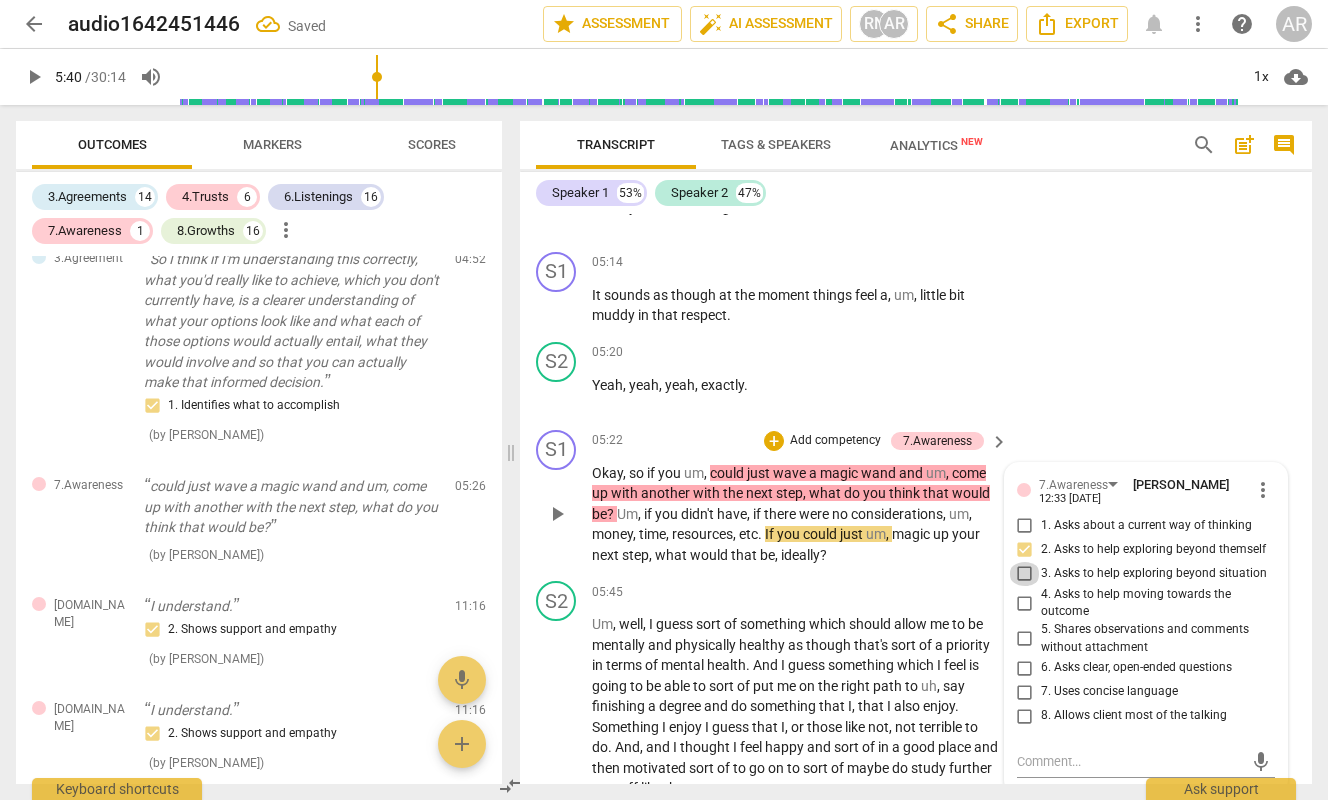 checkbox on "true" 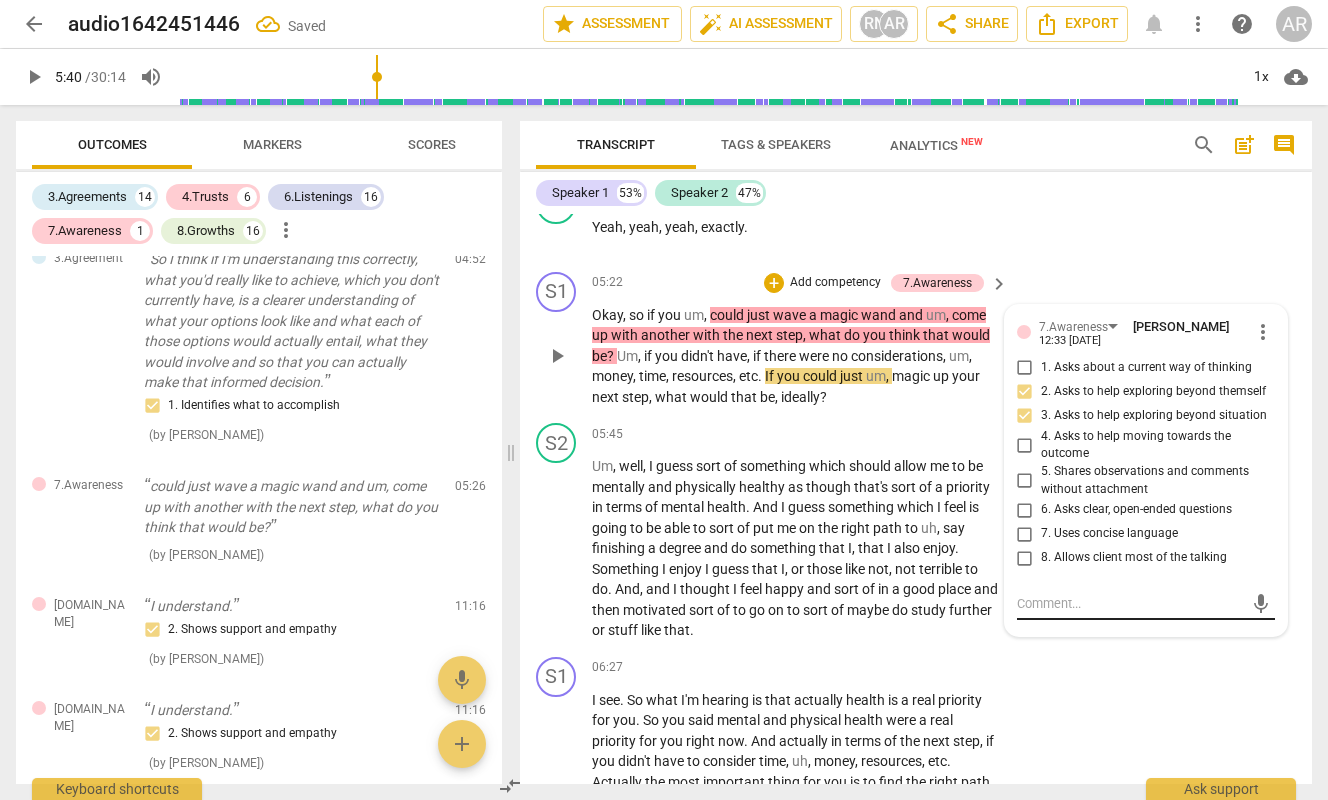 scroll, scrollTop: 2999, scrollLeft: 0, axis: vertical 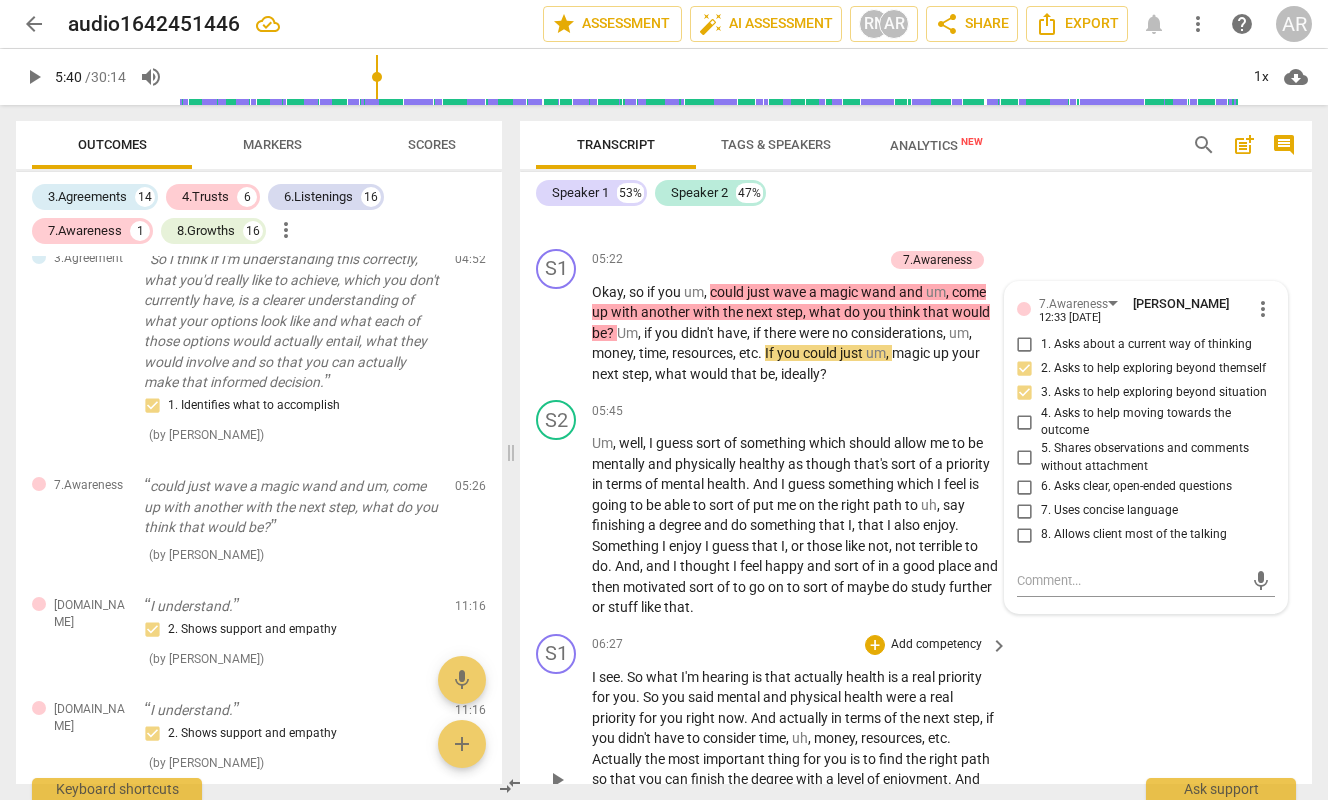 click on "S1 play_arrow pause 06:27 + Add competency keyboard_arrow_right I   see .   So   what   I'm   hearing   is   that   actually   health   is   a   real   priority   for   you .   So   you   said   mental   and   physical   health   were   a   real   priority   for   you   right   now .   And   actually   in   terms   of   the   next   step ,   if   you   didn't   have   to   consider   time ,   uh ,   money ,   resources ,   etc .   Actually   the   most   important   thing   for   you   is   to   find   the   right   path   so   that   you   can   finish   the   degree   with   a   level   of   enjoyment .   And   um ,   once   you're   feeling ,   you   know ,   when   you   feel   happy ,   it   sounds   like   you   then   motivation   follows   that ,   that   having   that   sort   of   mental   and   physical   health   and   well   being   would   actually   um ,   bring   on   that   motivation   to   complete   your   degree   and   enjoy   it   and   then   um ,   perhaps   go   on   and   study   ." at bounding box center (916, 763) 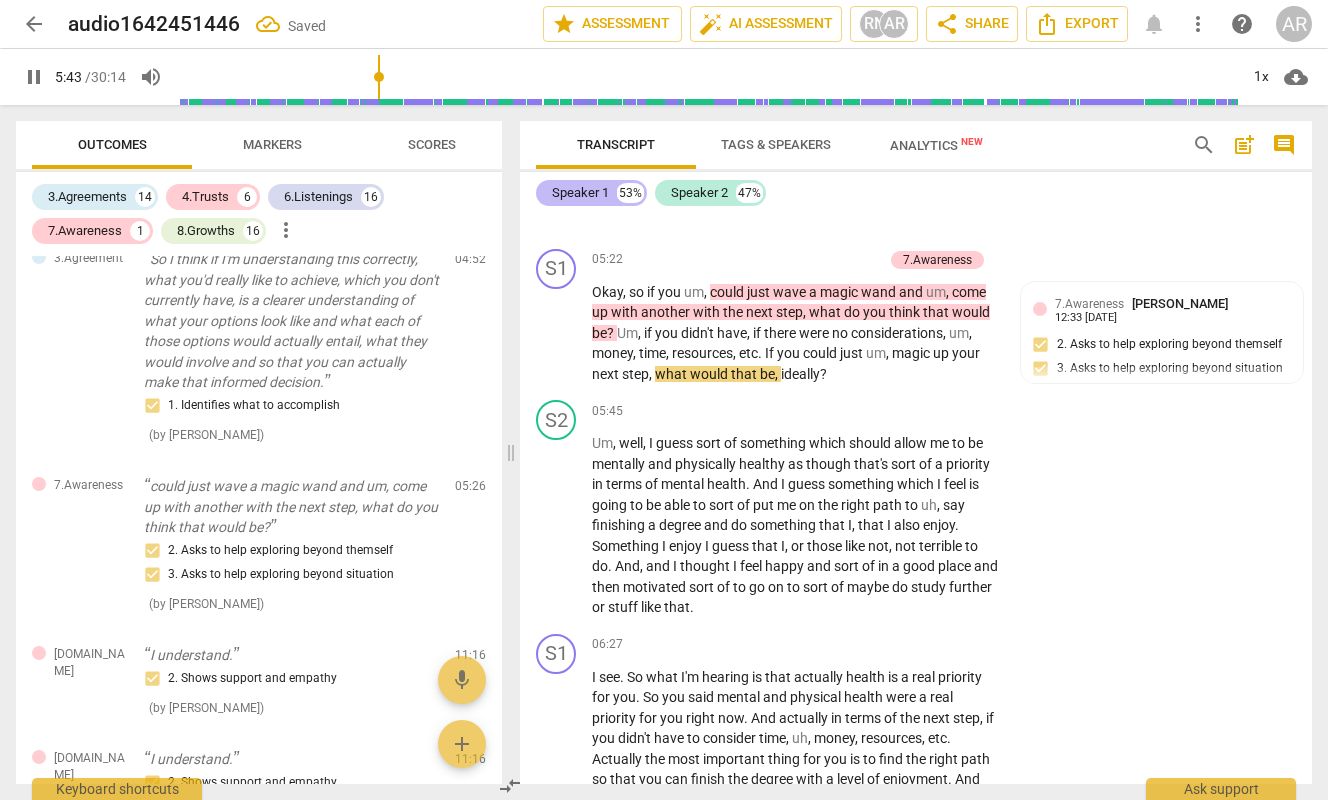 click on "Speaker 1" at bounding box center (580, 193) 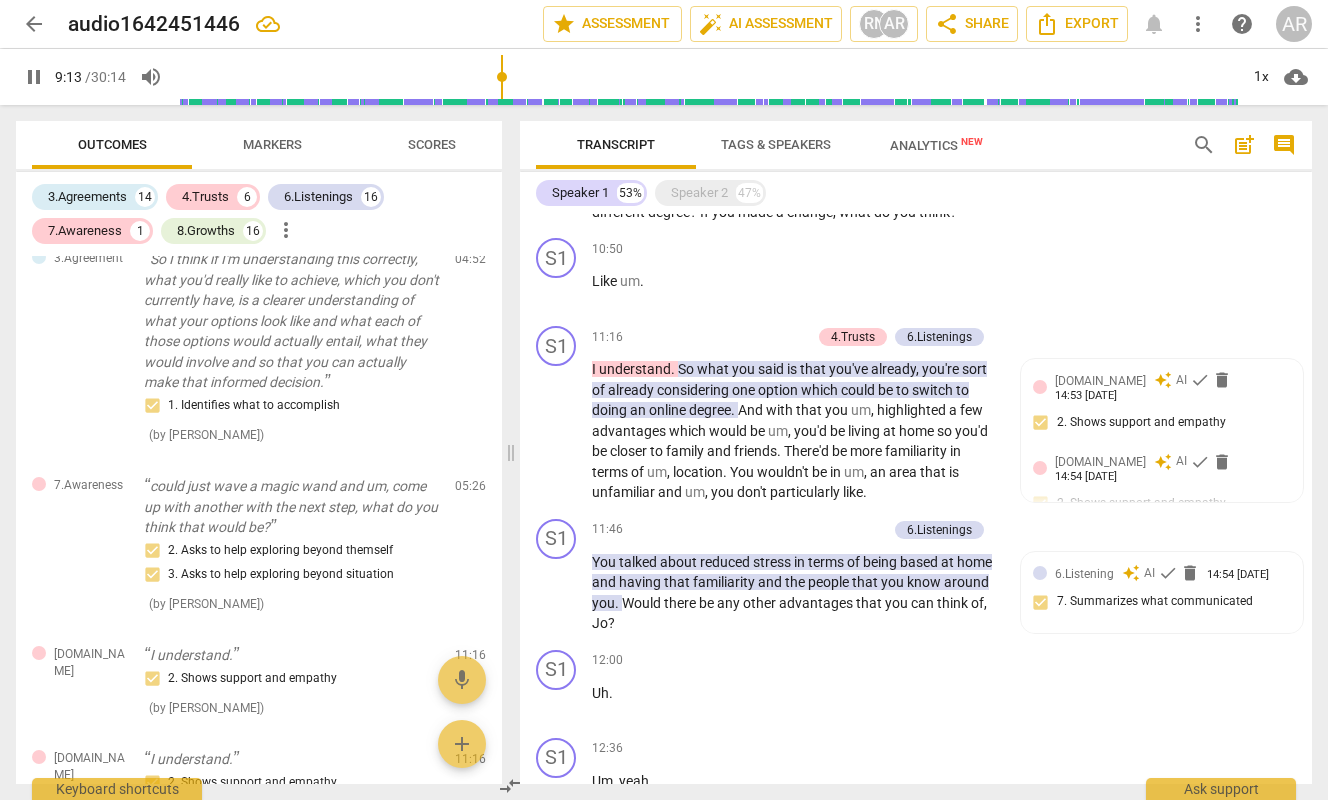 scroll, scrollTop: 2764, scrollLeft: 0, axis: vertical 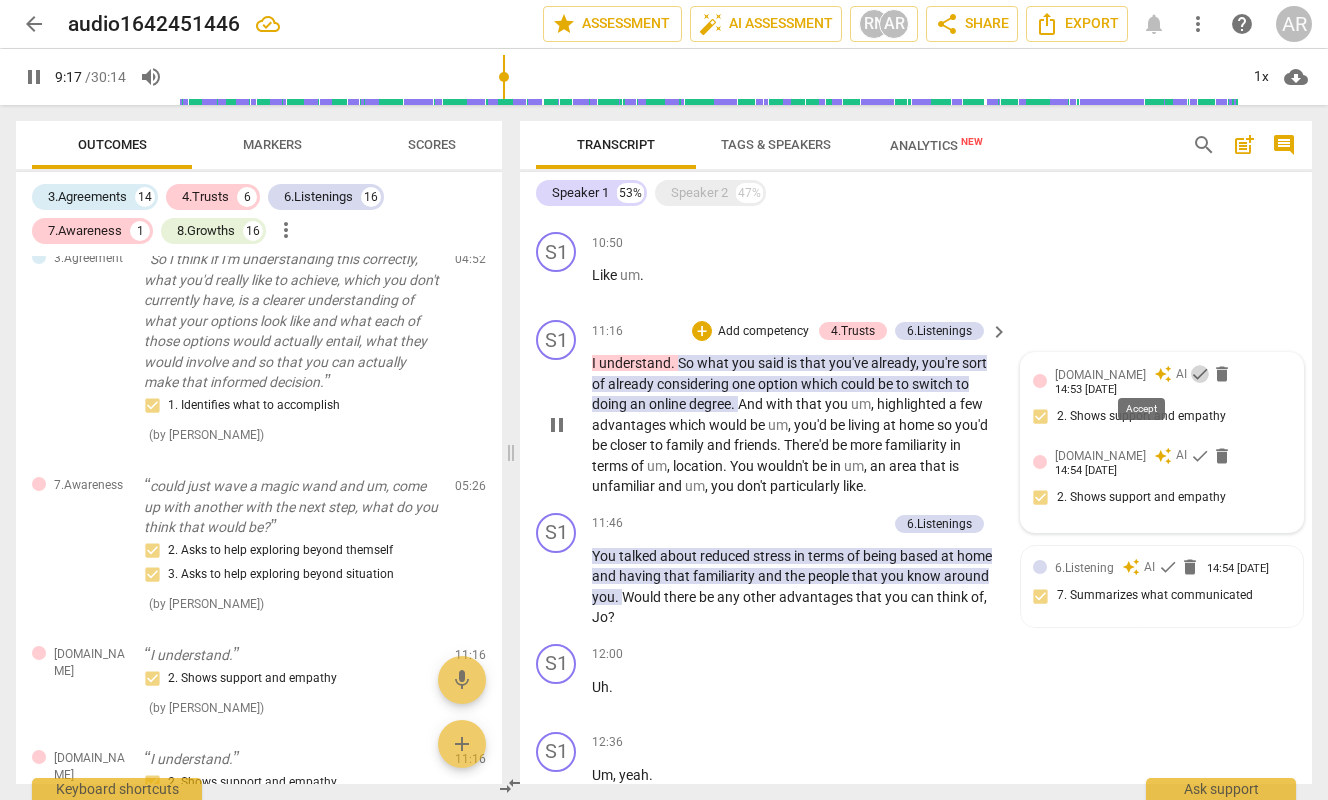 click on "check" at bounding box center [1200, 374] 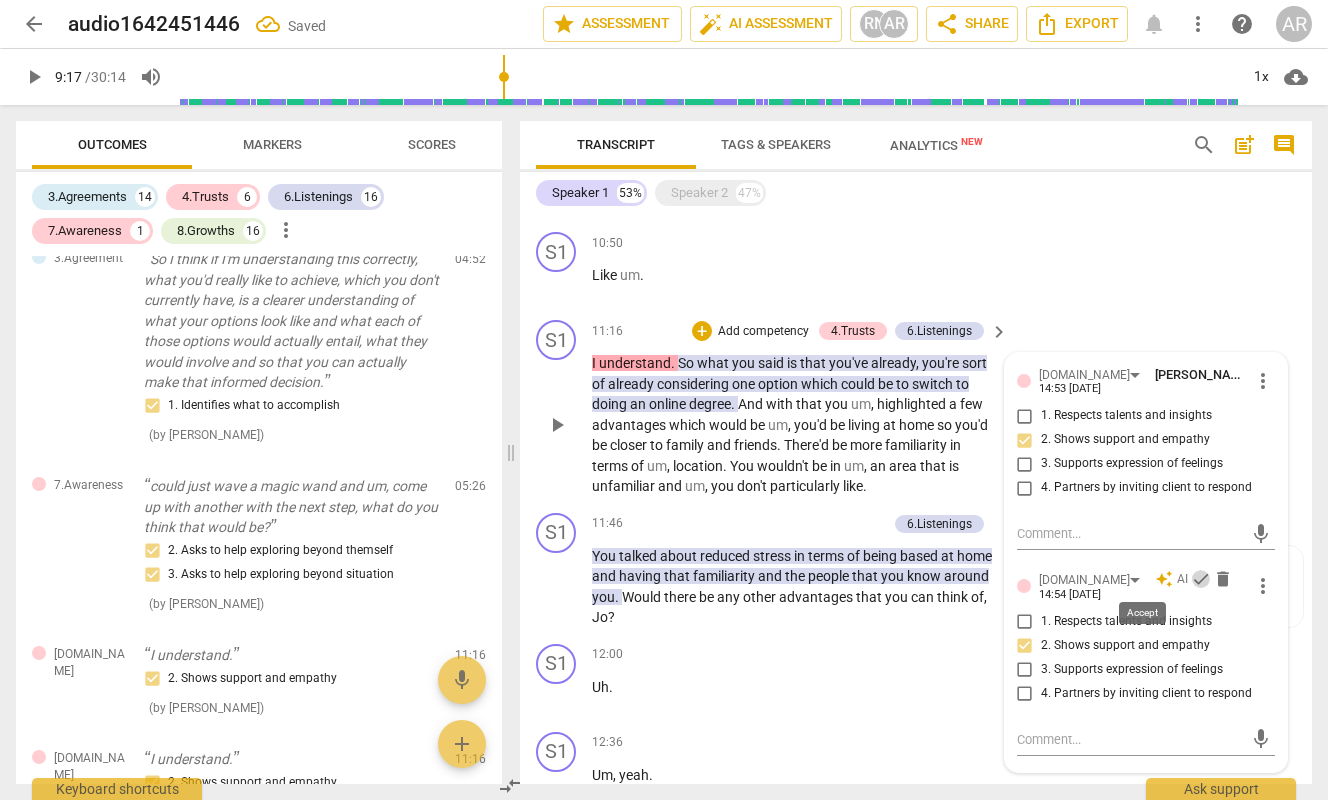 click on "check" at bounding box center (1201, 579) 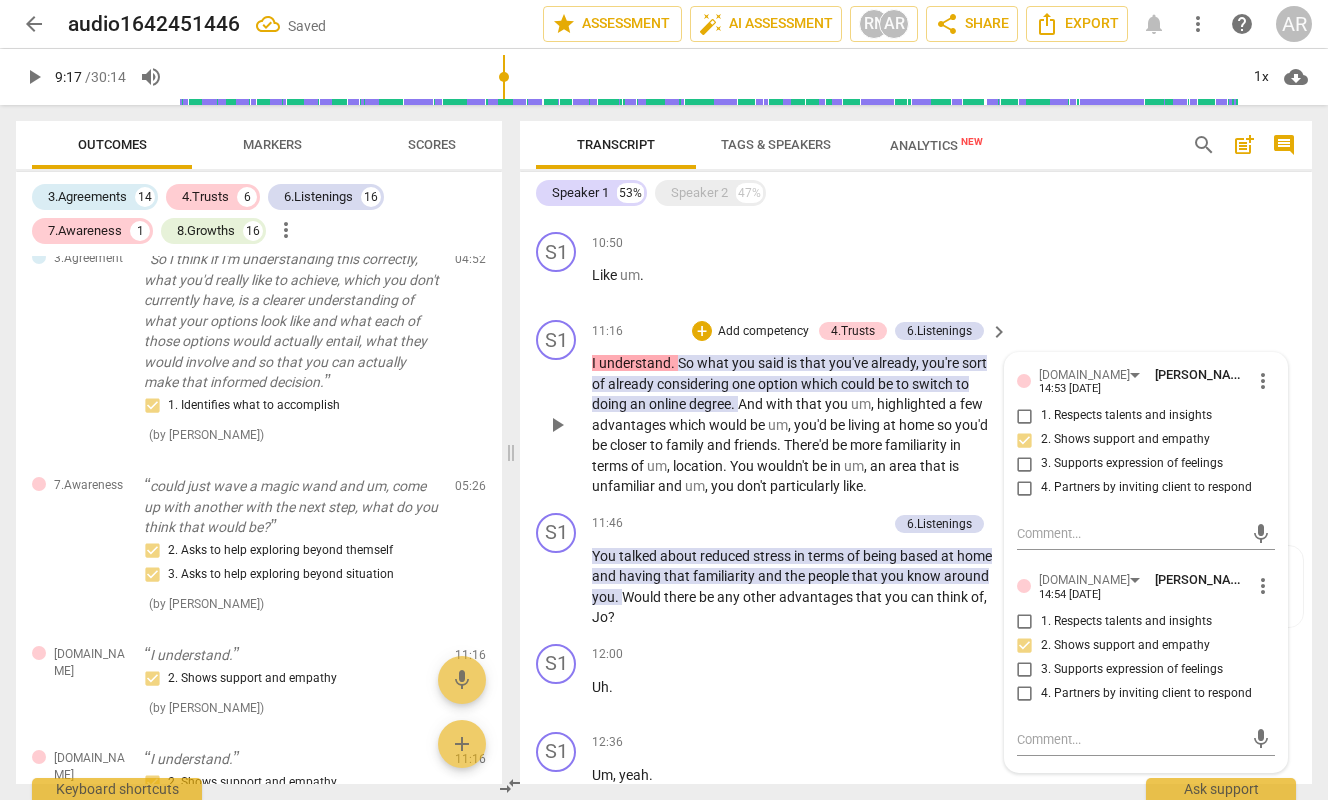 click on "play_arrow" at bounding box center (34, 77) 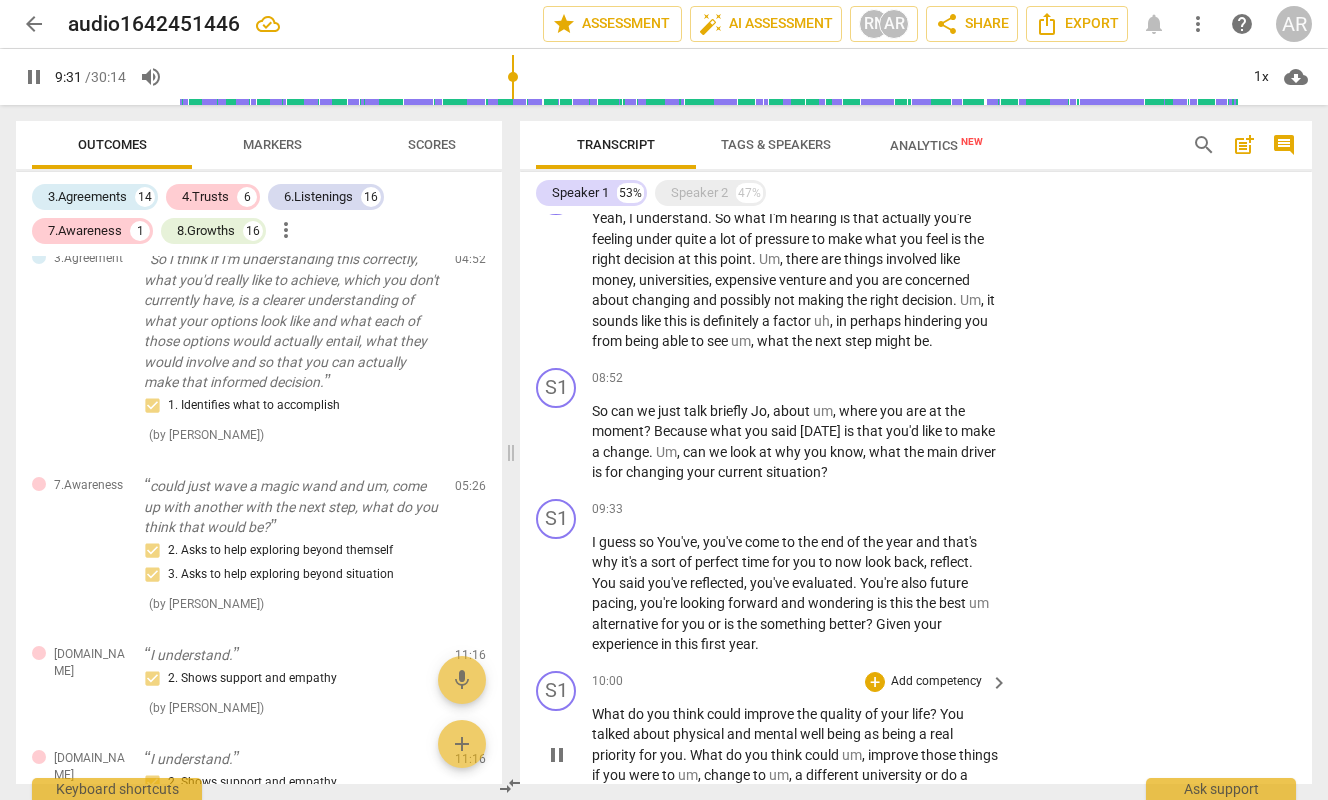 scroll, scrollTop: 2172, scrollLeft: 0, axis: vertical 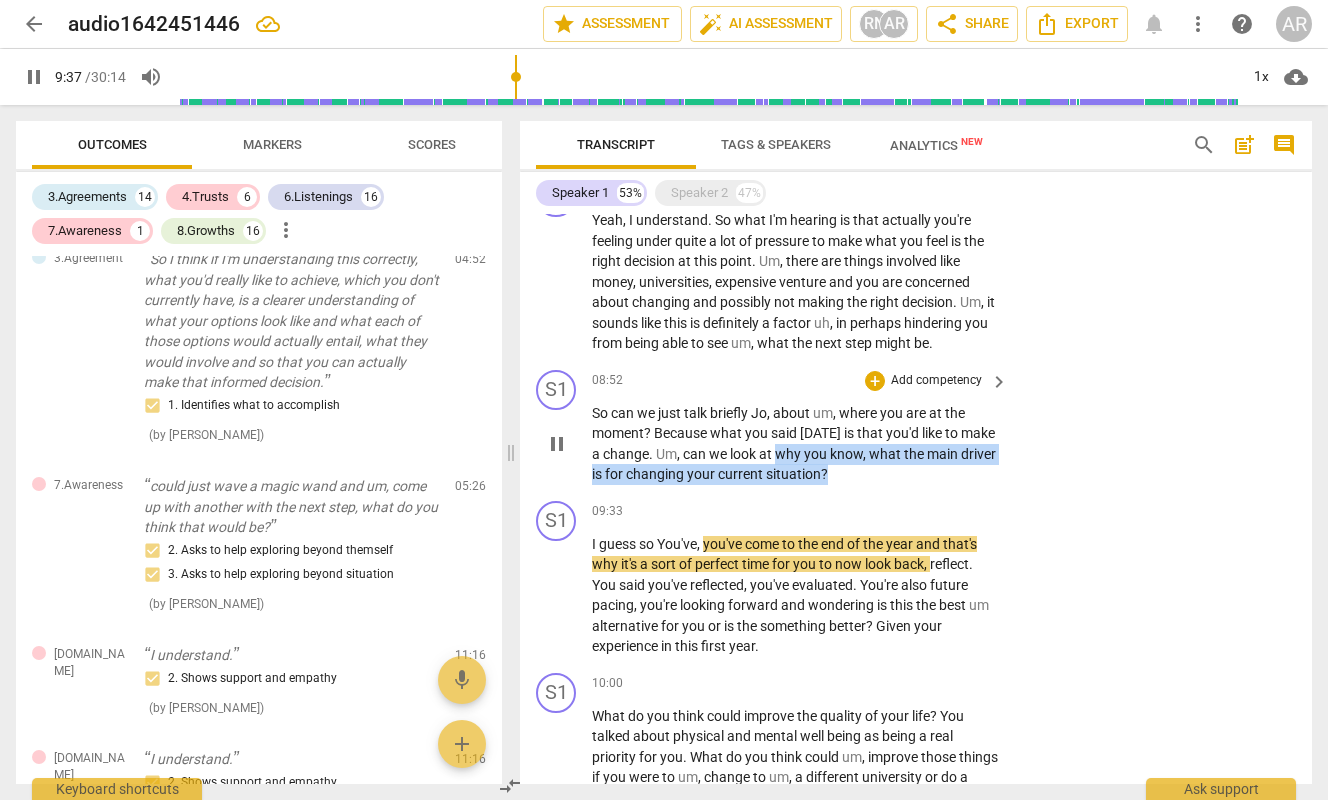 drag, startPoint x: 866, startPoint y: 473, endPoint x: 779, endPoint y: 457, distance: 88.45903 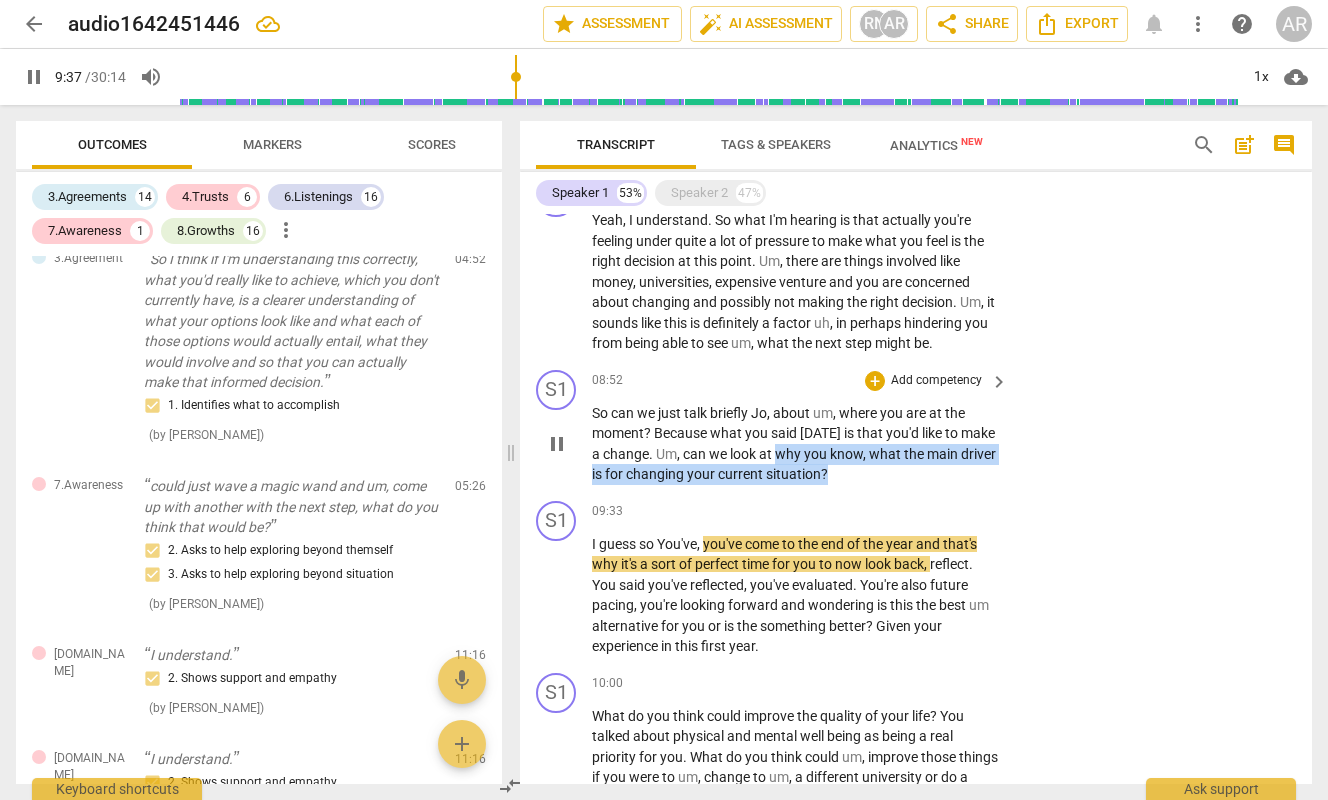 click on "So   can   we   just   talk   briefly   [PERSON_NAME] ,   about   um ,   where   you   are   at   the   moment ?   Because   what   you   said   [DATE]   is   that   you'd   like   to   make   a   change .   Um ,   can   we   look   at   why   you   know ,   what   the   main   driver   is   for   changing   your   current   situation ?" at bounding box center (795, 444) 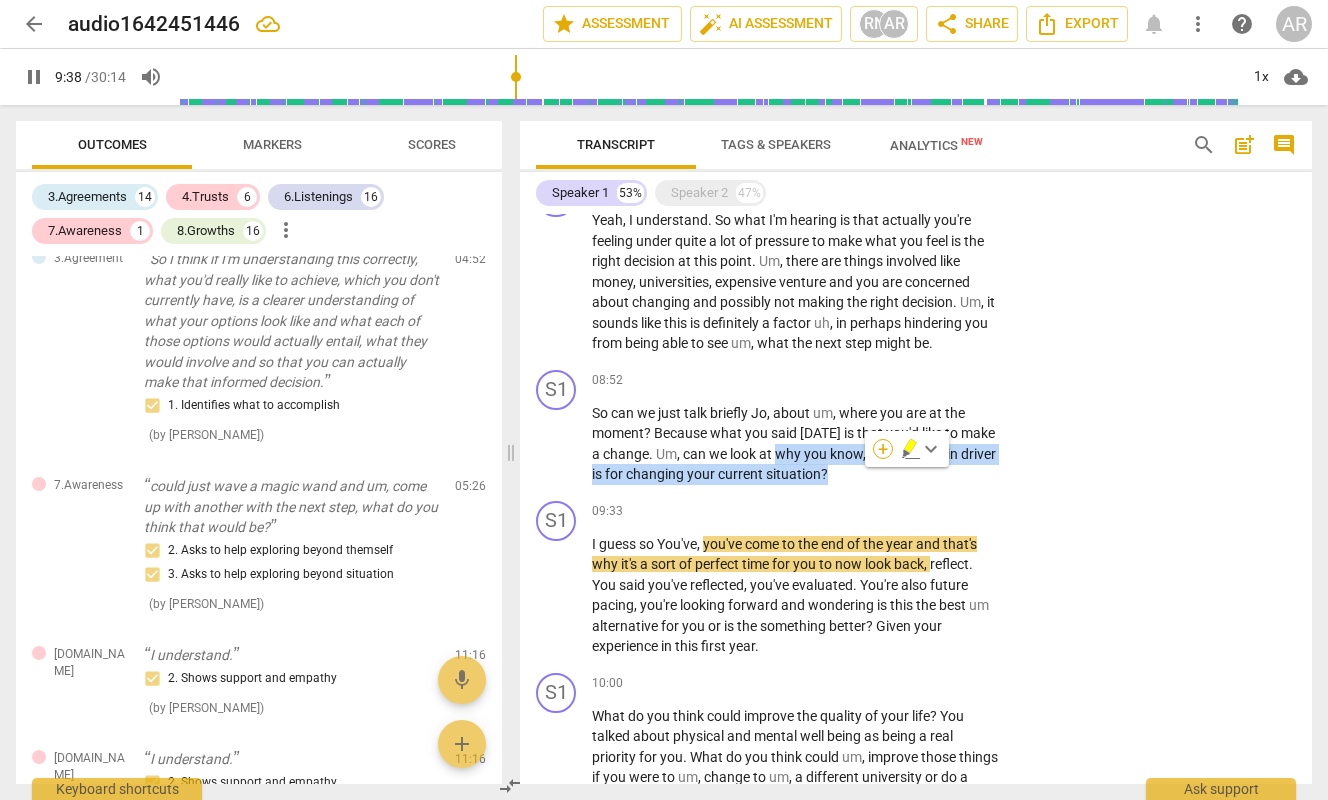 click on "+" at bounding box center [883, 449] 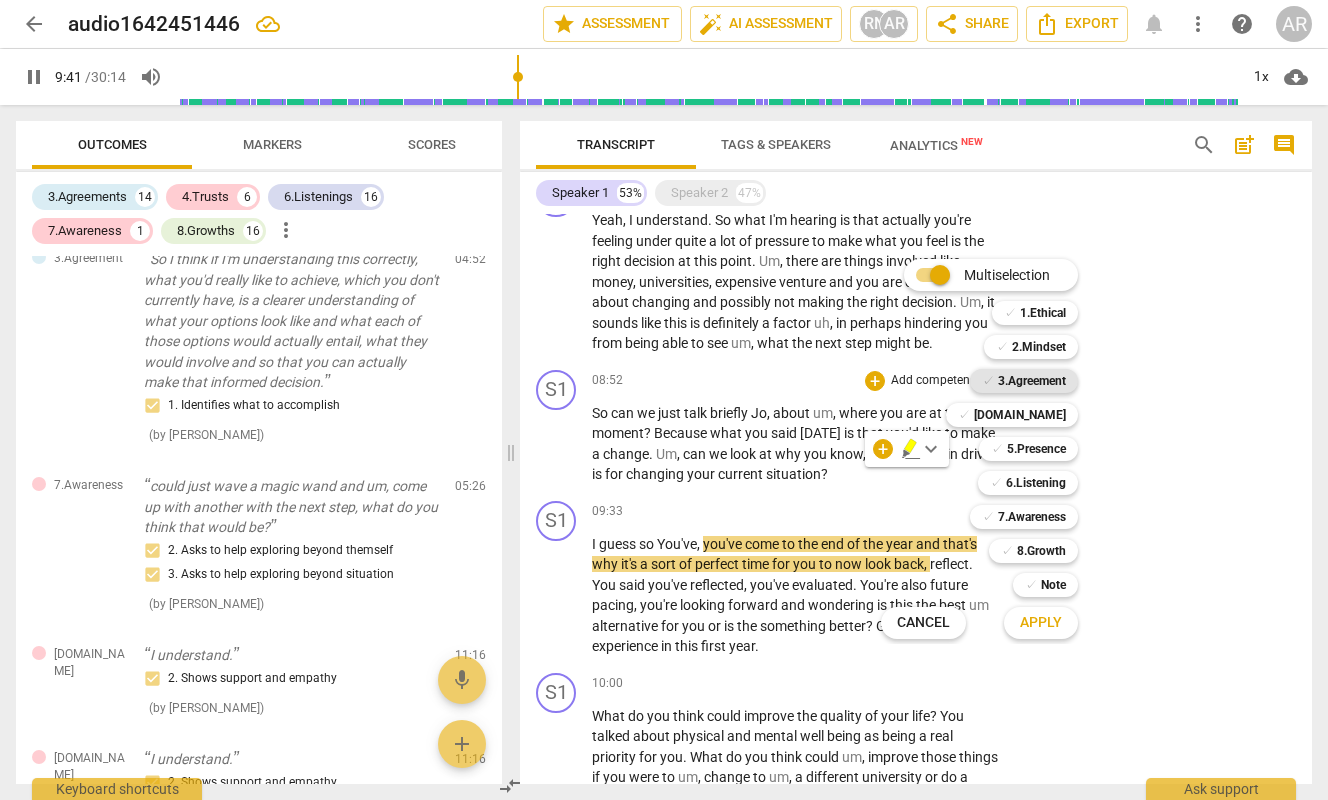 click on "3.Agreement" at bounding box center [1032, 381] 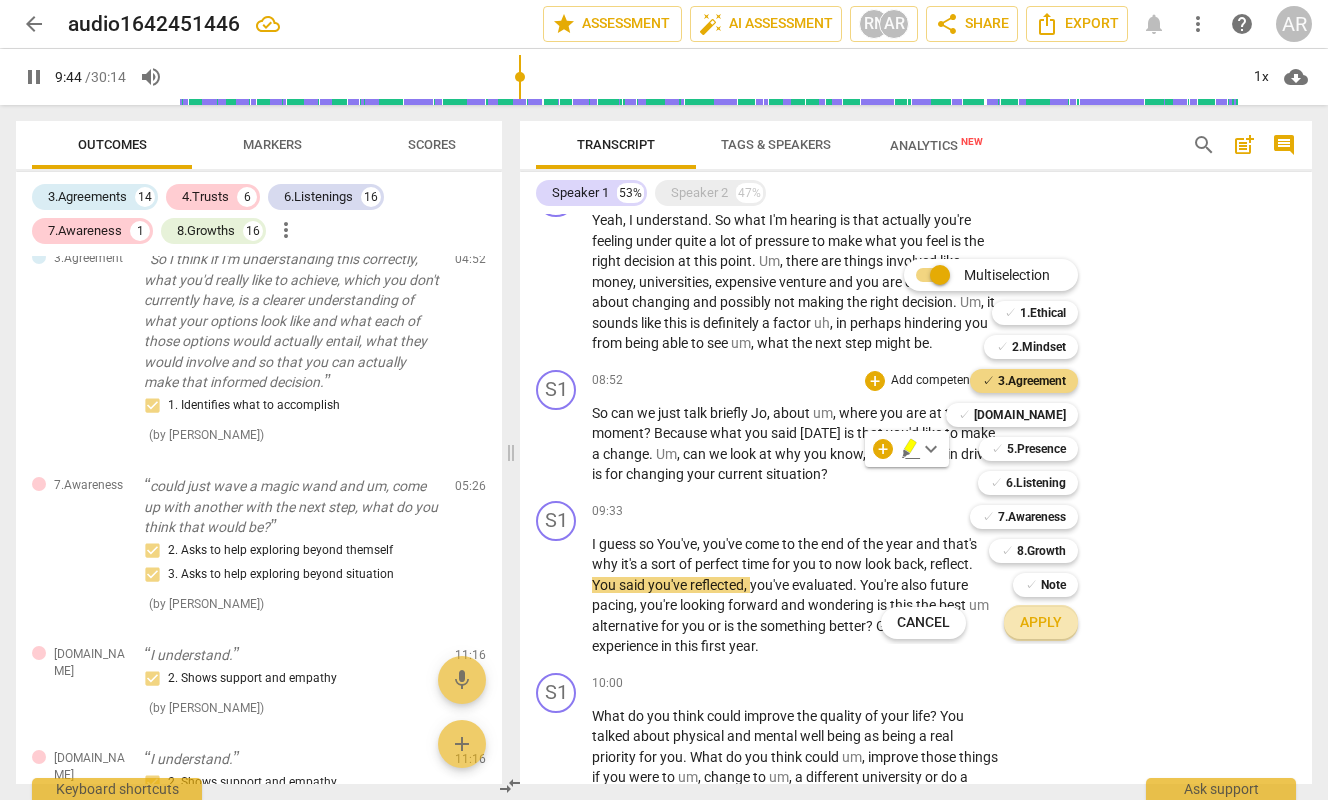 click on "Apply" at bounding box center (1041, 623) 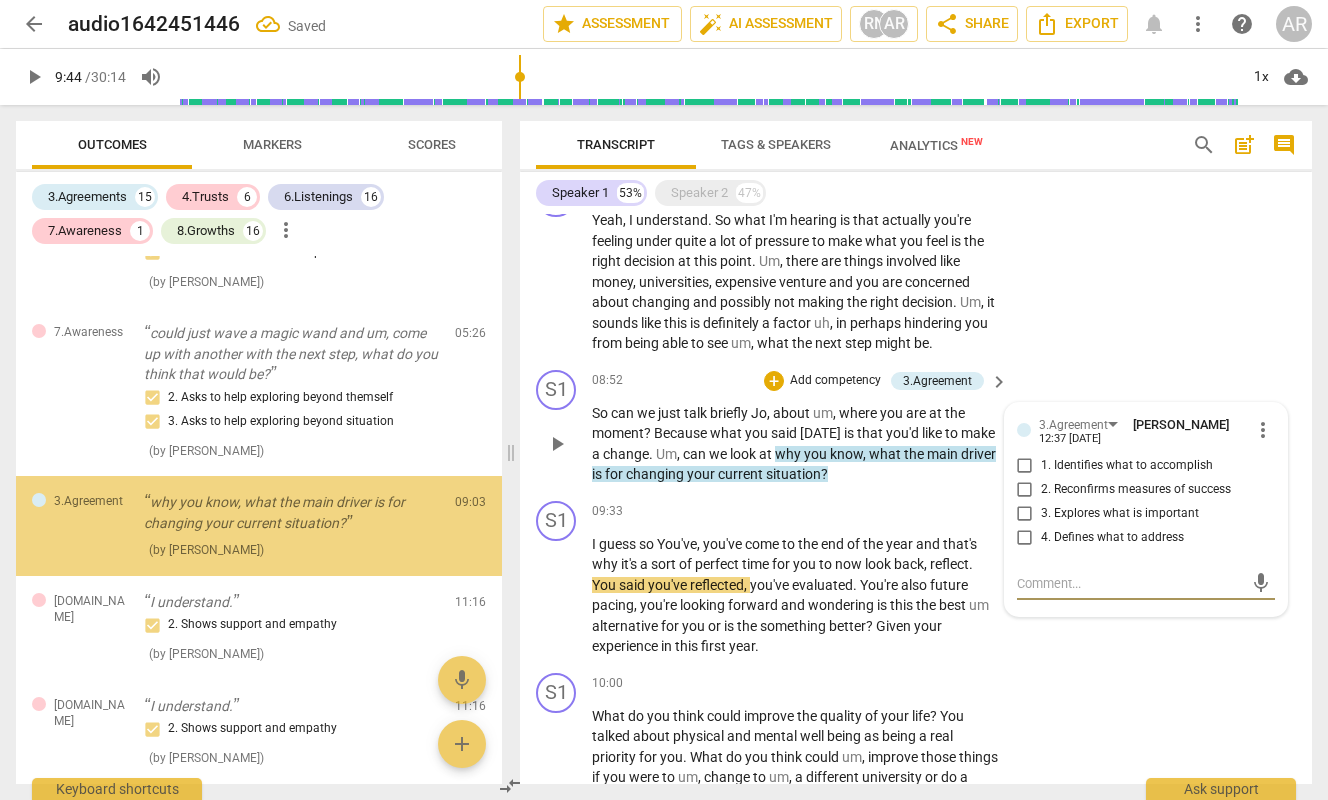 scroll, scrollTop: 2647, scrollLeft: 0, axis: vertical 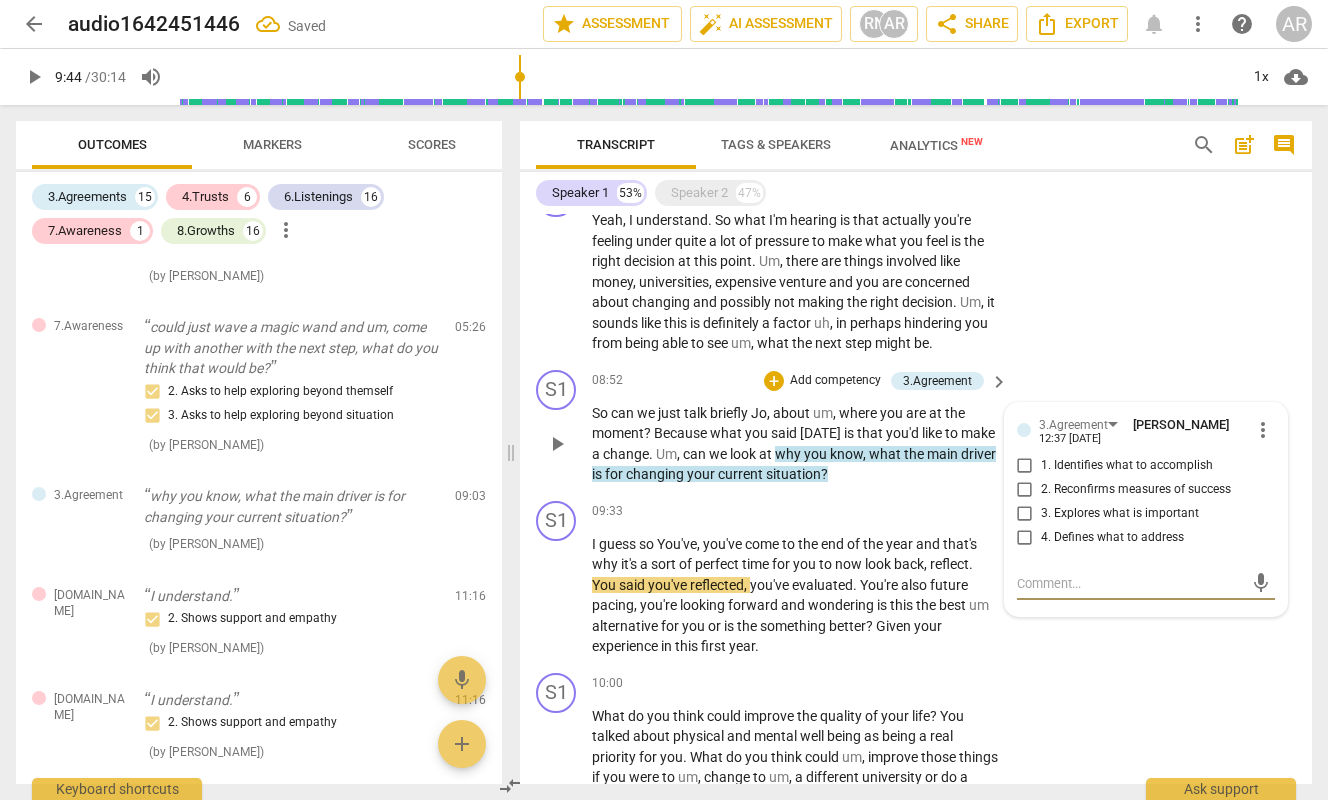 click on "4. Defines what to address" at bounding box center (1025, 538) 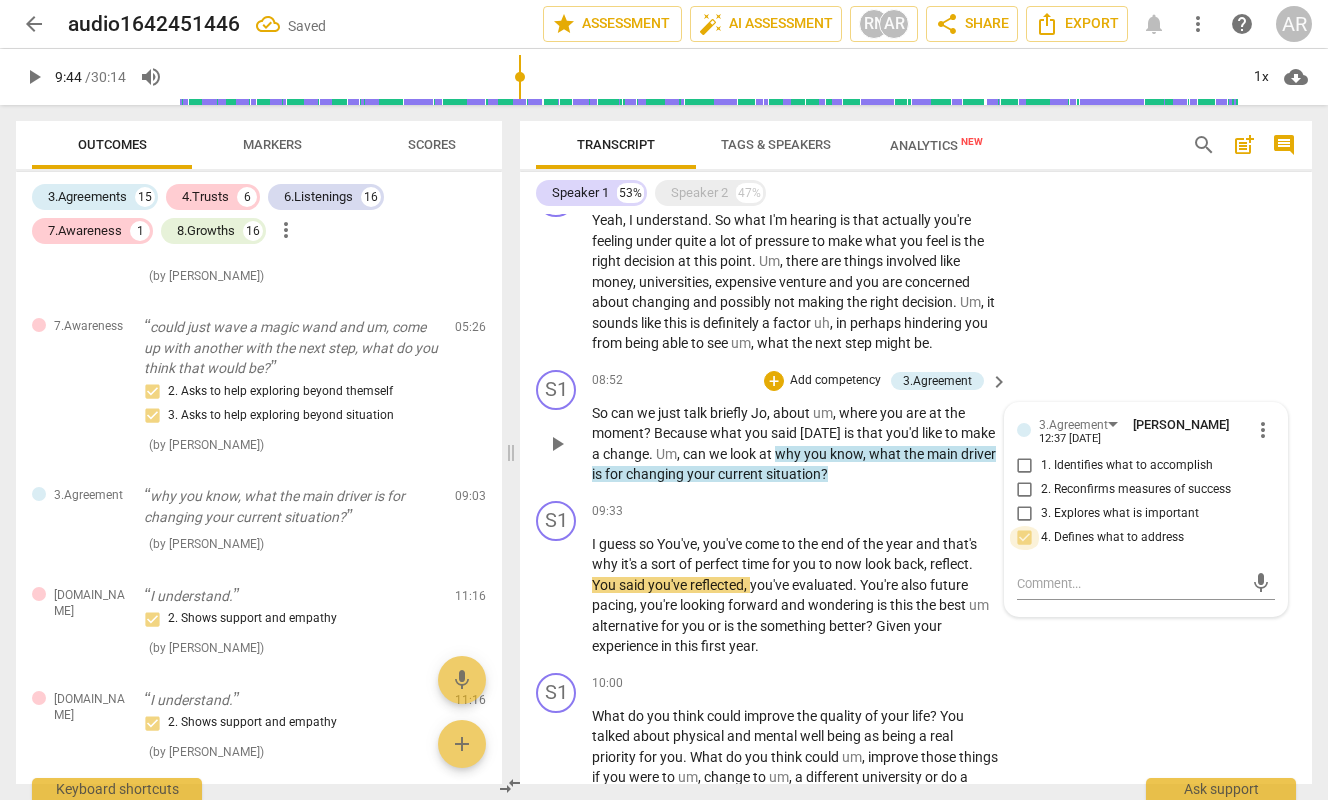 click on "4. Defines what to address" at bounding box center [1025, 538] 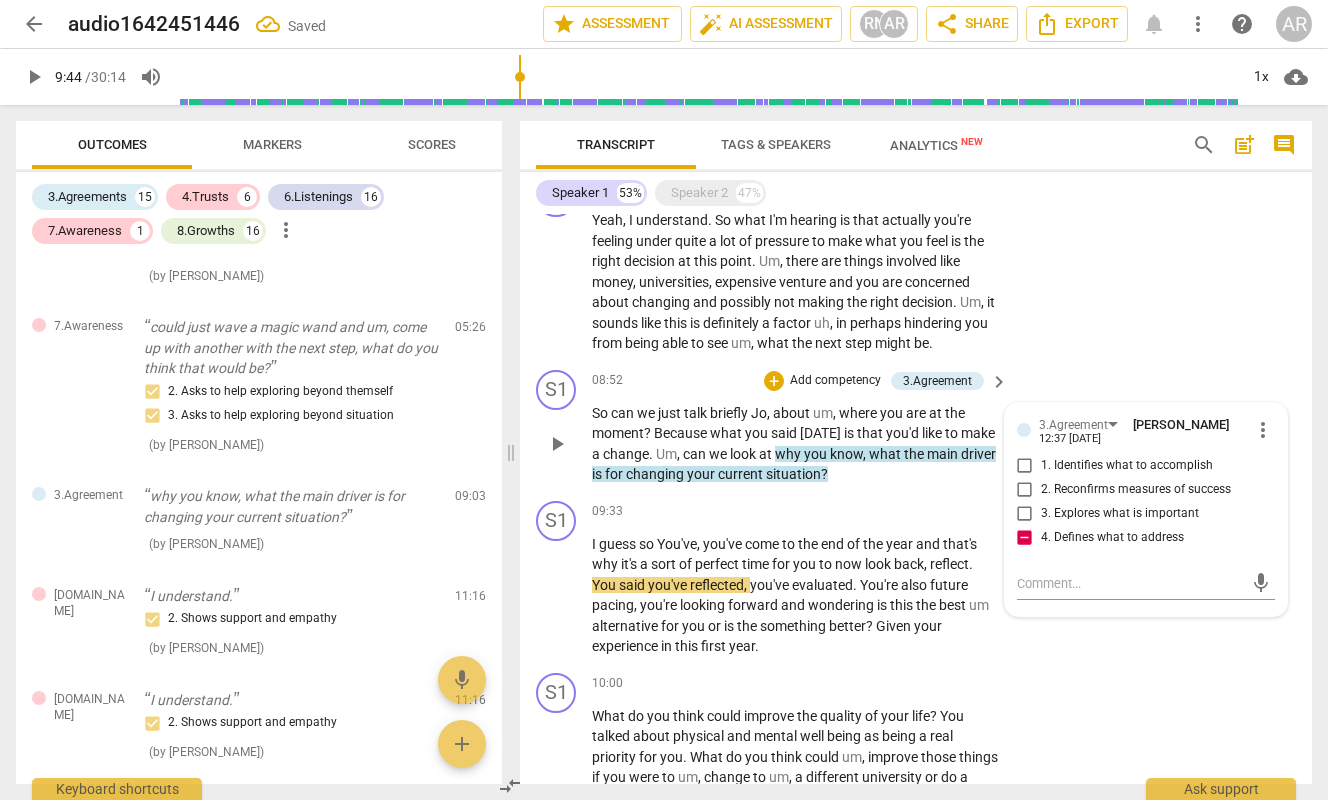 click on "3. Explores what is important" at bounding box center (1025, 514) 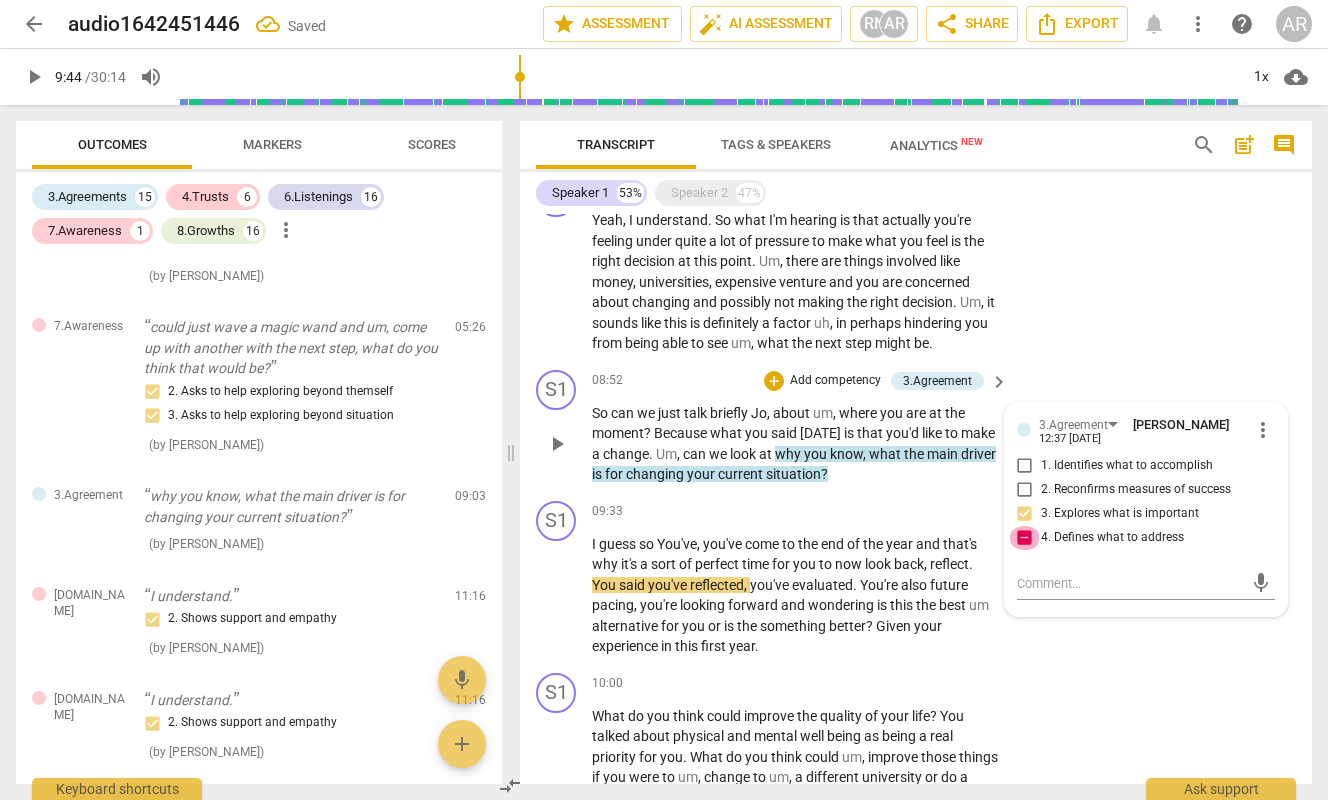 click on "4. Defines what to address" at bounding box center [1025, 538] 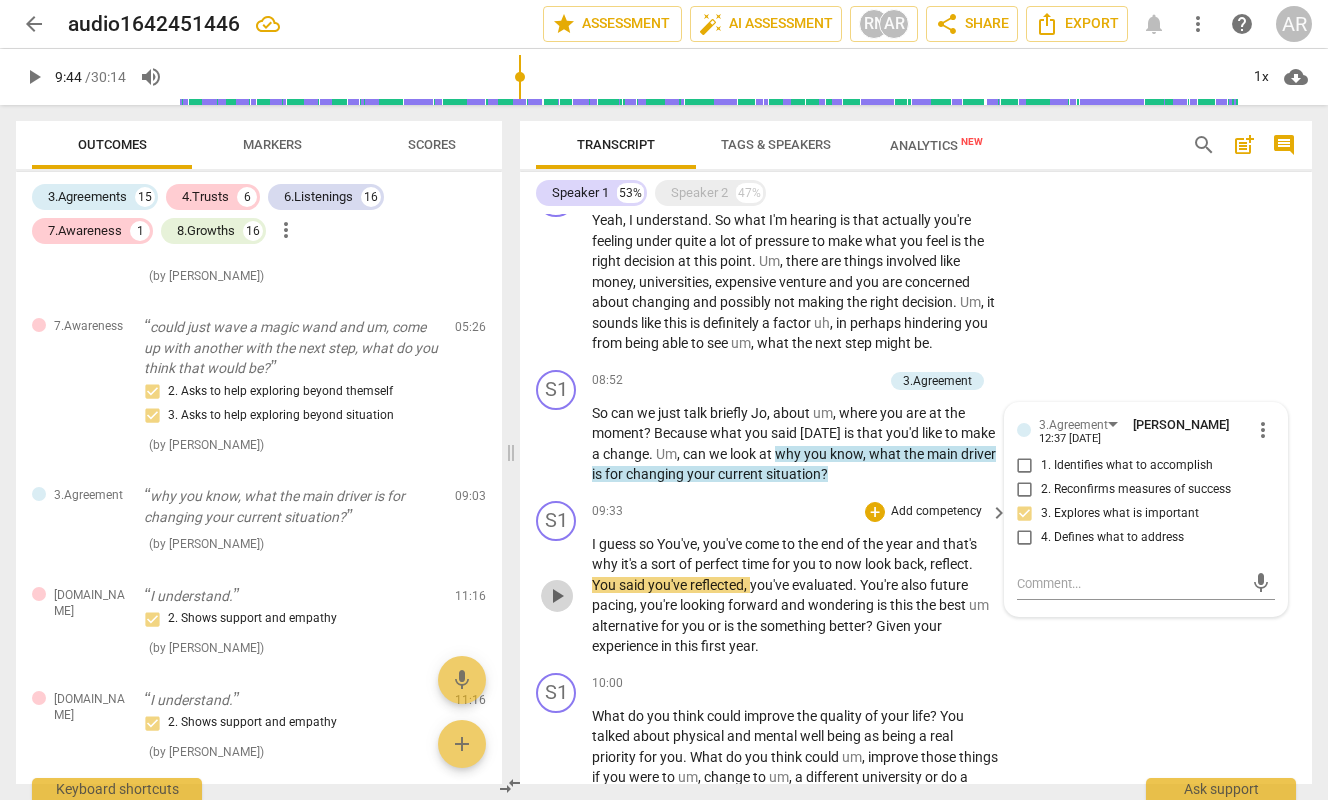 click on "play_arrow" at bounding box center (557, 596) 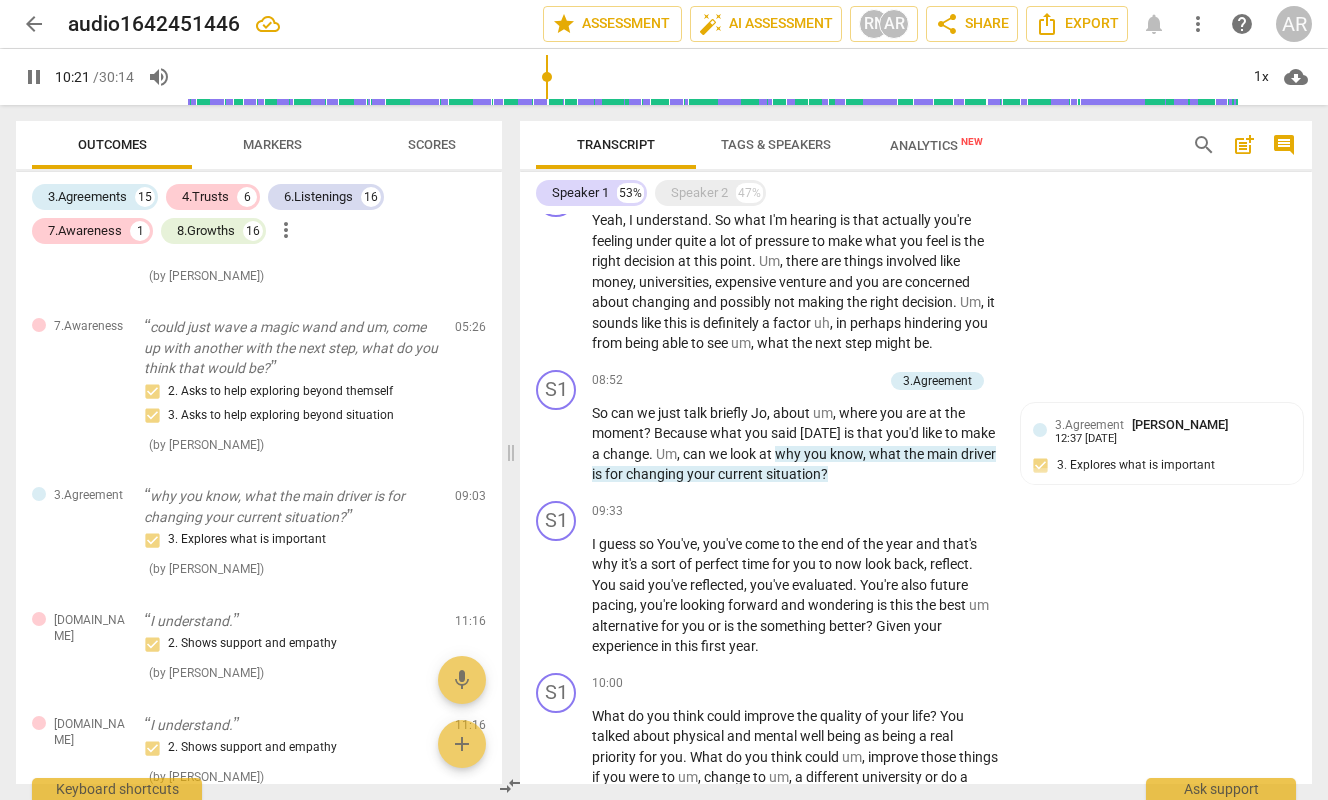 scroll, scrollTop: 2747, scrollLeft: 0, axis: vertical 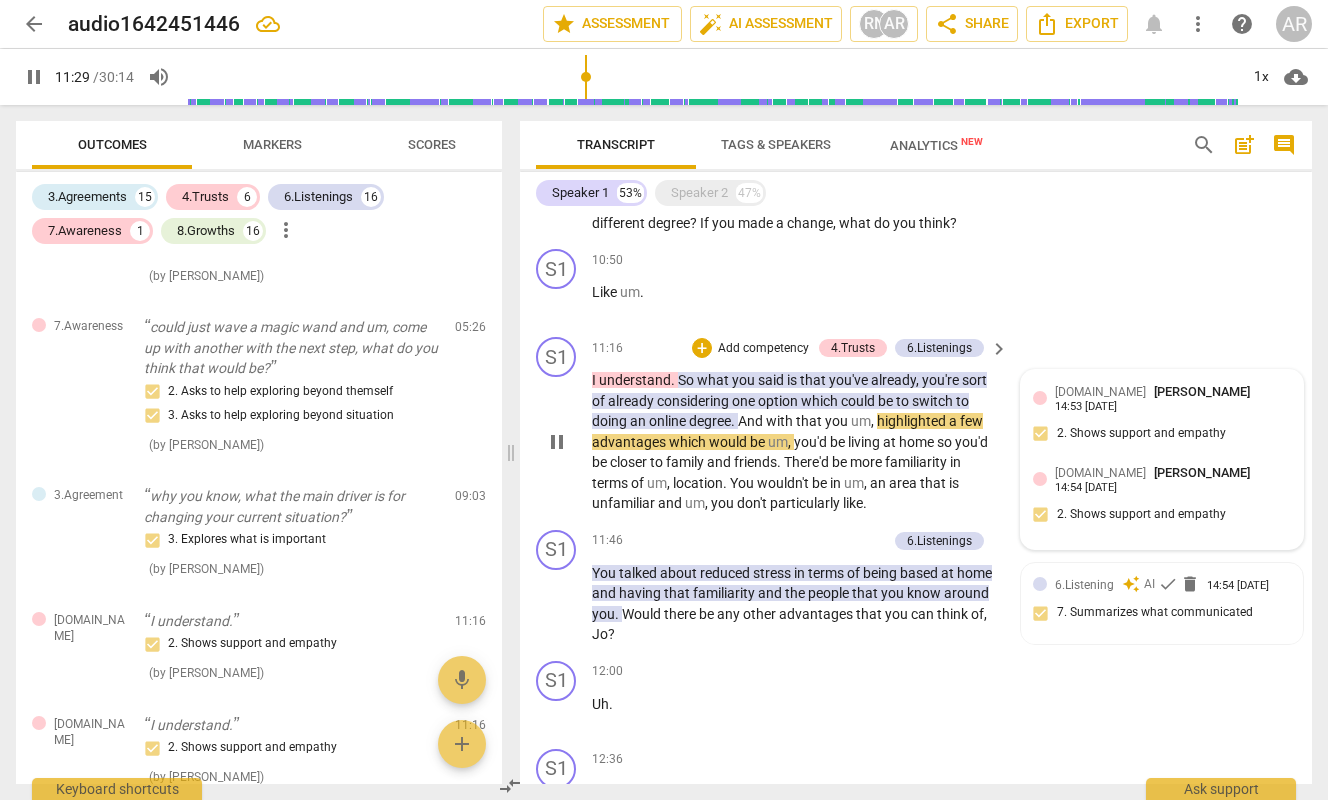click on "considering" at bounding box center (694, 401) 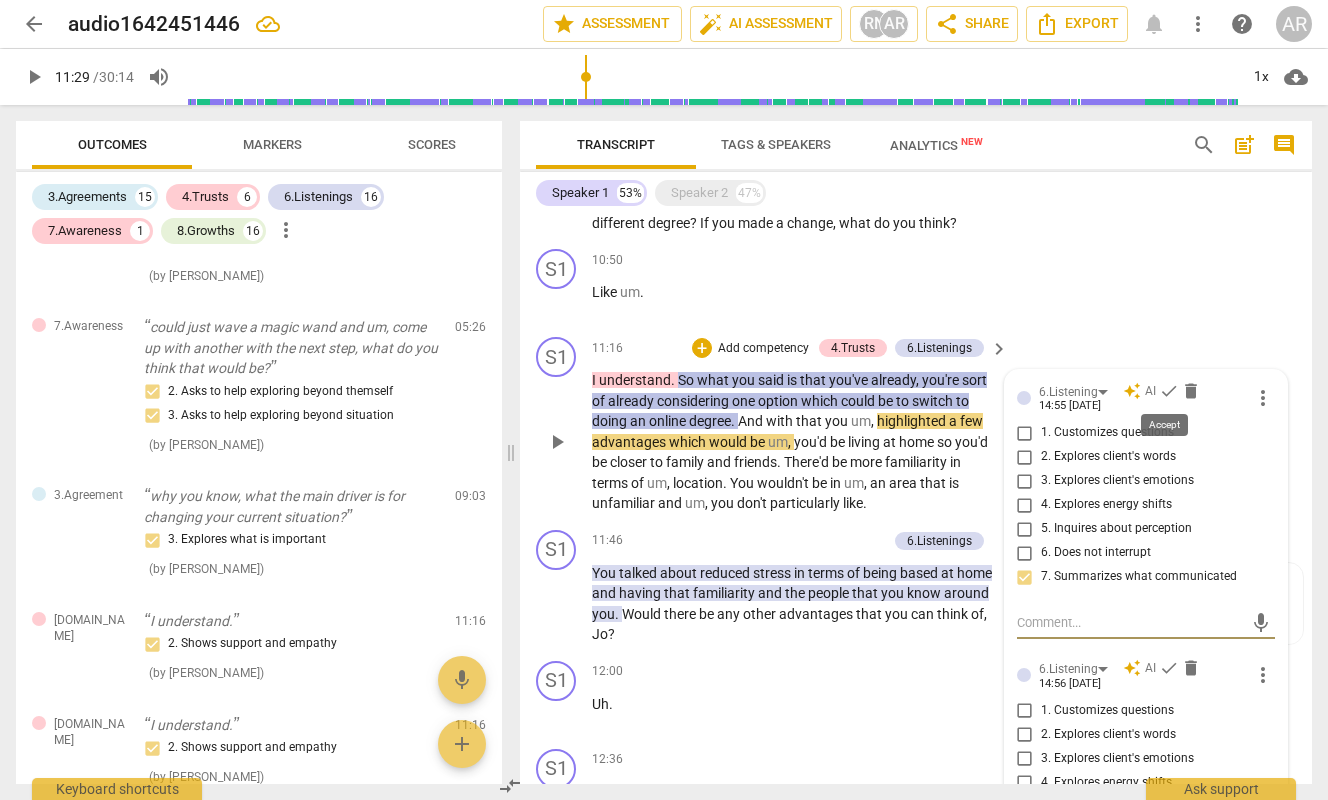 click on "check" at bounding box center (1169, 391) 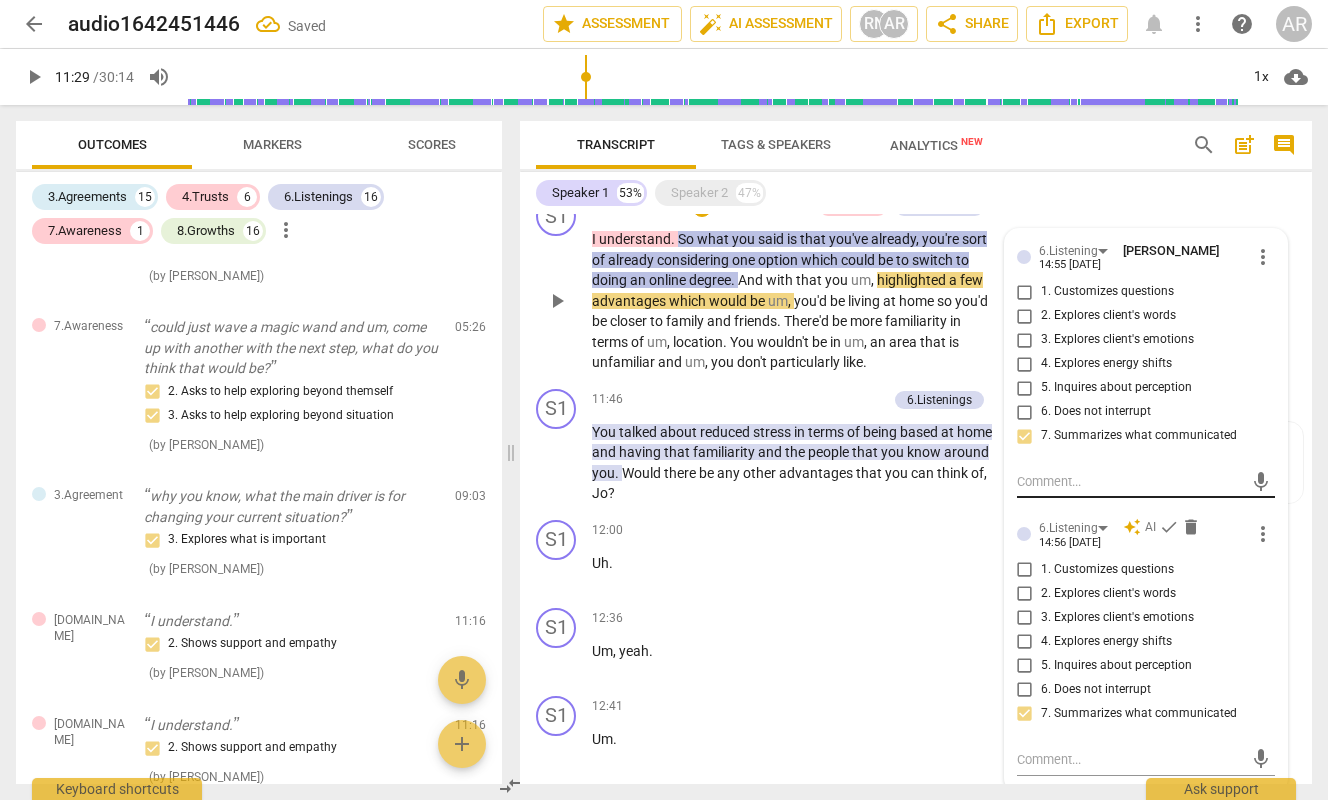 scroll, scrollTop: 2896, scrollLeft: 0, axis: vertical 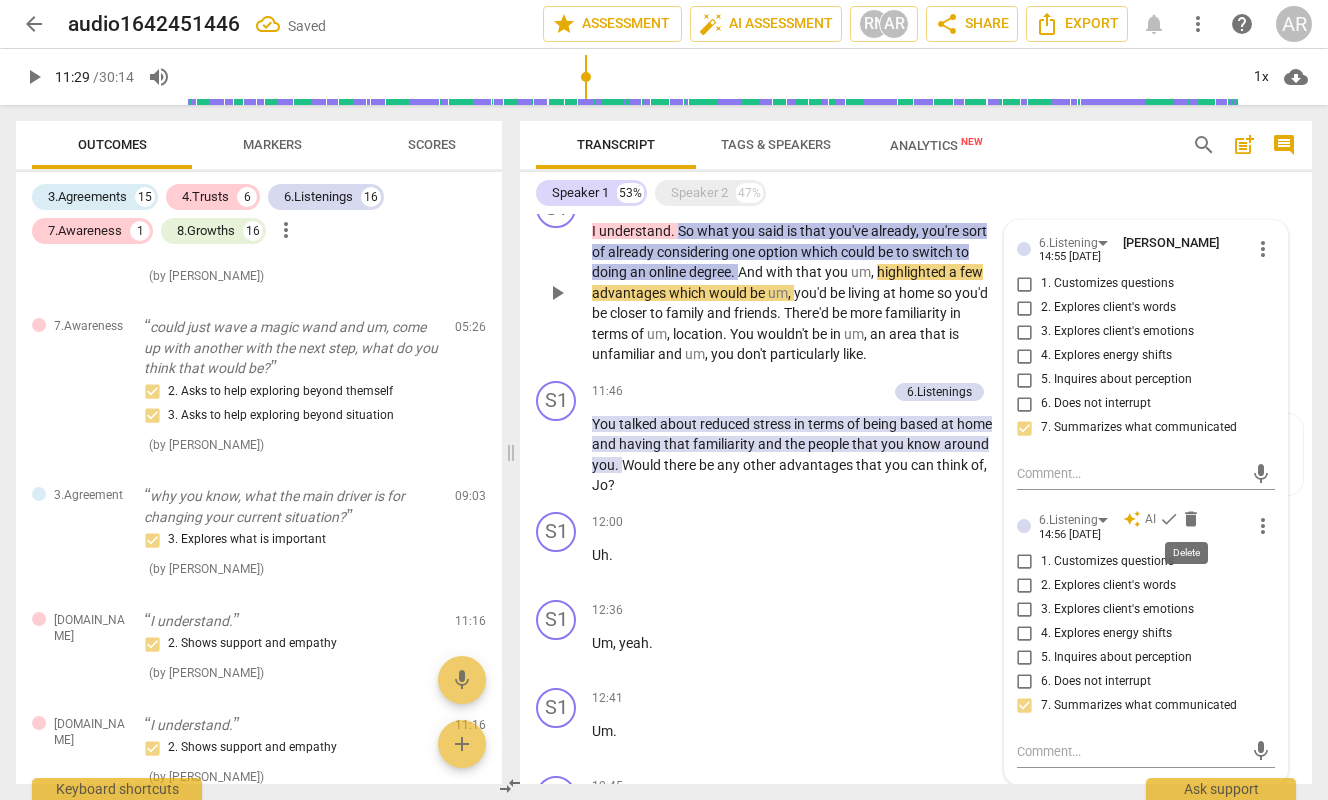 click on "delete" at bounding box center [1191, 519] 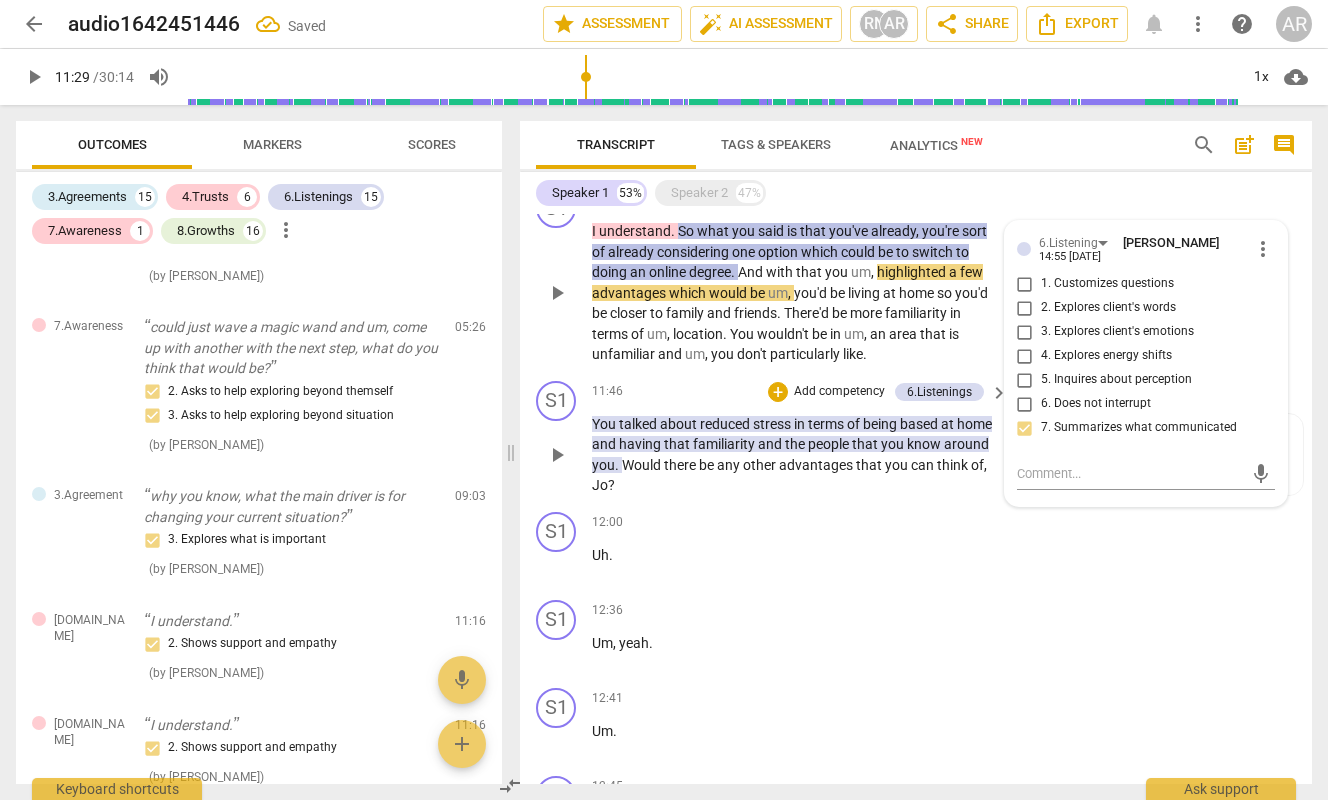 click on "play_arrow" at bounding box center (557, 455) 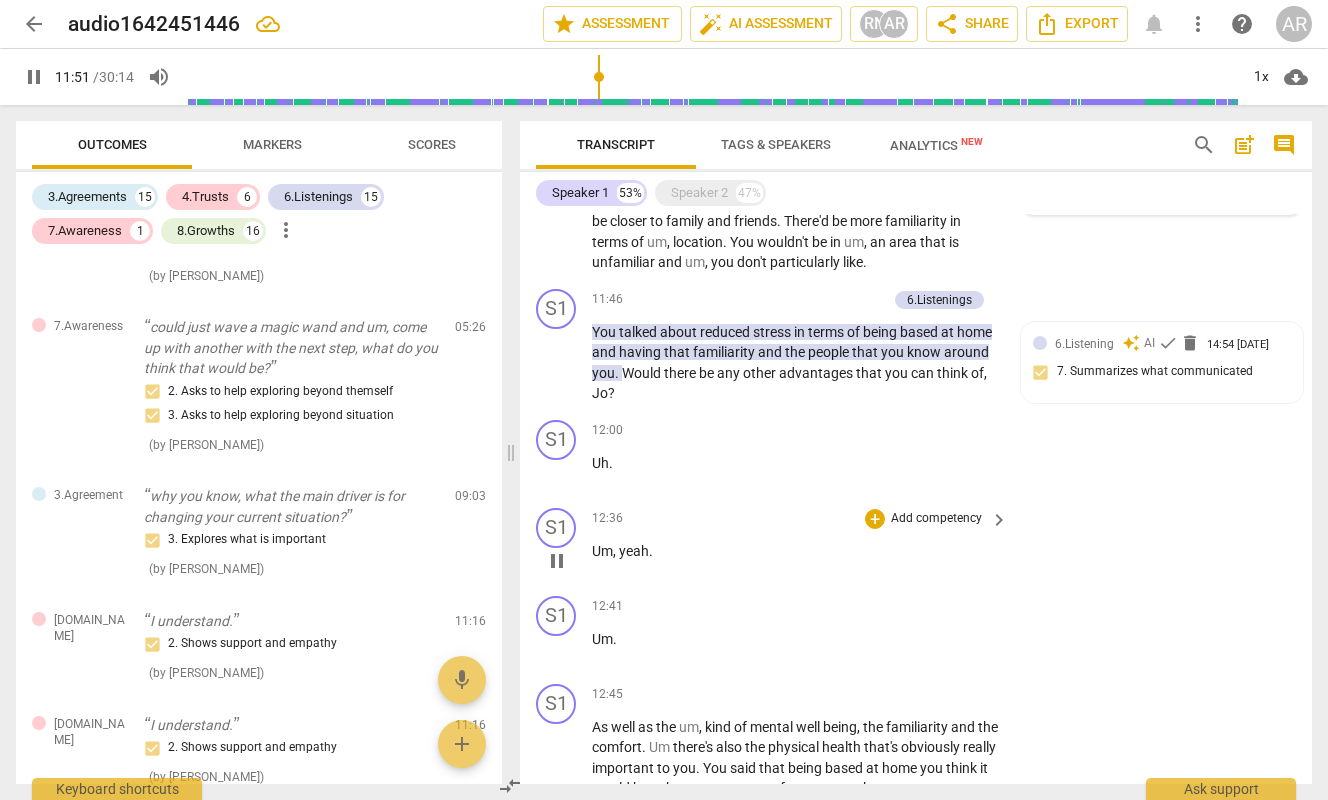 scroll, scrollTop: 2990, scrollLeft: 0, axis: vertical 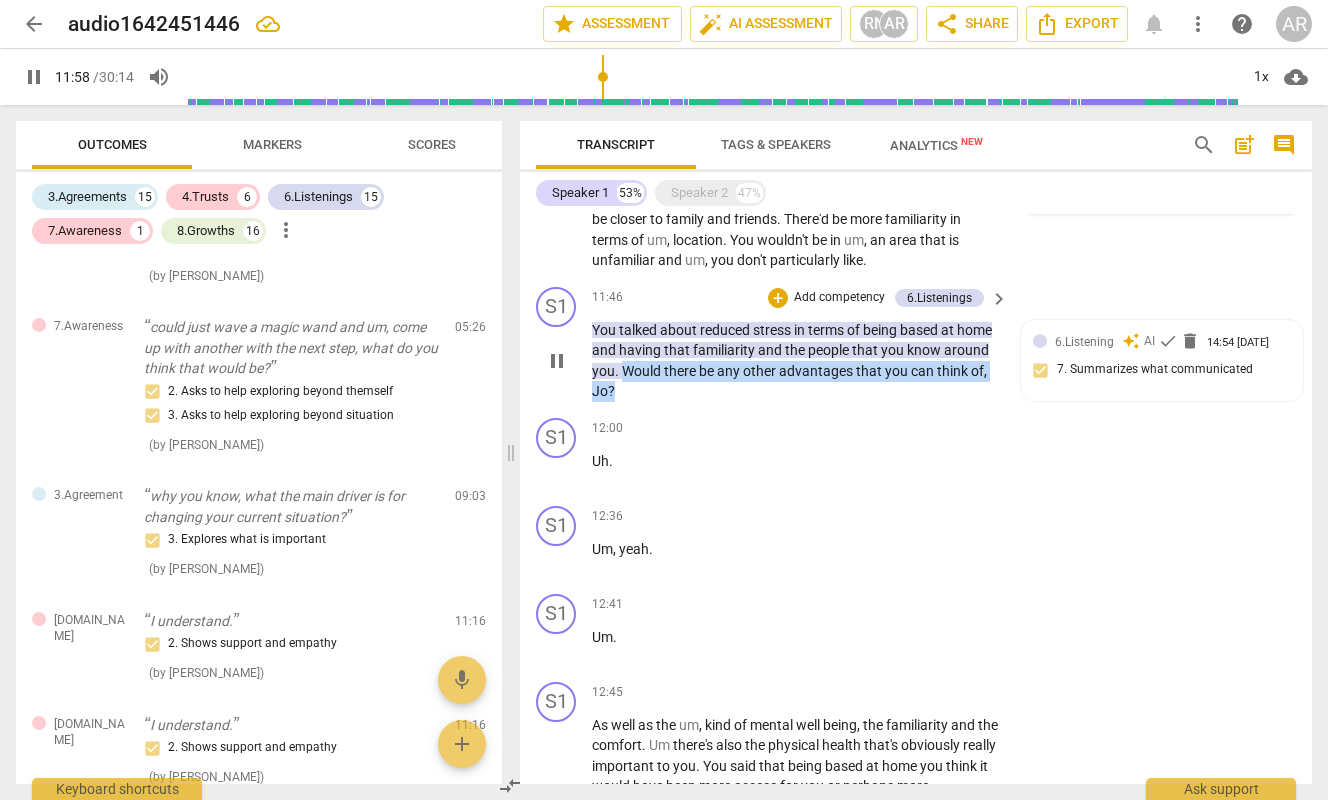 drag, startPoint x: 670, startPoint y: 370, endPoint x: 682, endPoint y: 391, distance: 24.186773 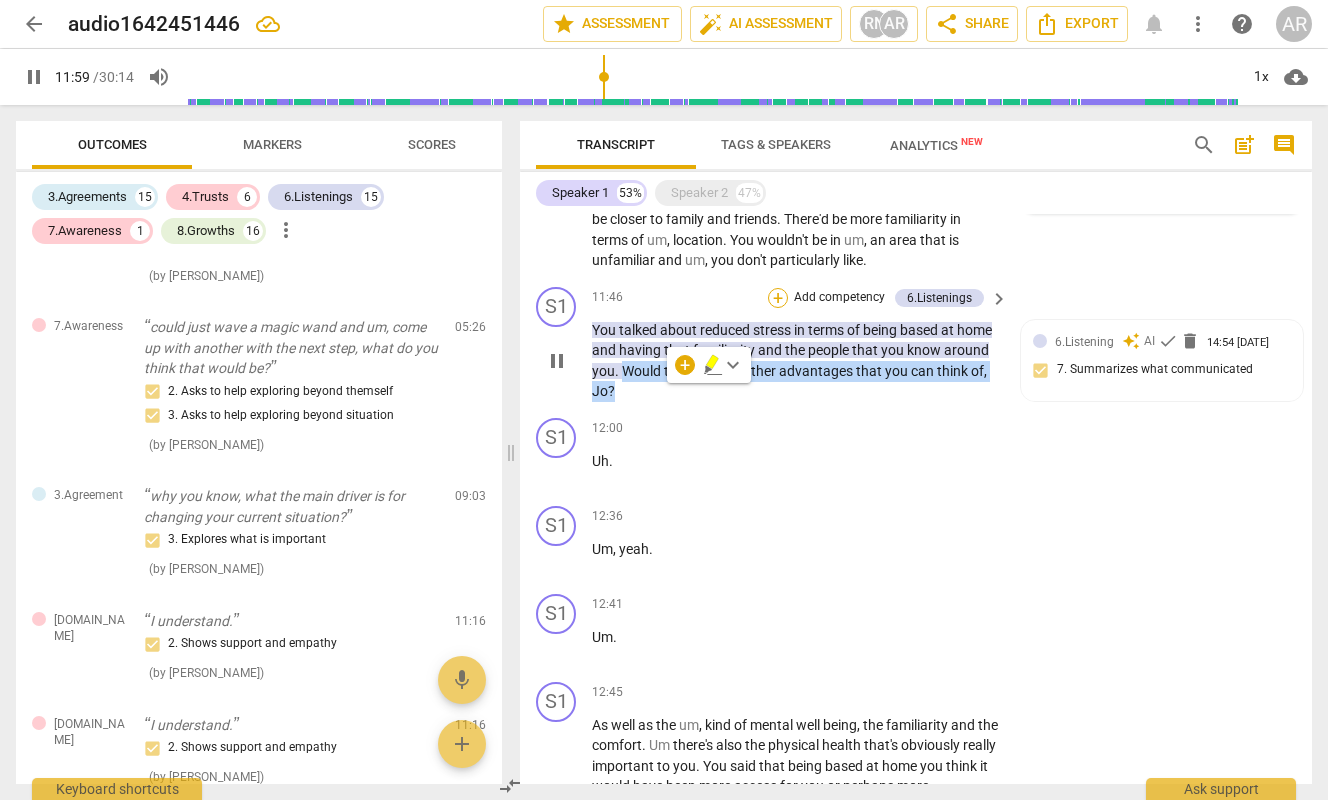 click on "+" at bounding box center (778, 298) 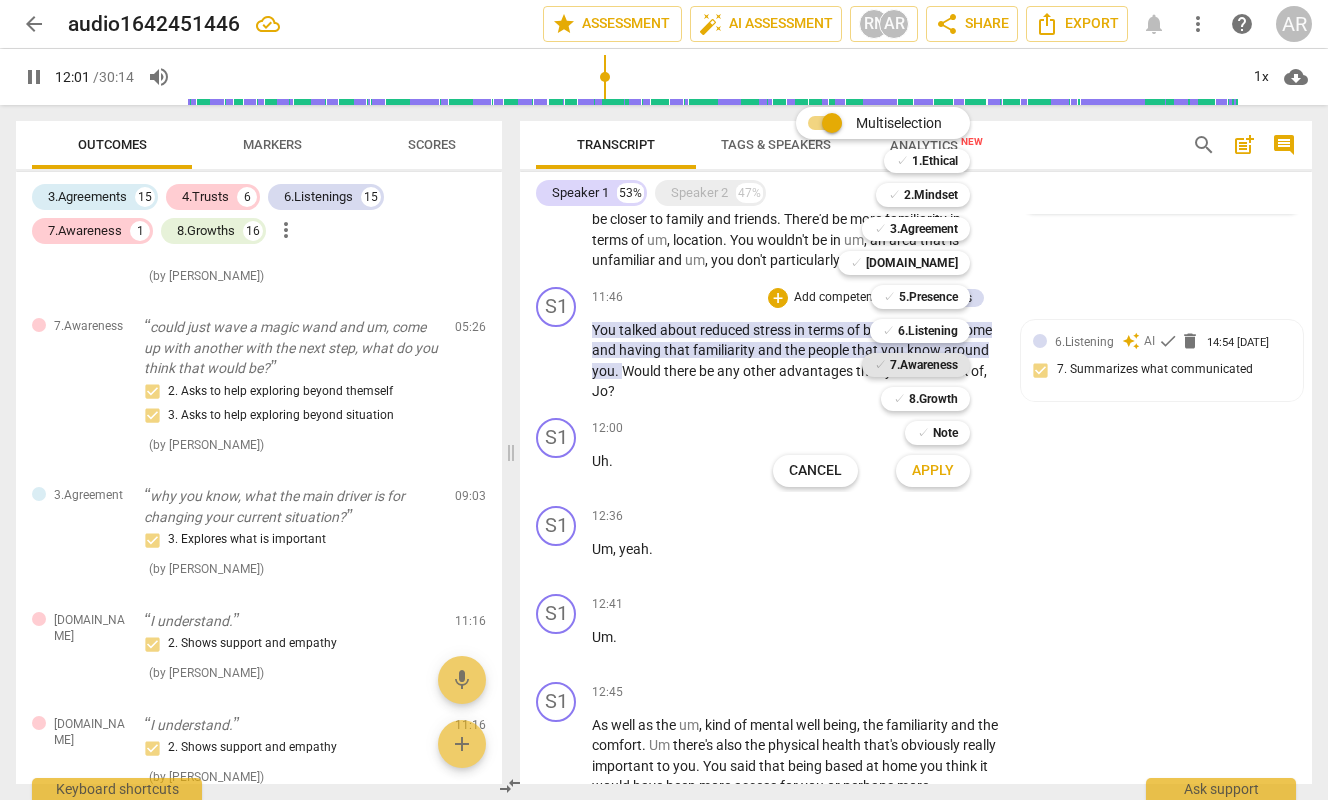 click on "7.Awareness" at bounding box center (924, 365) 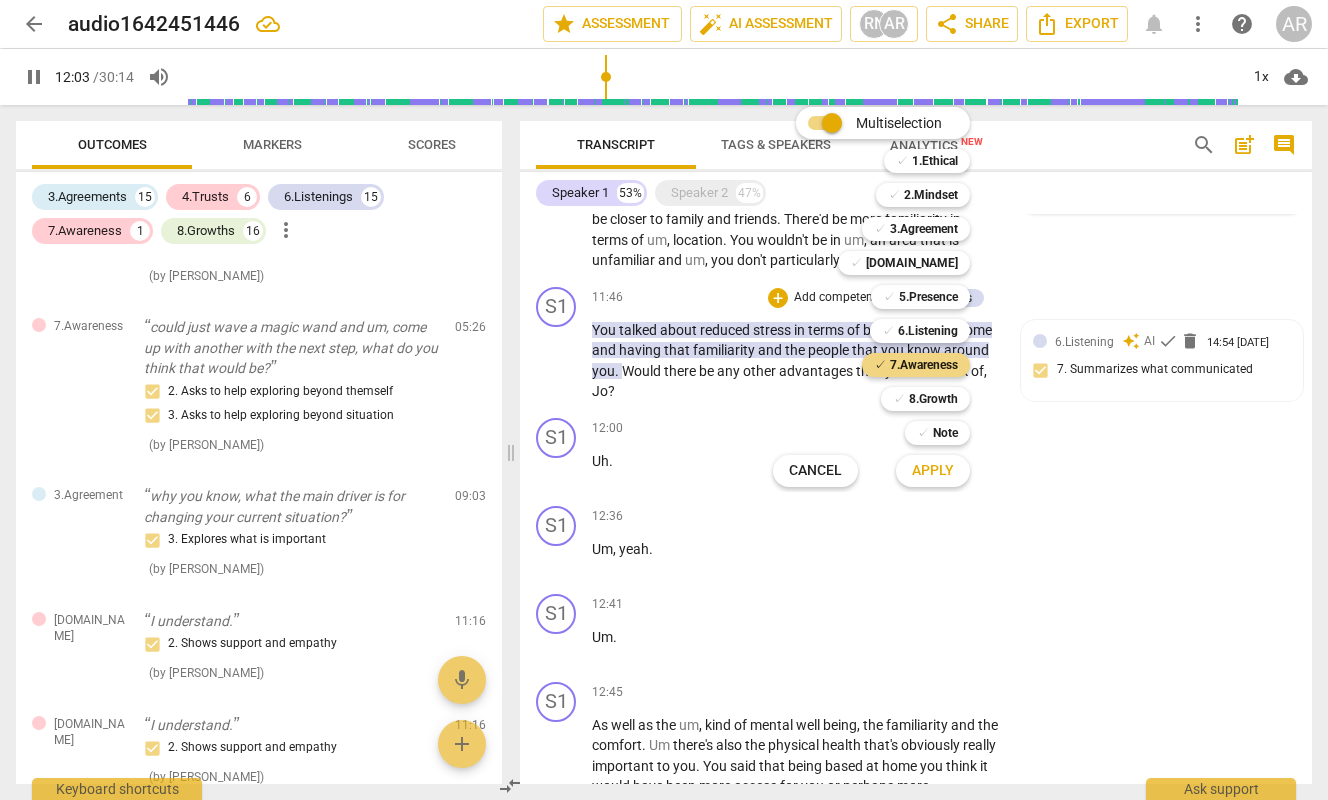 click on "Apply" at bounding box center [933, 471] 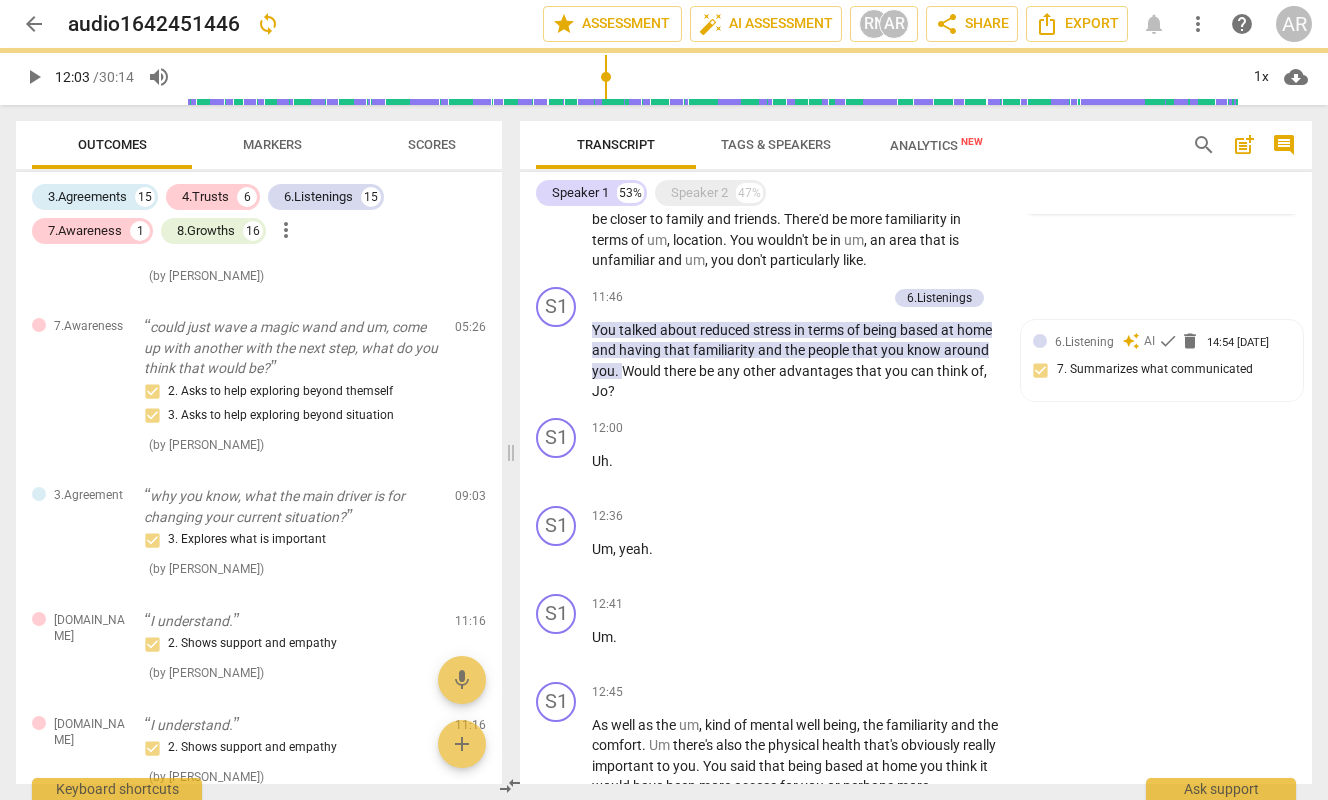 type on "723" 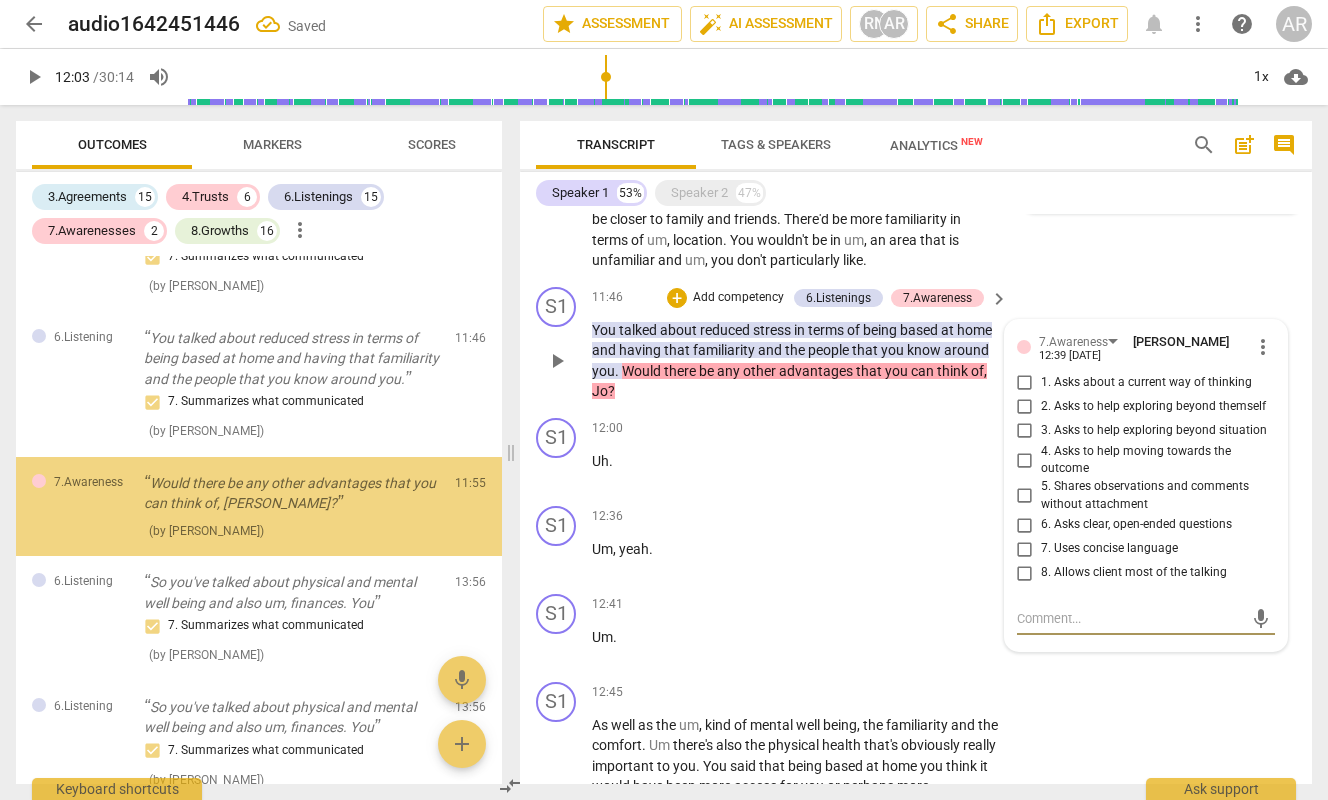 scroll, scrollTop: 3455, scrollLeft: 0, axis: vertical 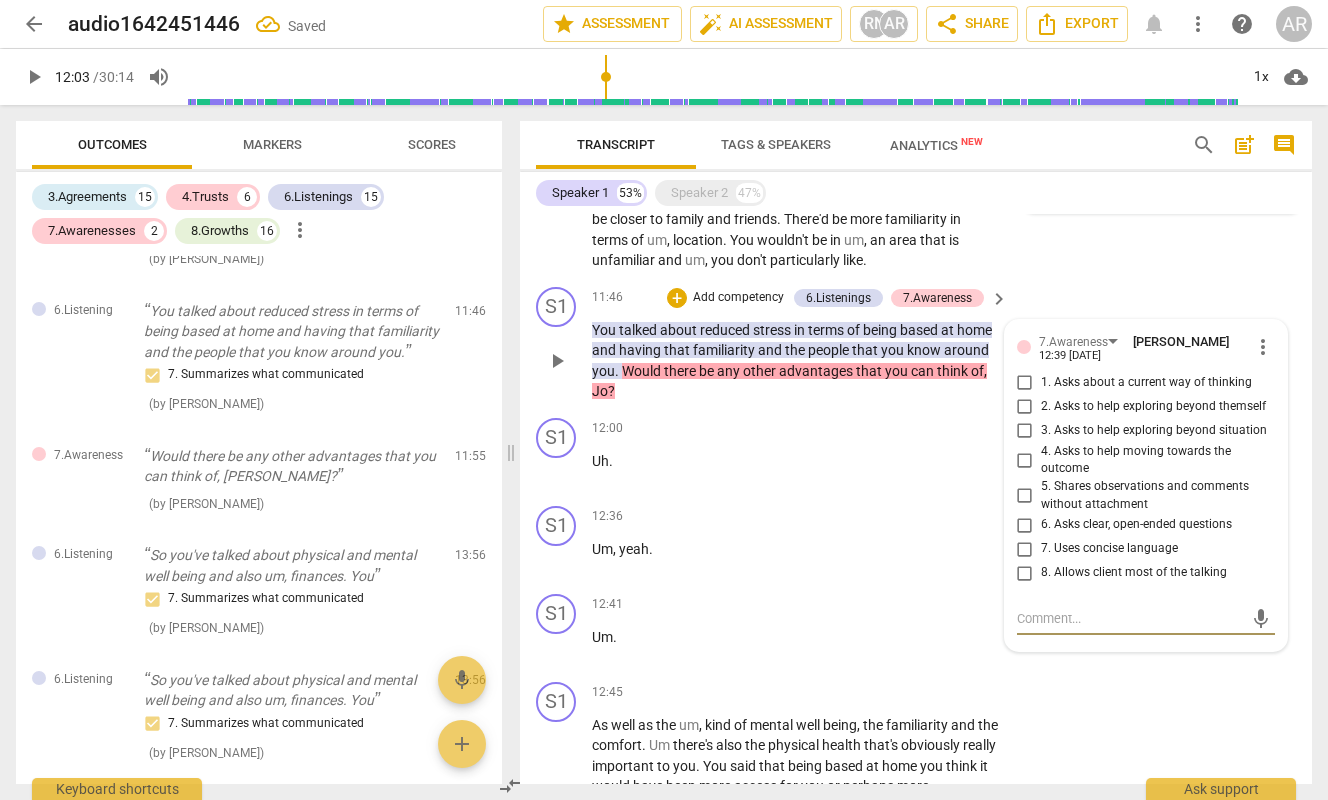 click on "3. Asks to help exploring beyond situation" at bounding box center [1025, 431] 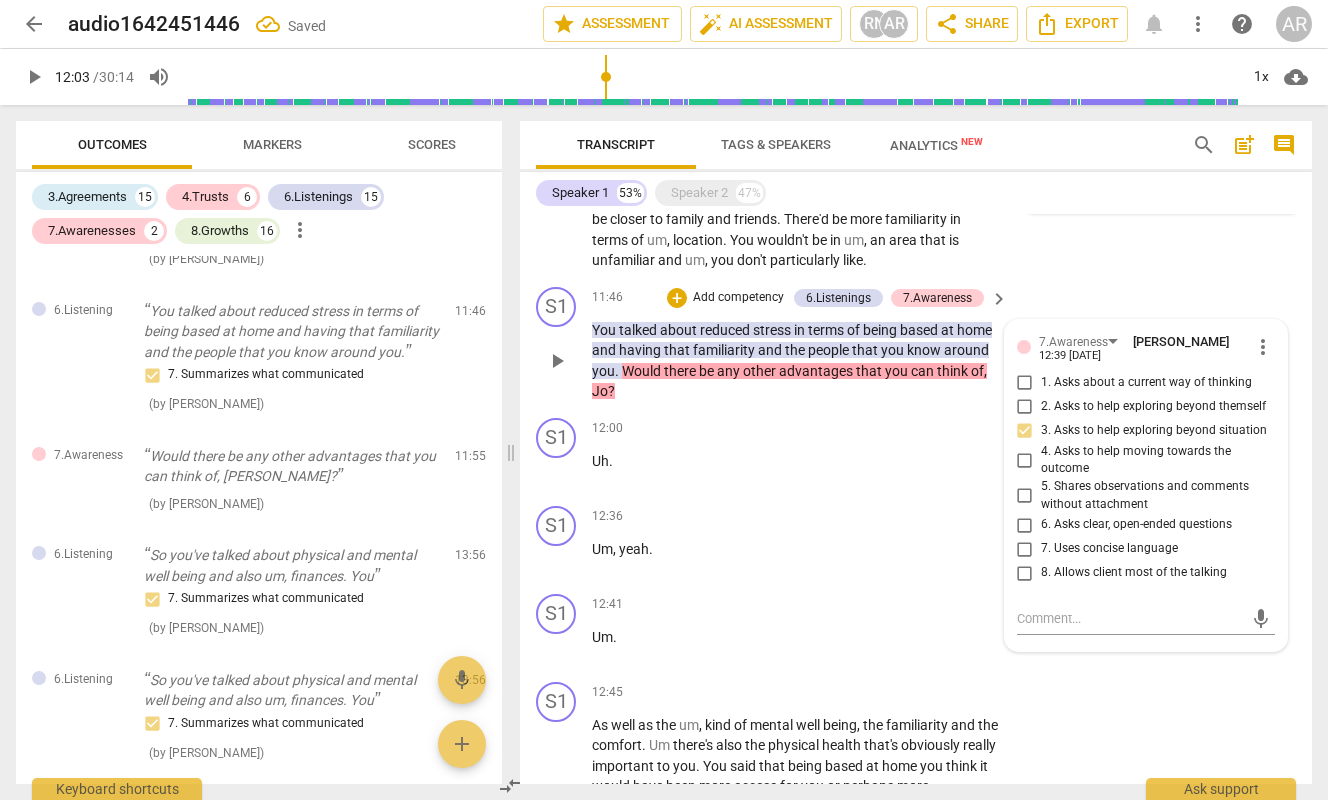 click on "2. Asks to help exploring beyond themself" at bounding box center [1025, 407] 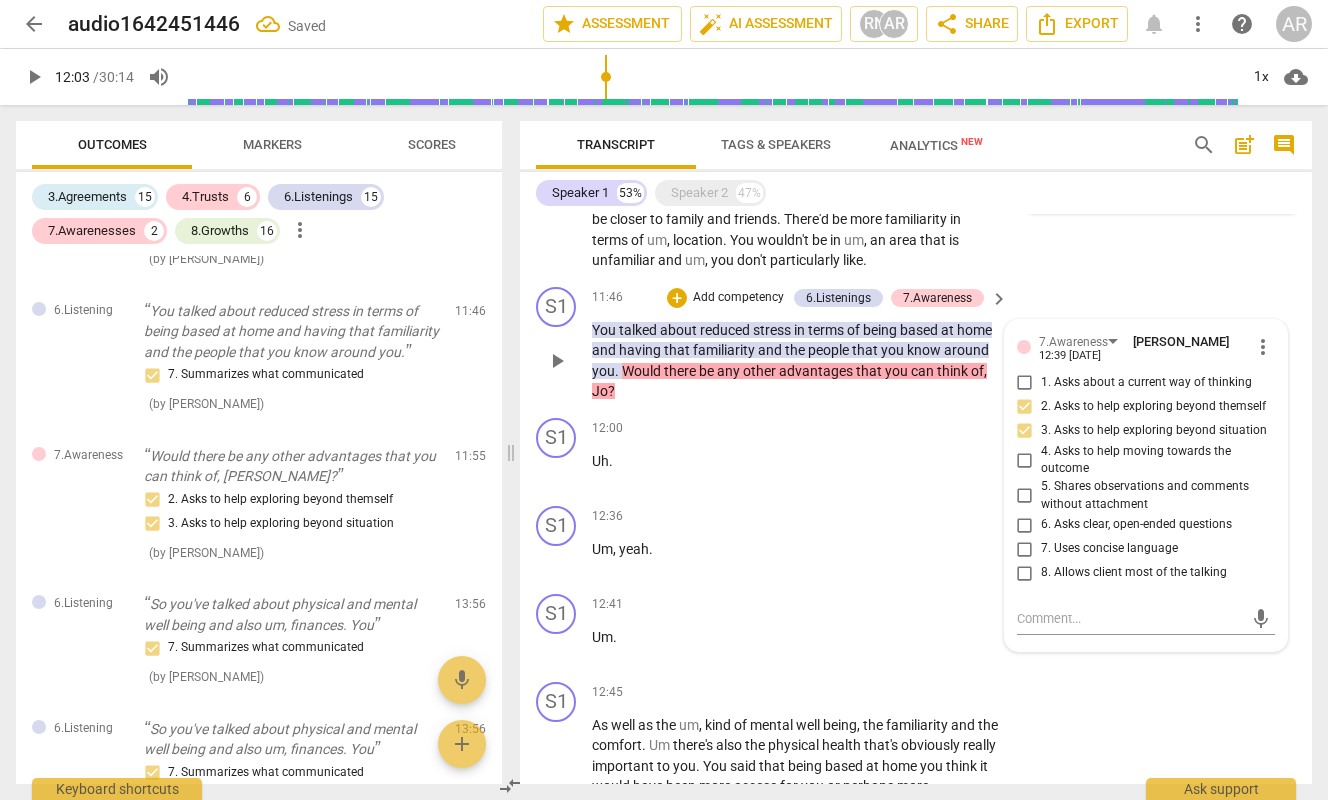 click on "1. Asks about a current way of thinking" at bounding box center (1025, 383) 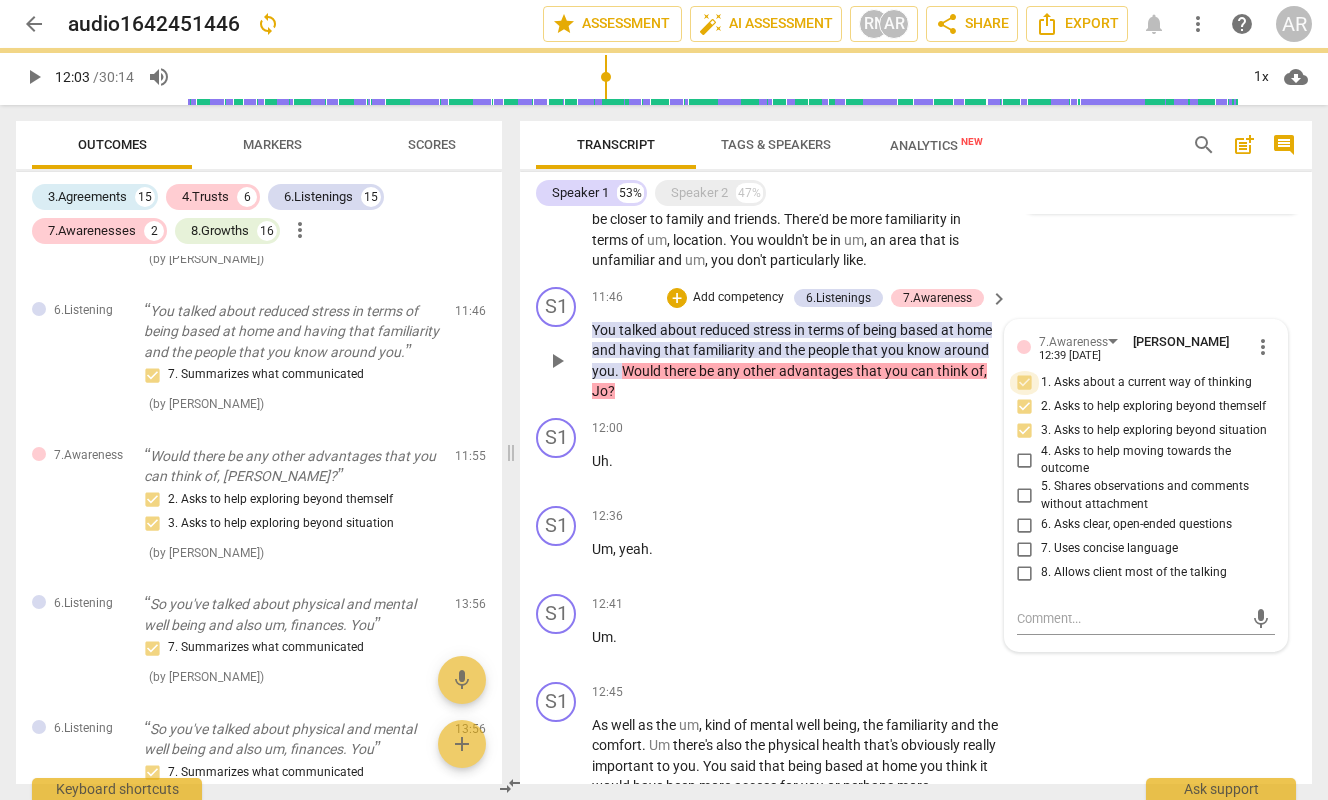 click on "1. Asks about a current way of thinking" at bounding box center (1025, 383) 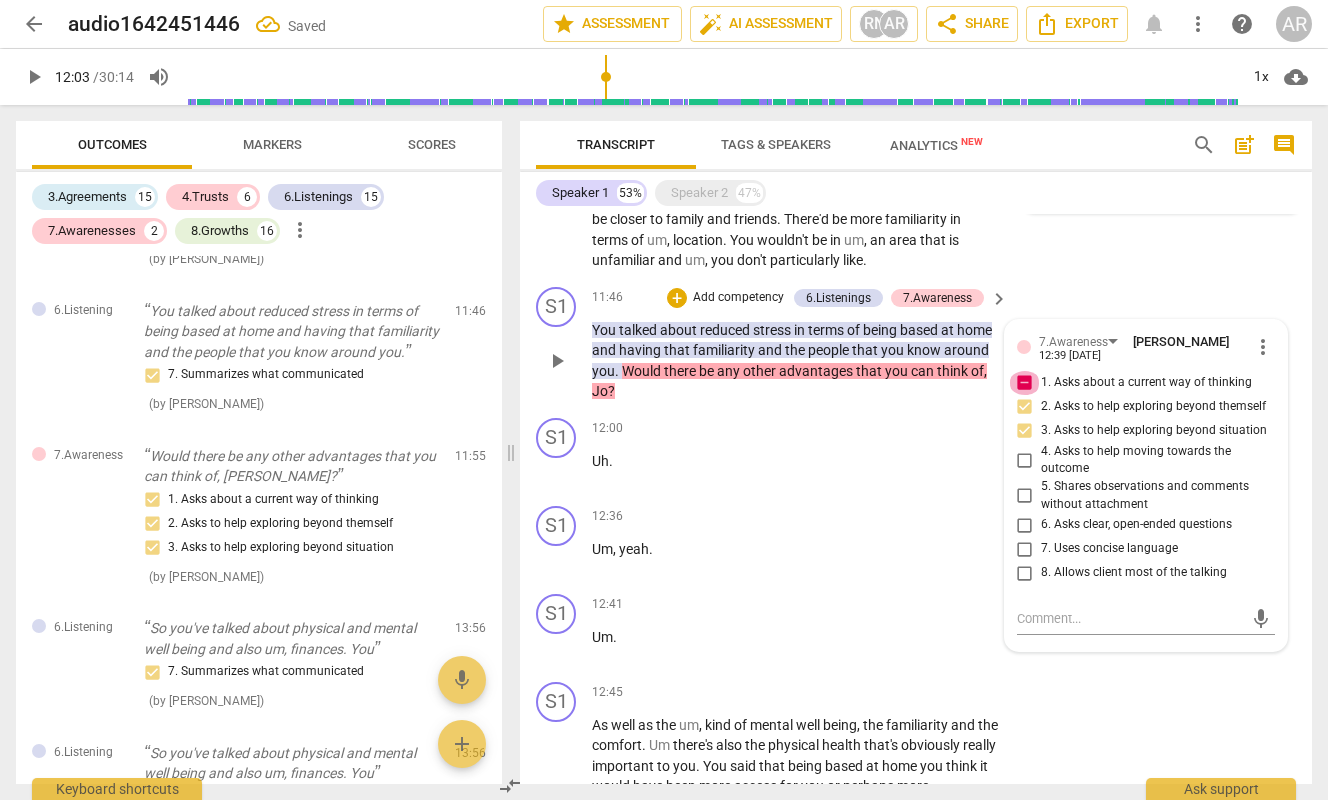click on "1. Asks about a current way of thinking" at bounding box center [1025, 383] 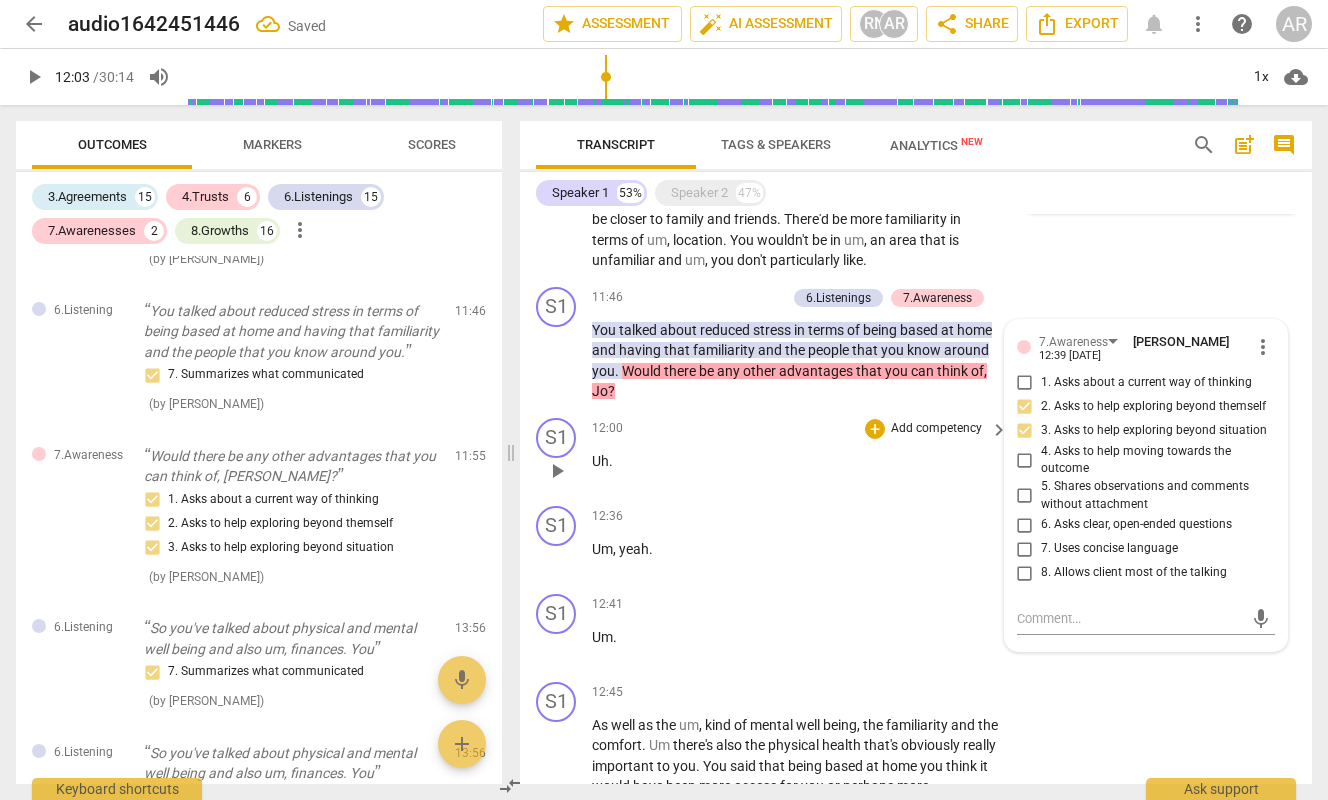 click on "S1 play_arrow pause 12:00 + Add competency keyboard_arrow_right Uh ." at bounding box center (916, 454) 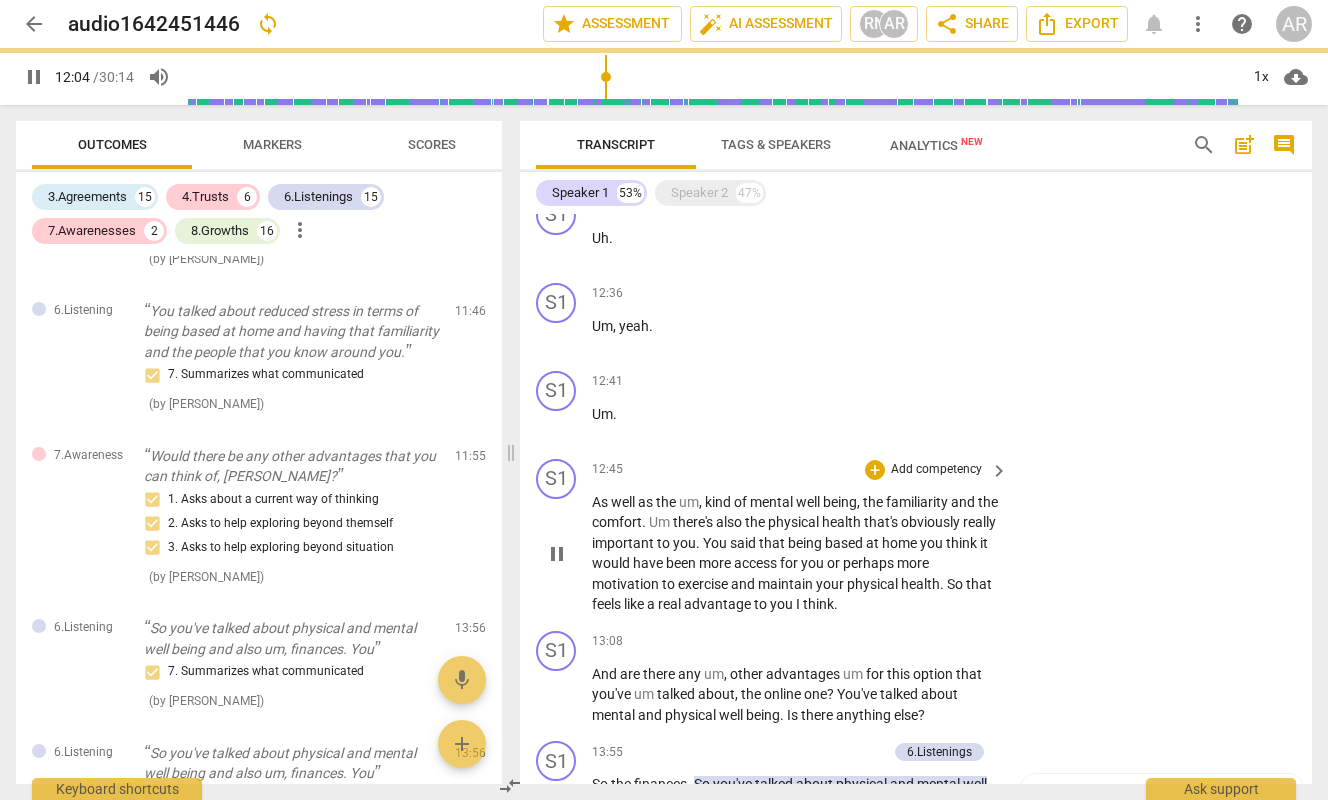 scroll, scrollTop: 3214, scrollLeft: 0, axis: vertical 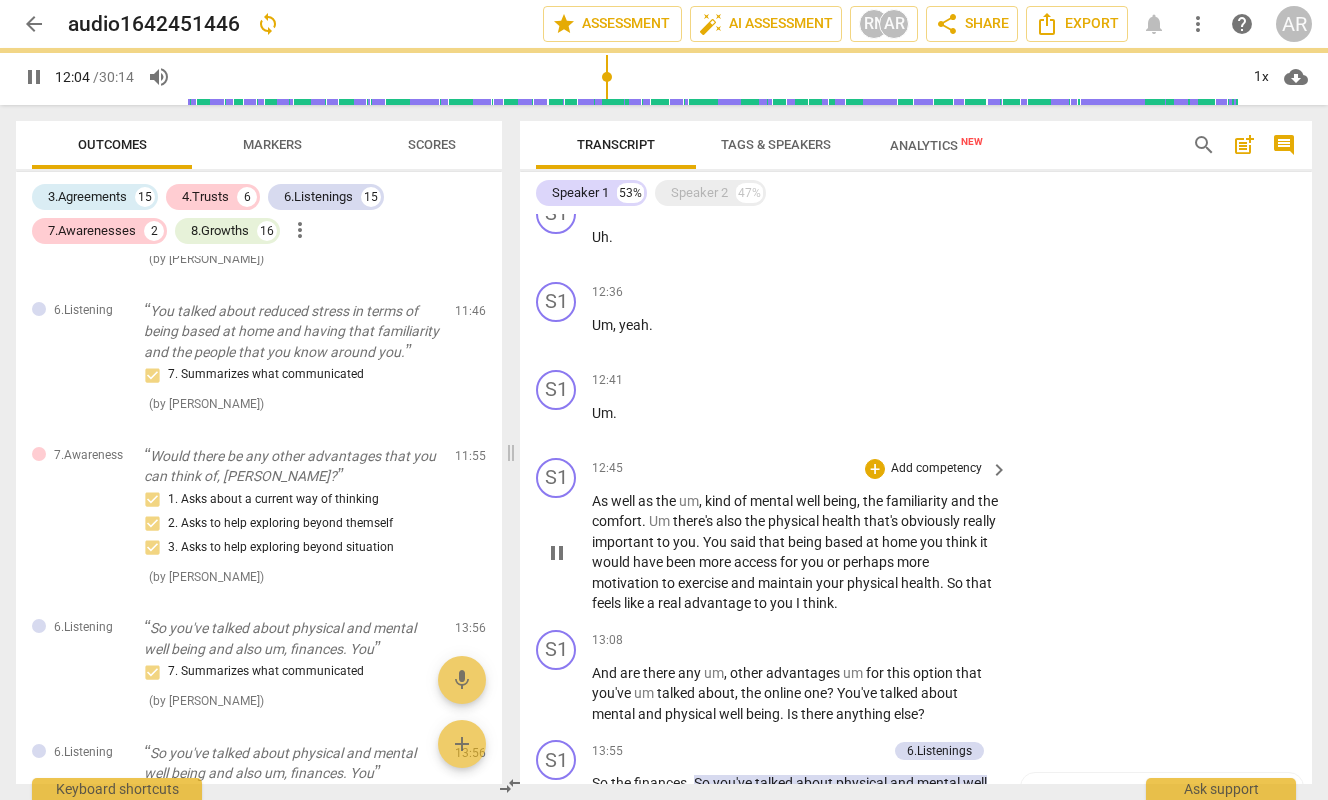 click on "pause" at bounding box center (557, 553) 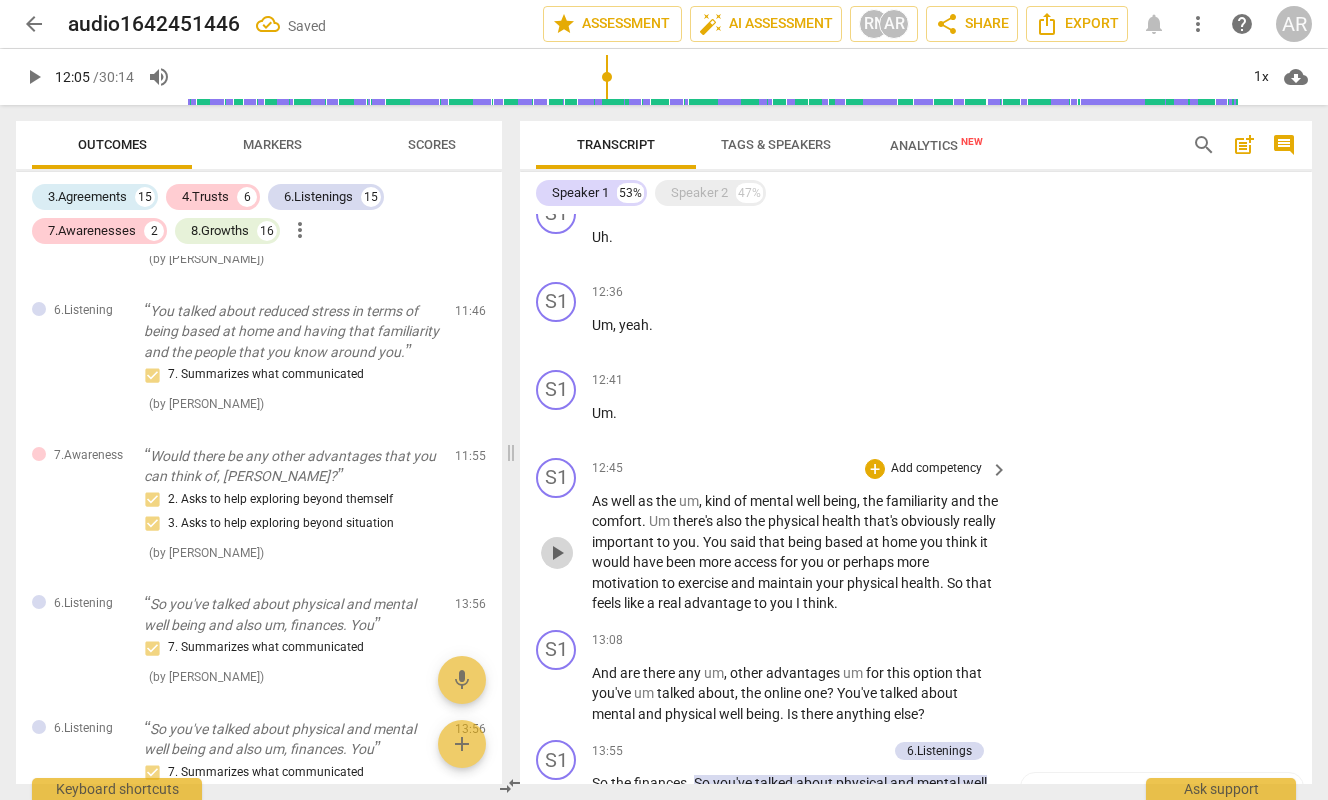 click on "play_arrow" at bounding box center (557, 553) 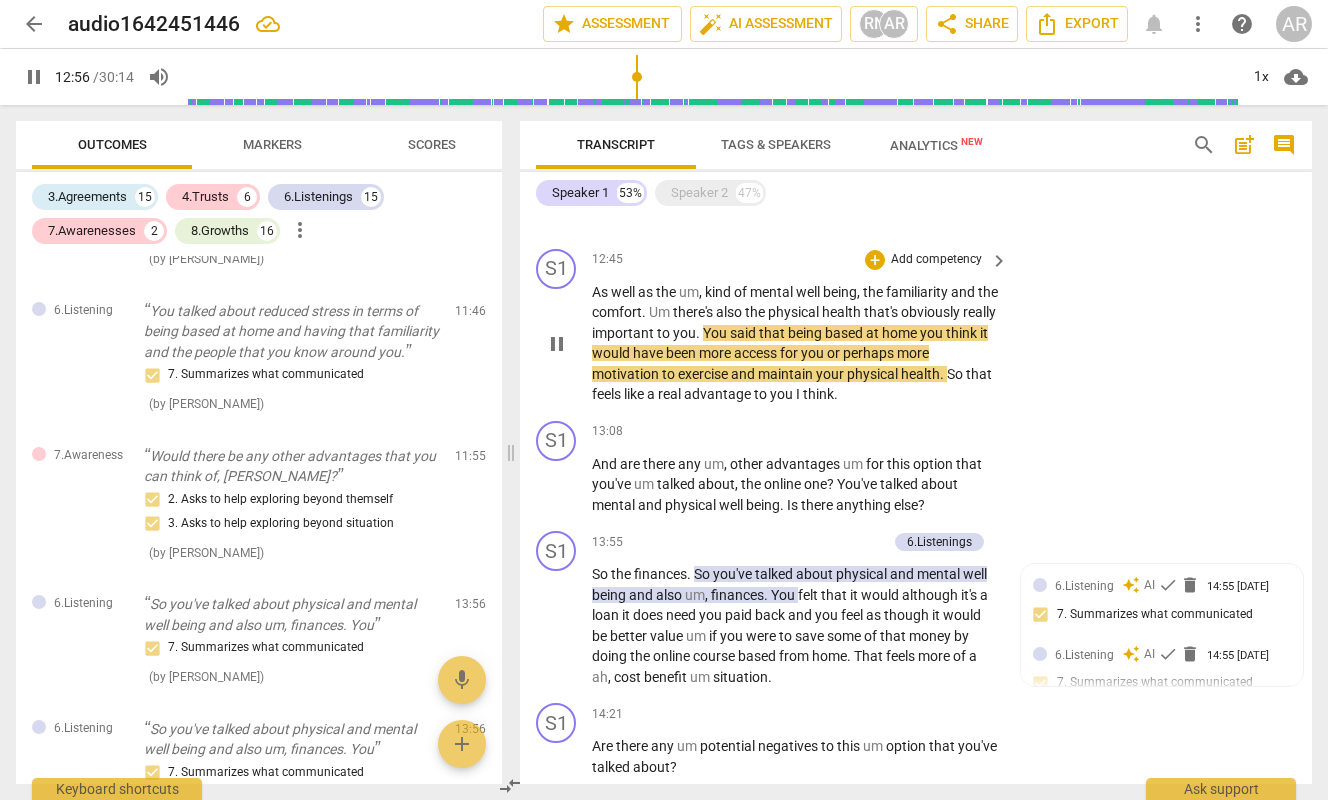 scroll, scrollTop: 3458, scrollLeft: 0, axis: vertical 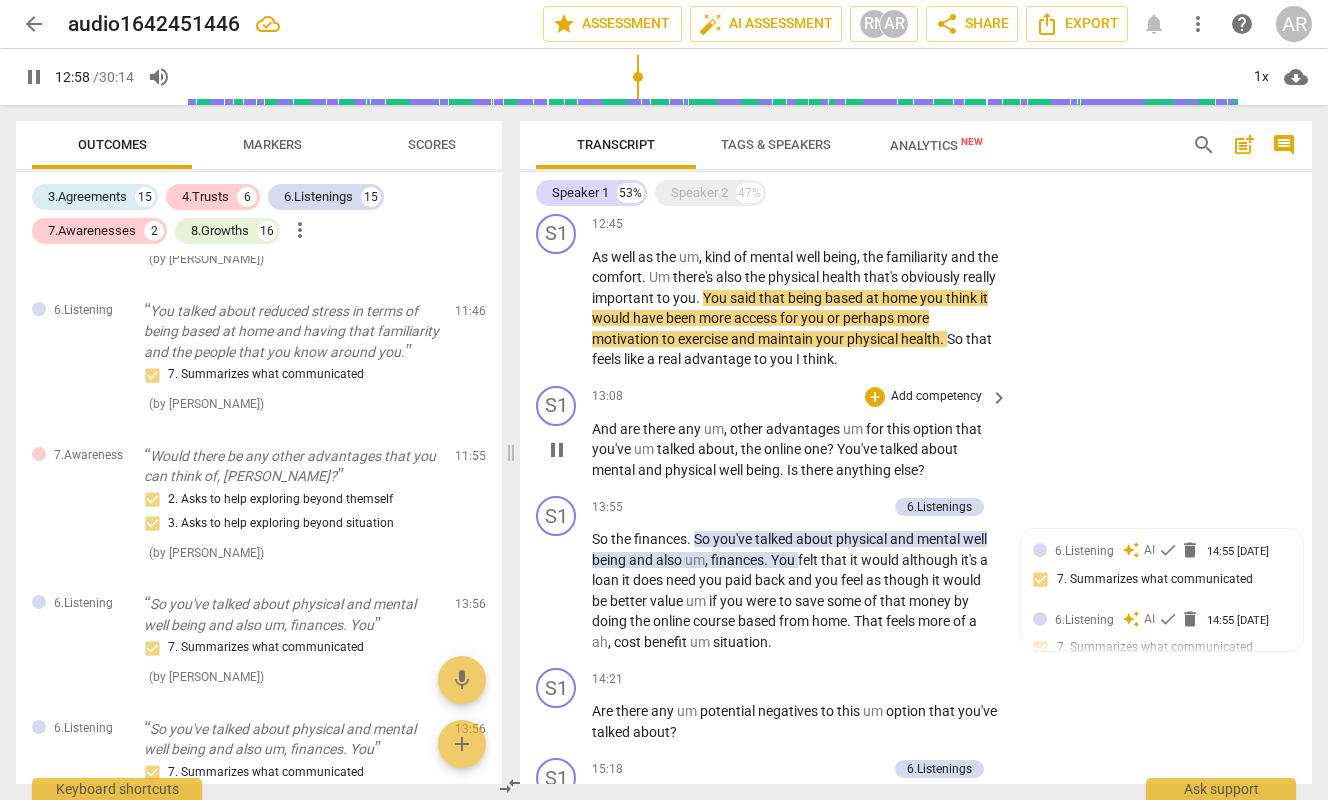click on "pause" at bounding box center (557, 450) 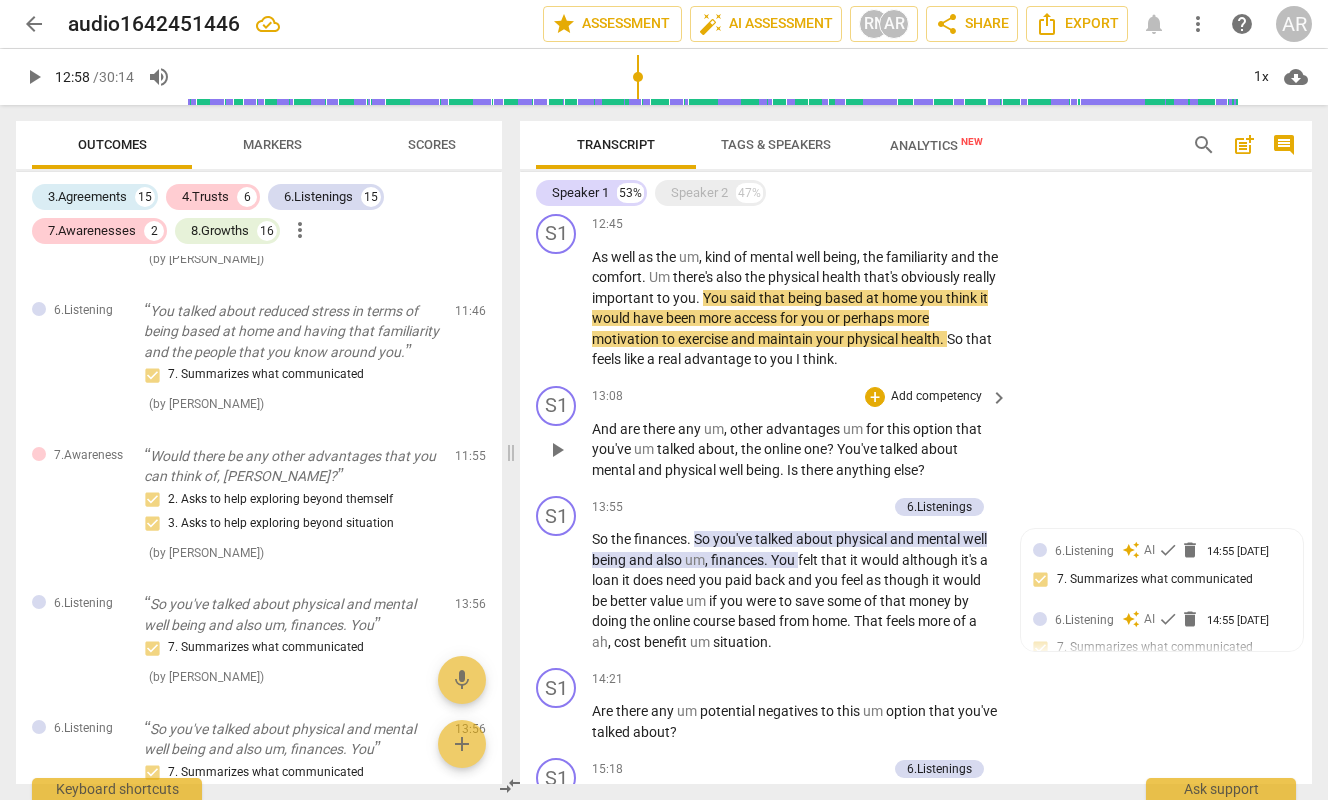 click on "play_arrow" at bounding box center [557, 450] 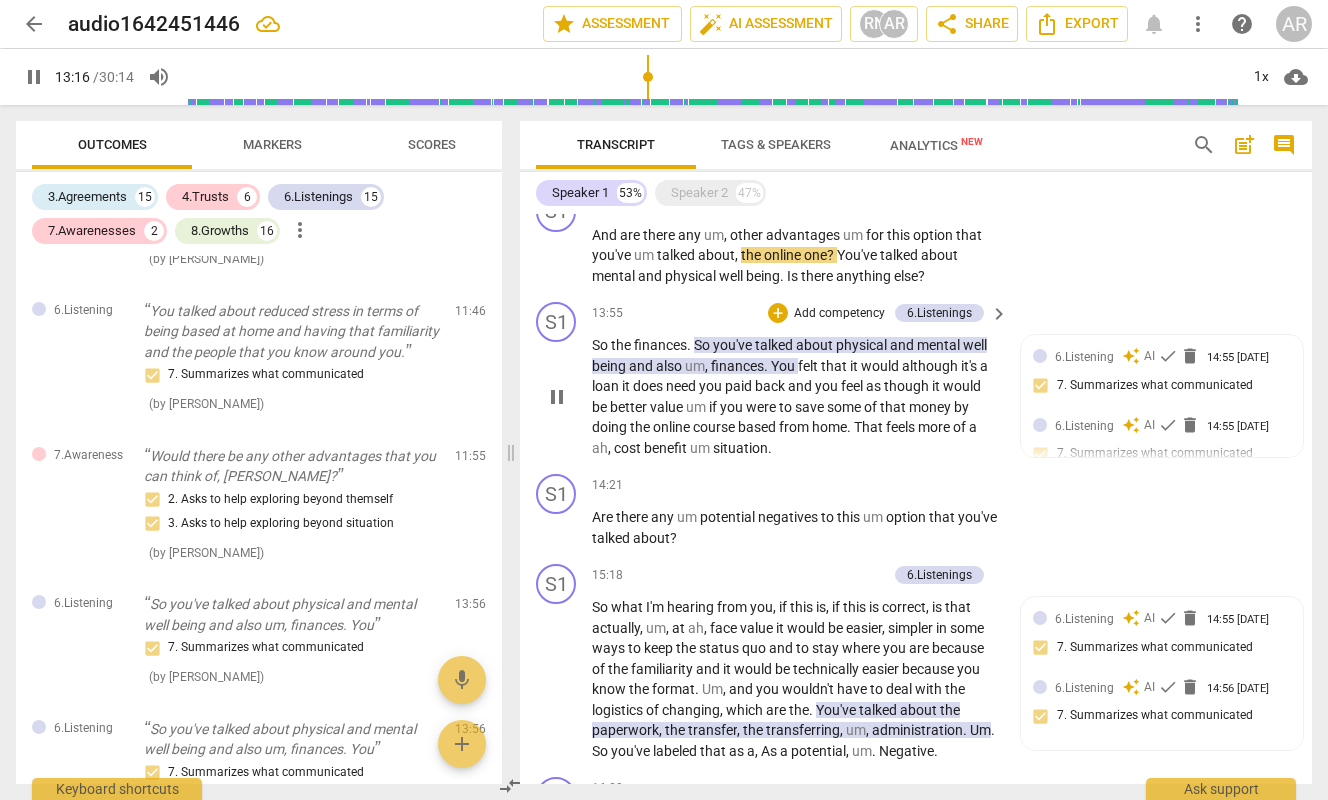 scroll, scrollTop: 3654, scrollLeft: 0, axis: vertical 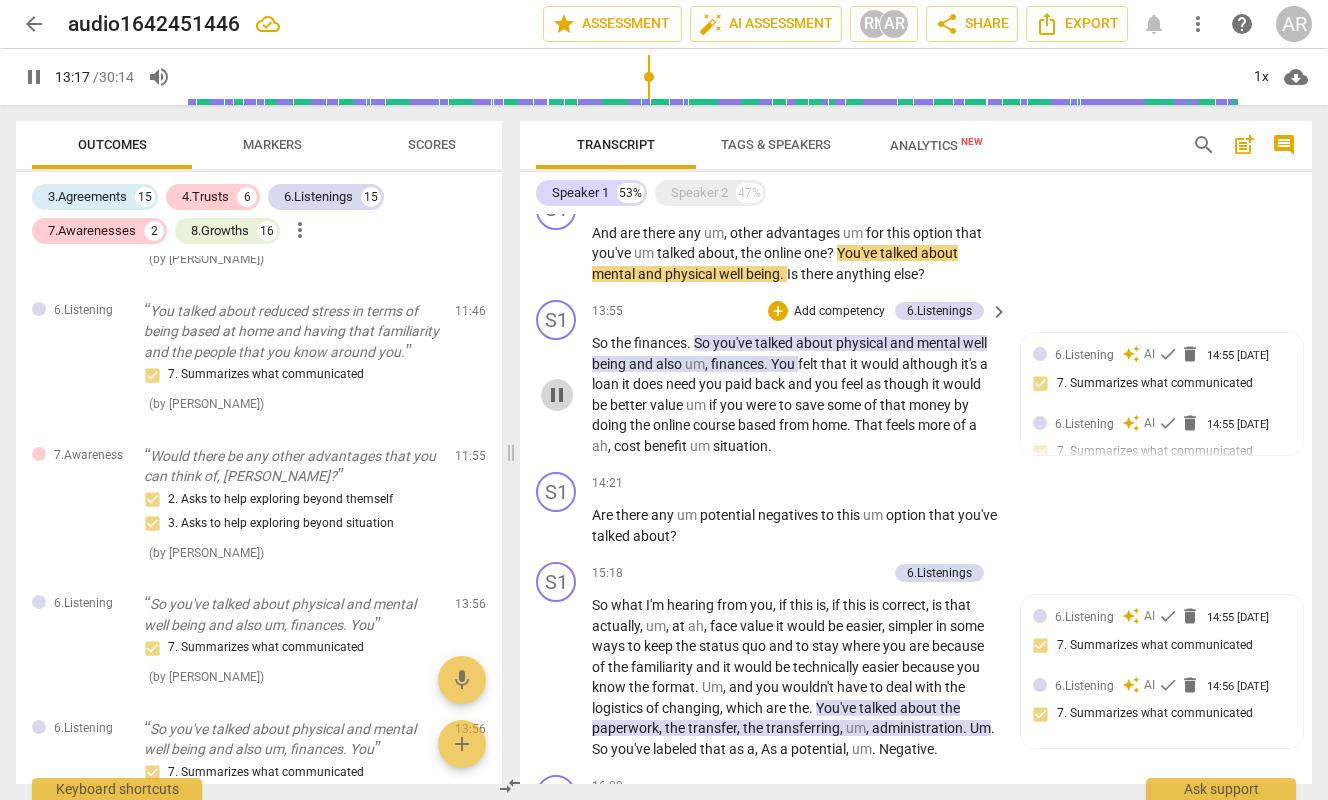 click on "pause" at bounding box center (557, 395) 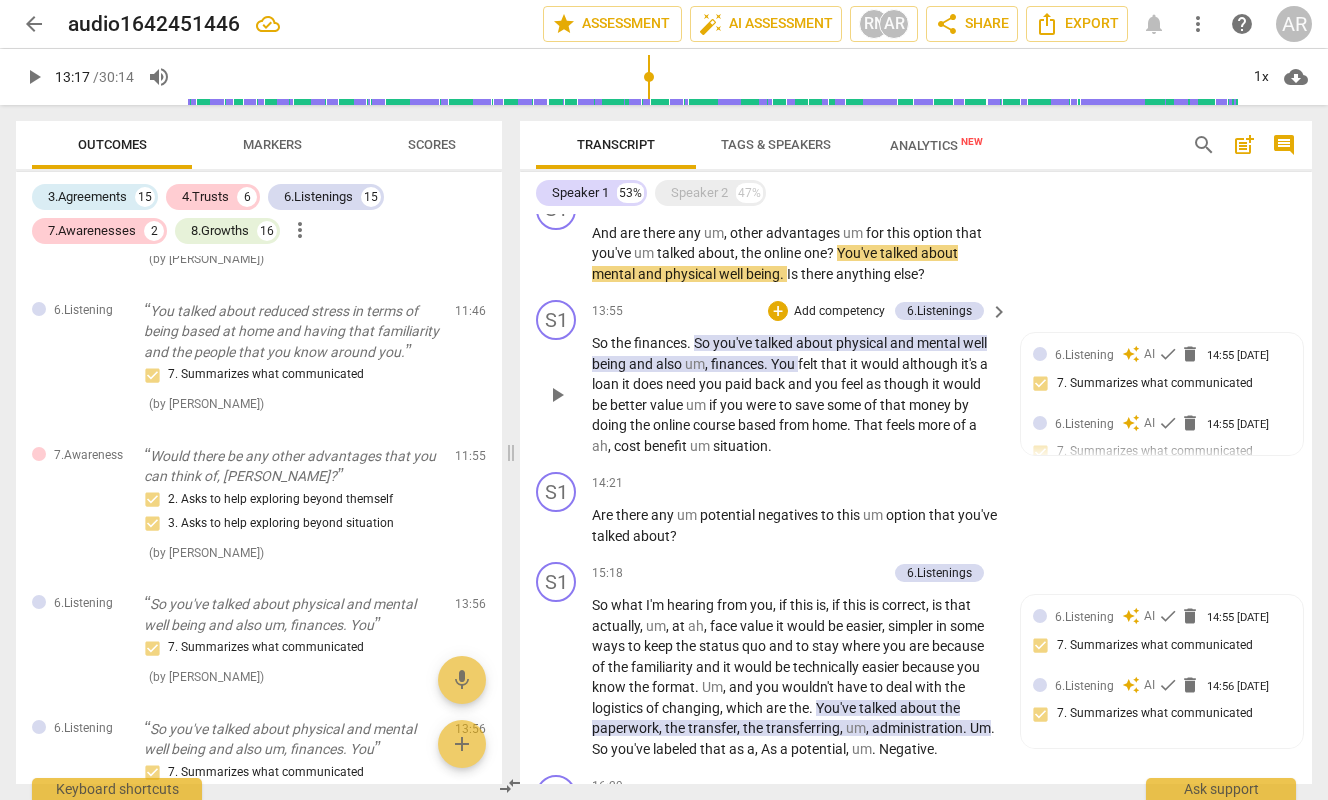 click on "play_arrow" at bounding box center [557, 395] 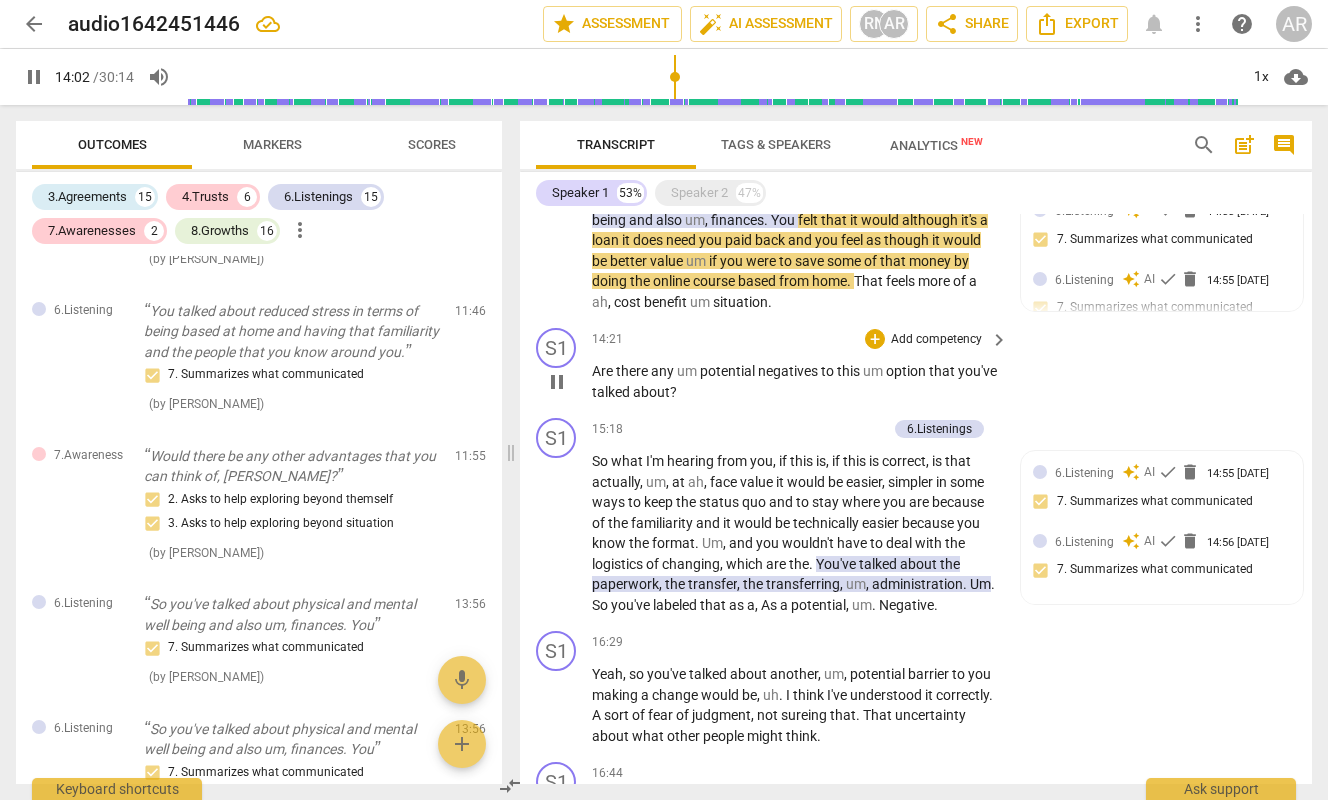 scroll, scrollTop: 3800, scrollLeft: 0, axis: vertical 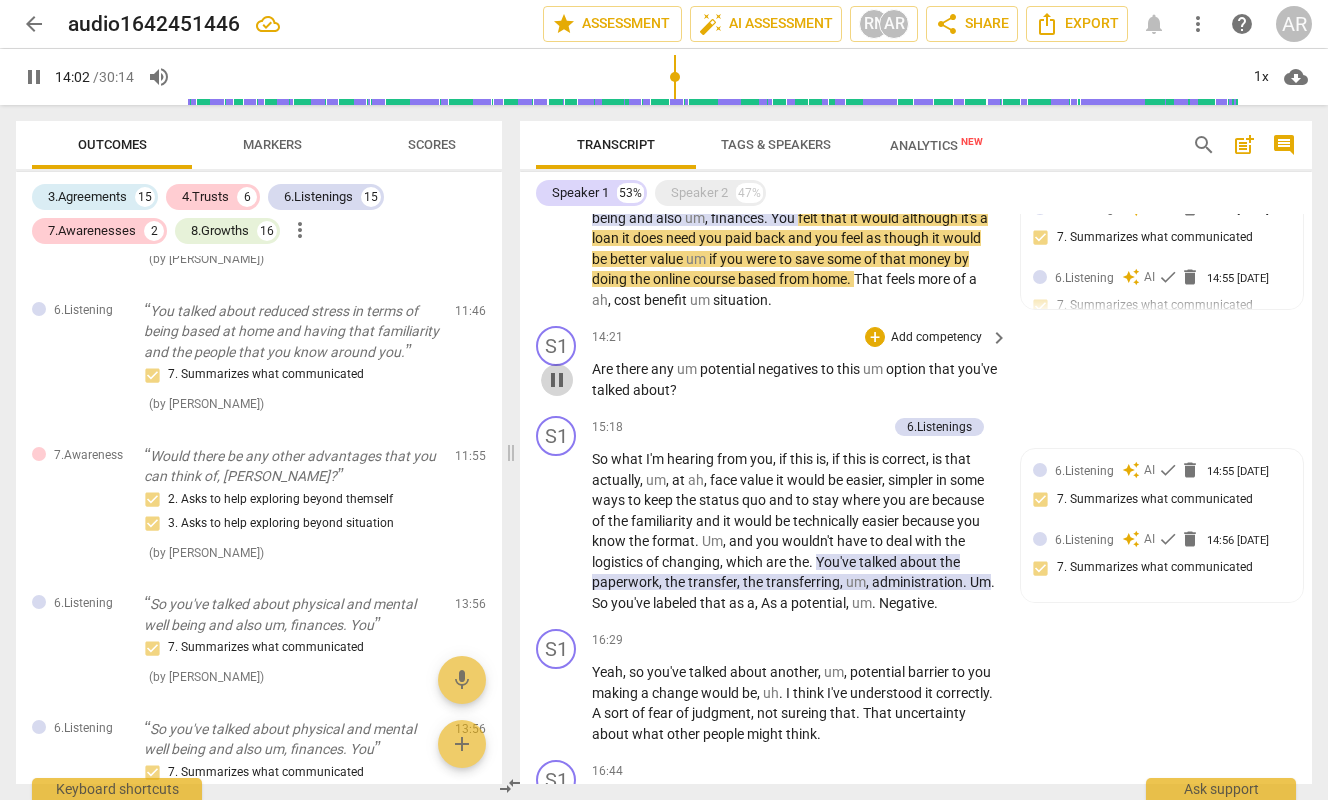 click on "pause" at bounding box center [557, 380] 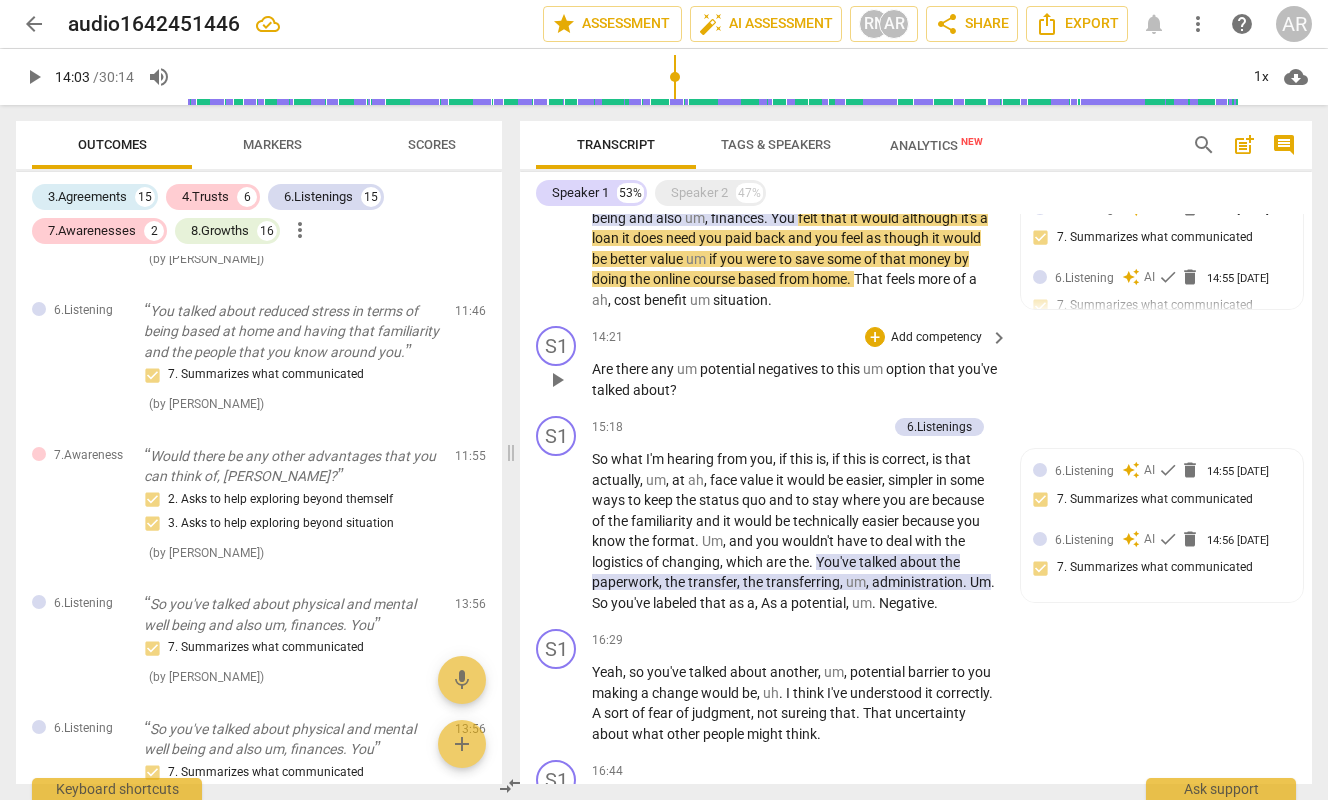 click on "play_arrow" at bounding box center (557, 380) 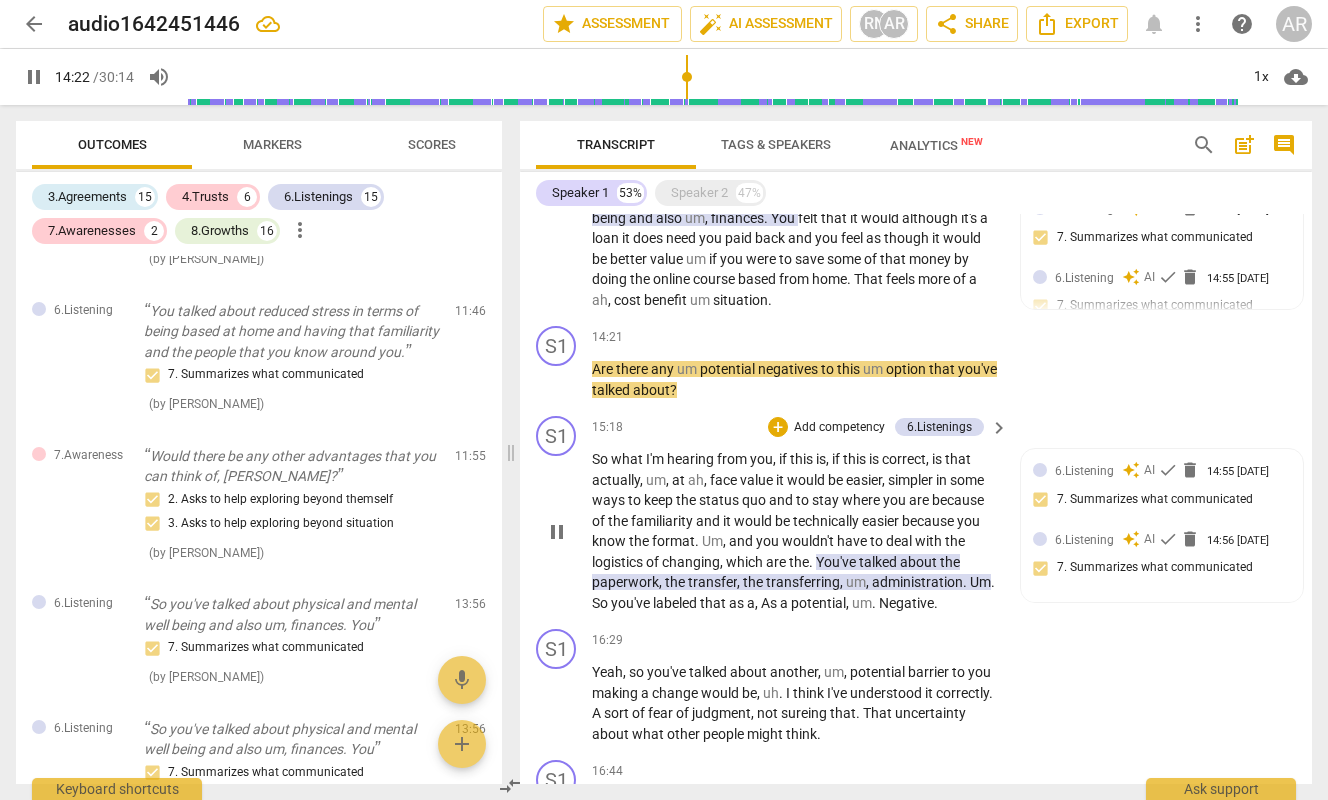 scroll, scrollTop: 3842, scrollLeft: 0, axis: vertical 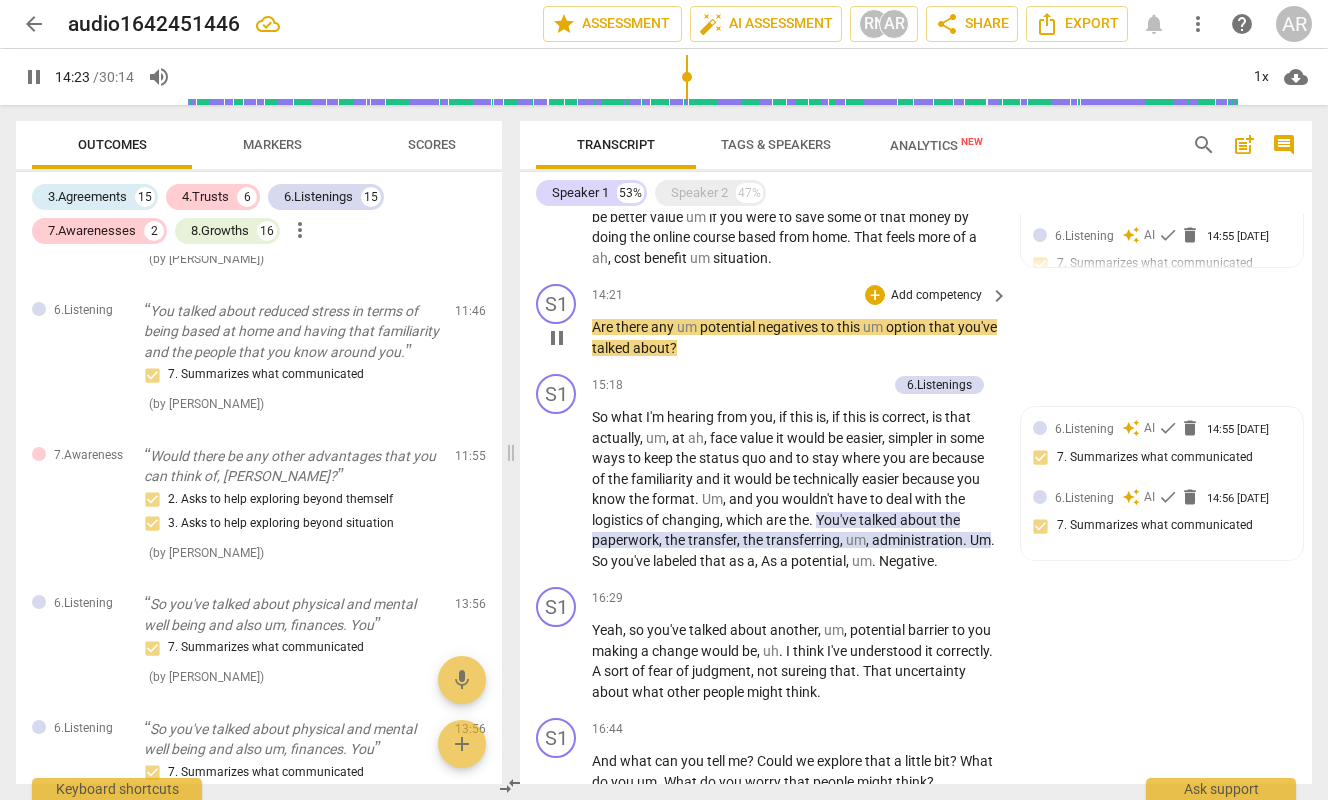 click on "?" at bounding box center [673, 348] 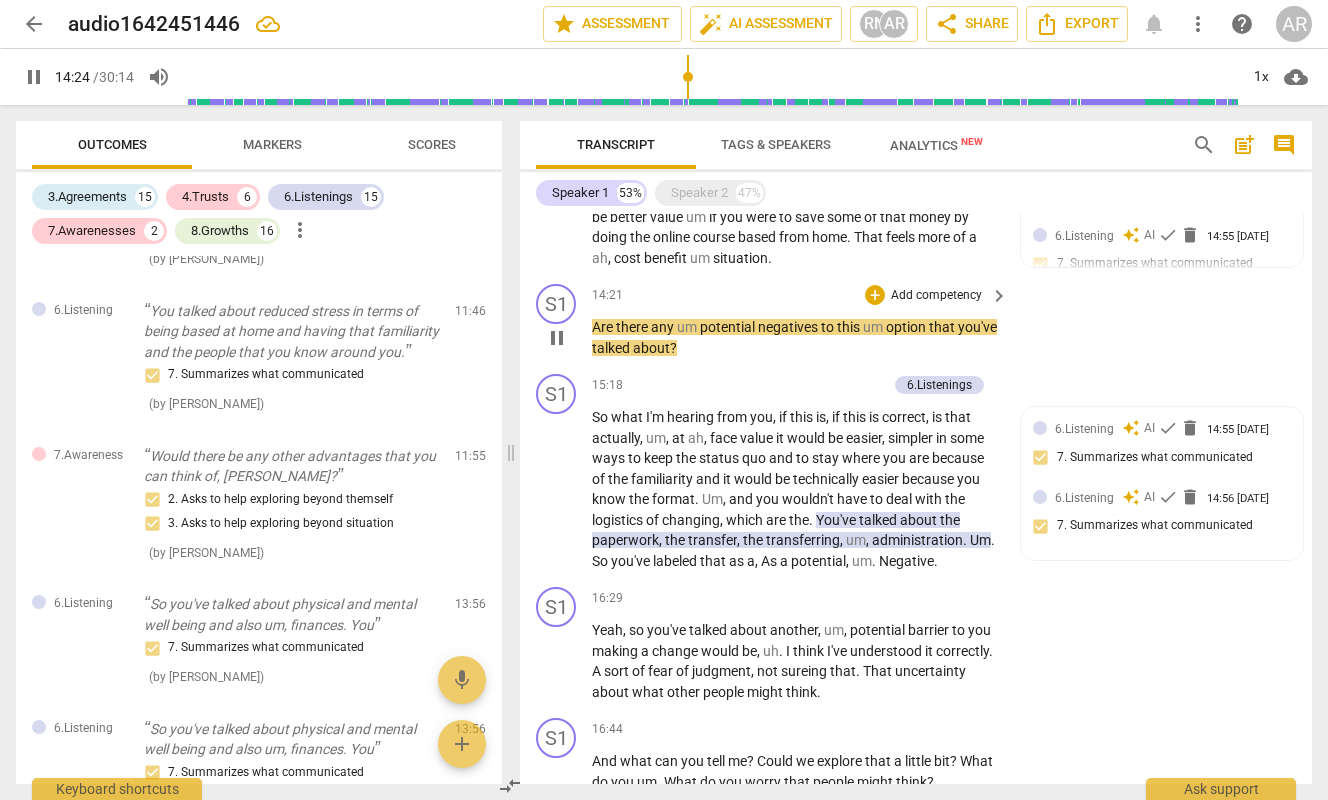 click on "?" at bounding box center [673, 348] 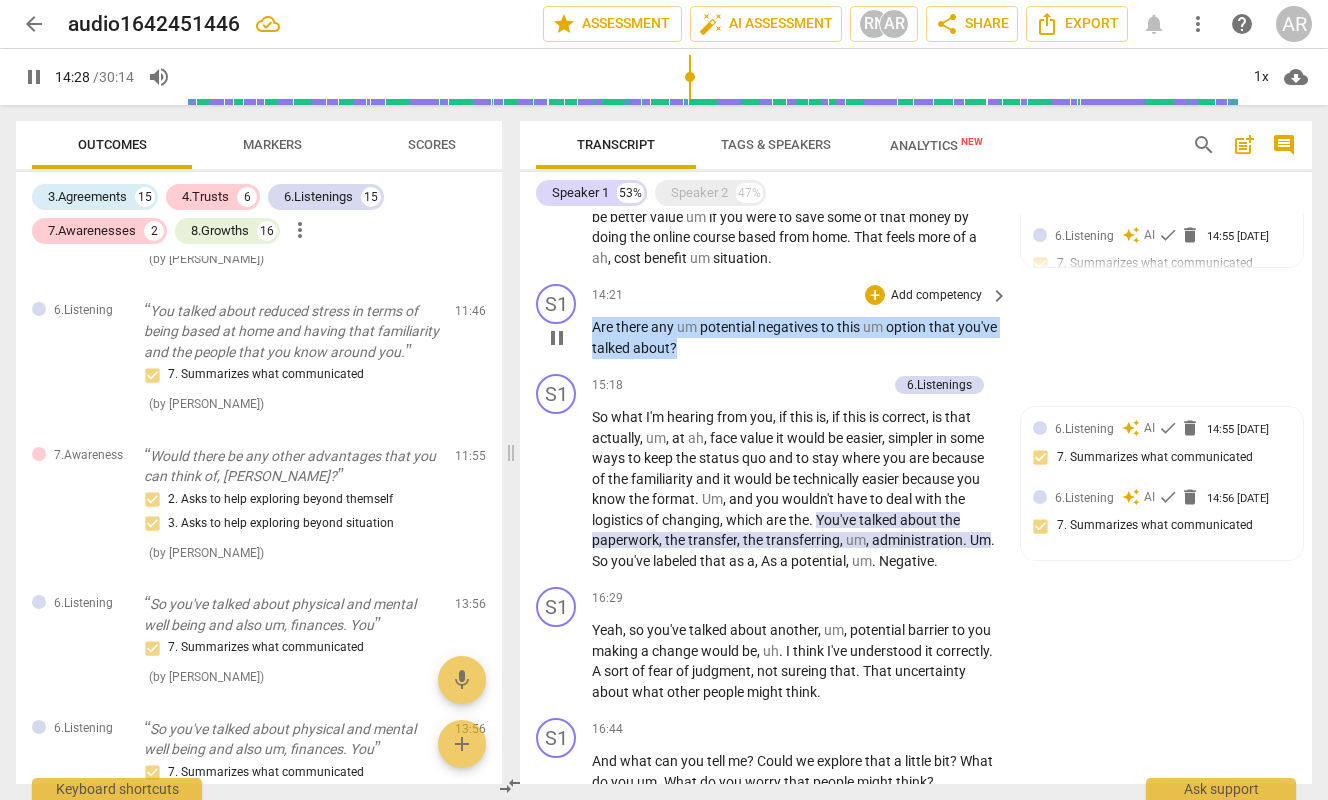 drag, startPoint x: 729, startPoint y: 346, endPoint x: 594, endPoint y: 332, distance: 135.72398 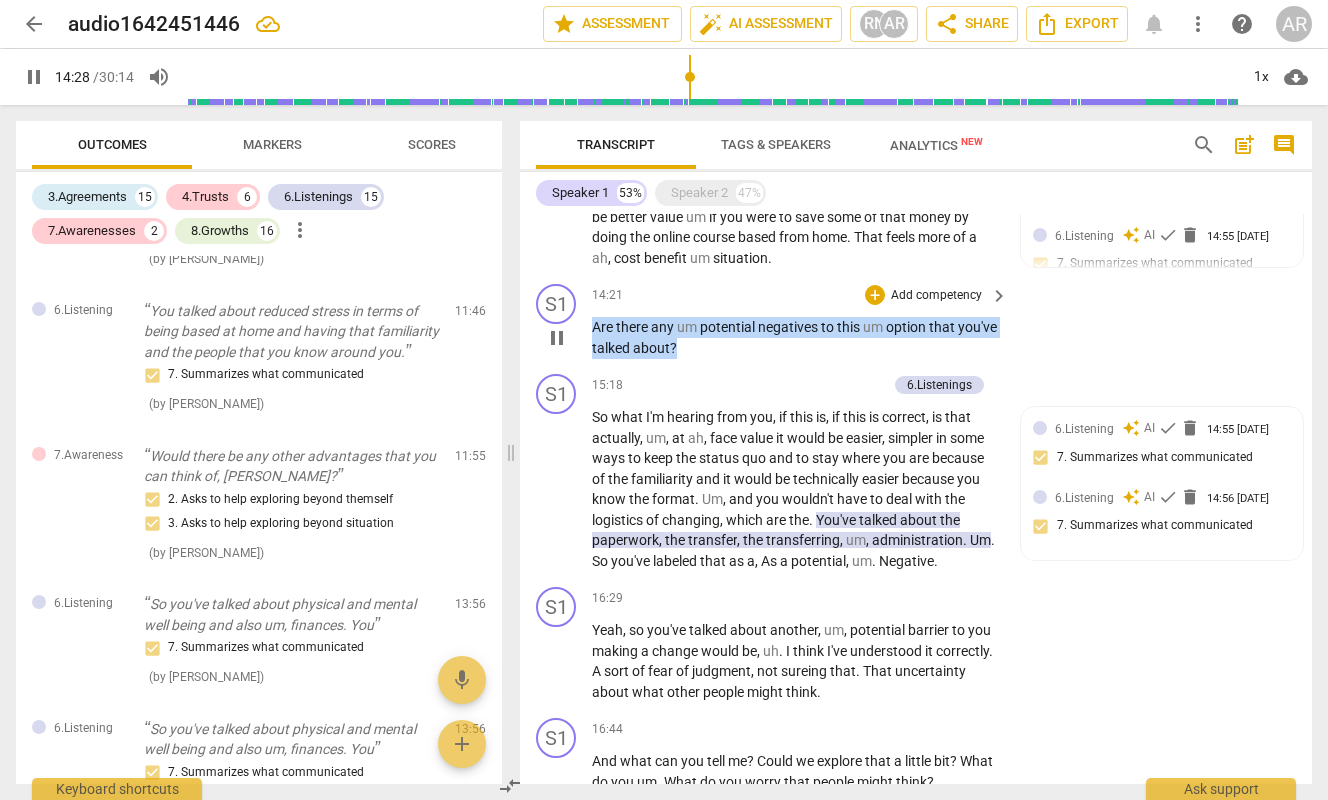 click on "Are   there   any   um   potential   negatives   to   this   um   option   that   you've   talked   about ?" at bounding box center (795, 337) 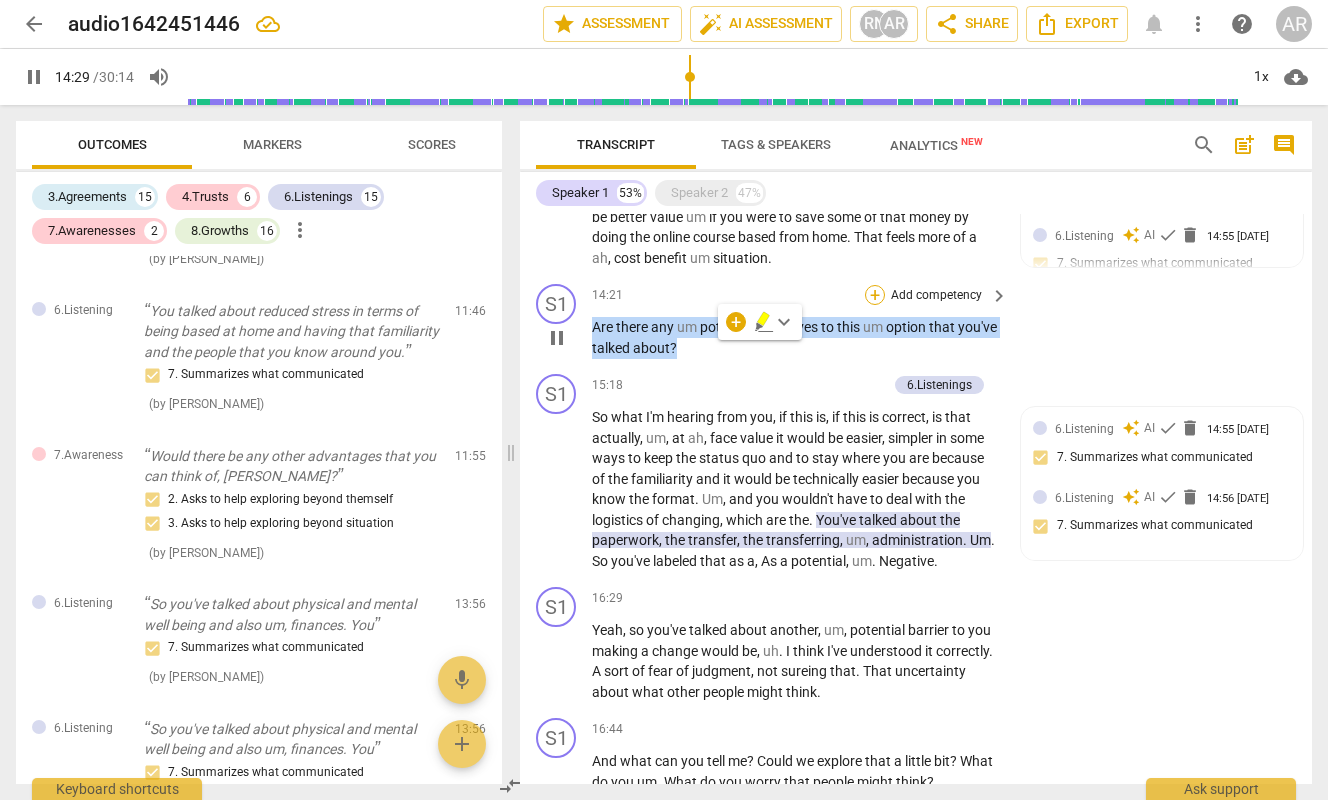 click on "+" at bounding box center [875, 295] 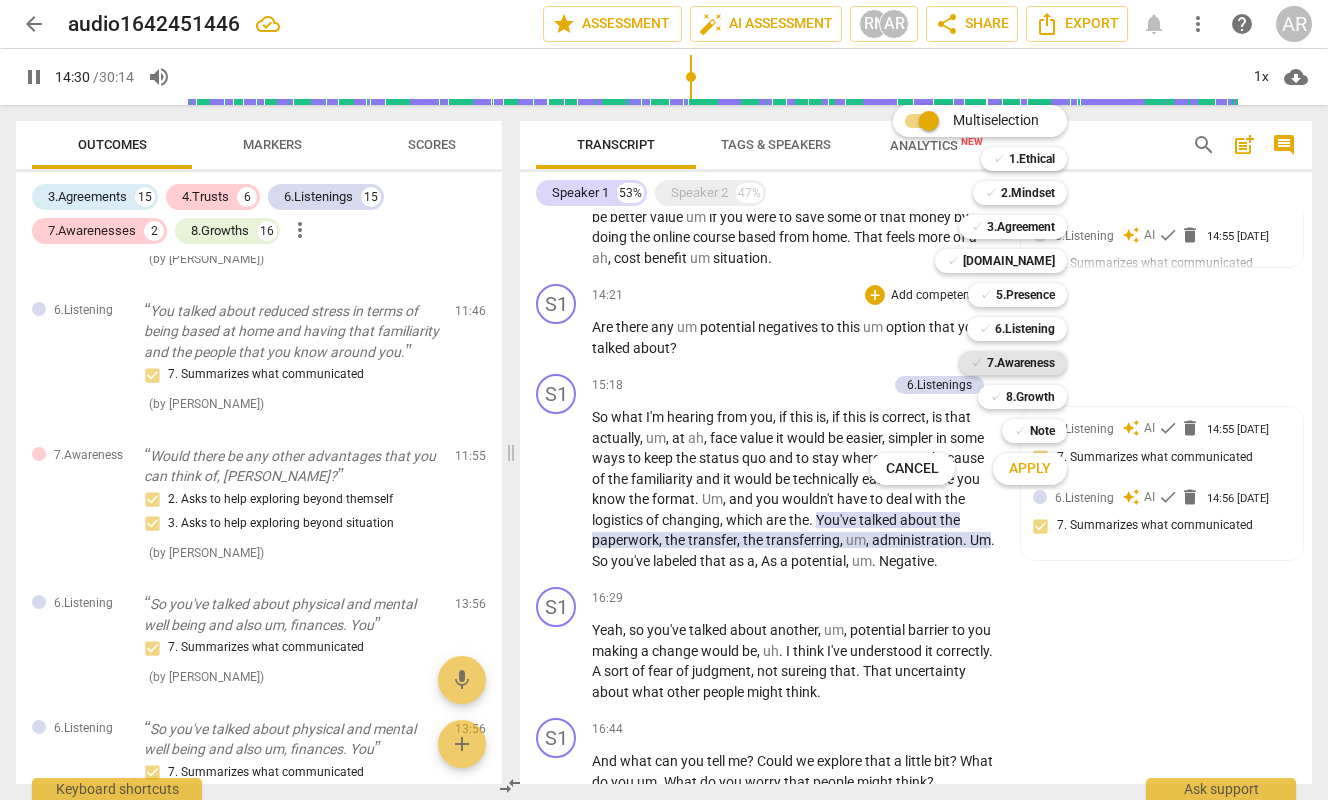 click on "7.Awareness" at bounding box center (1021, 363) 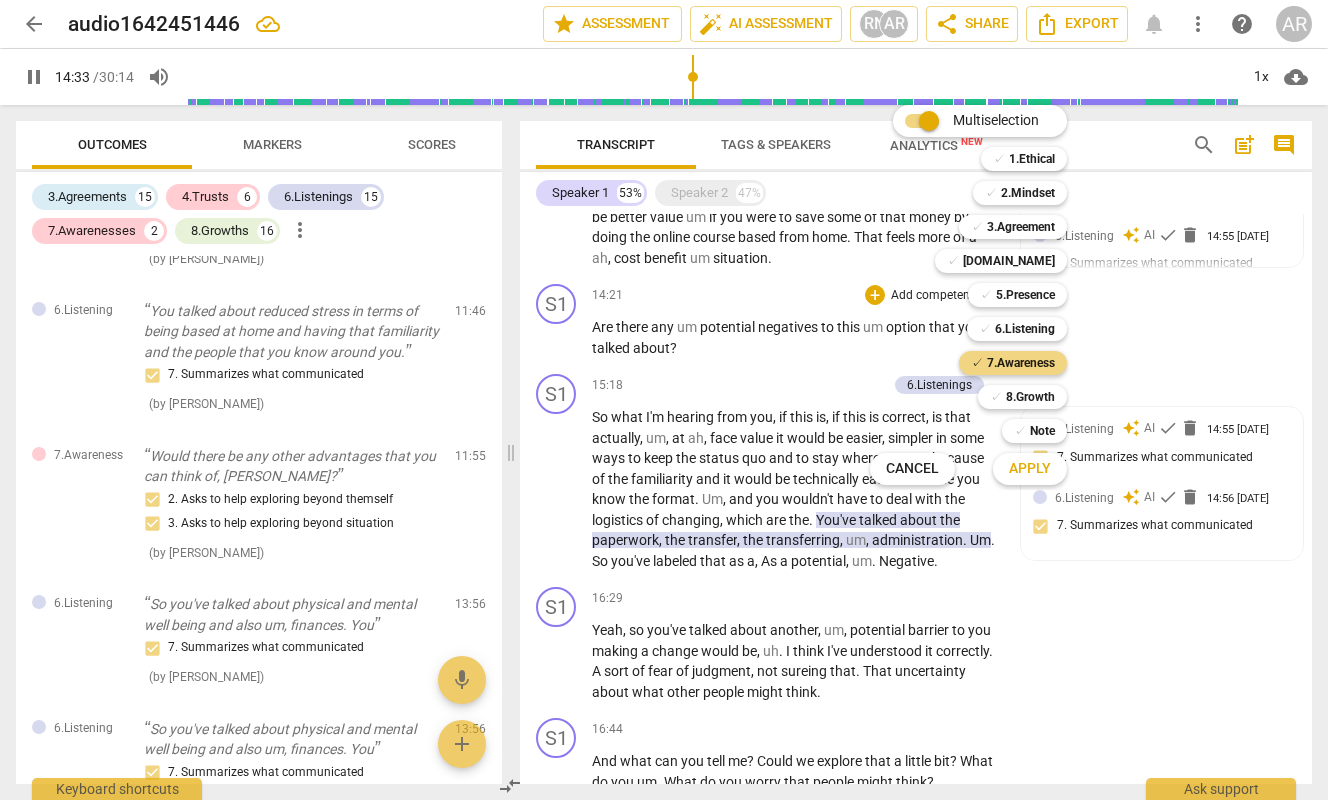click on "Apply" at bounding box center (1030, 469) 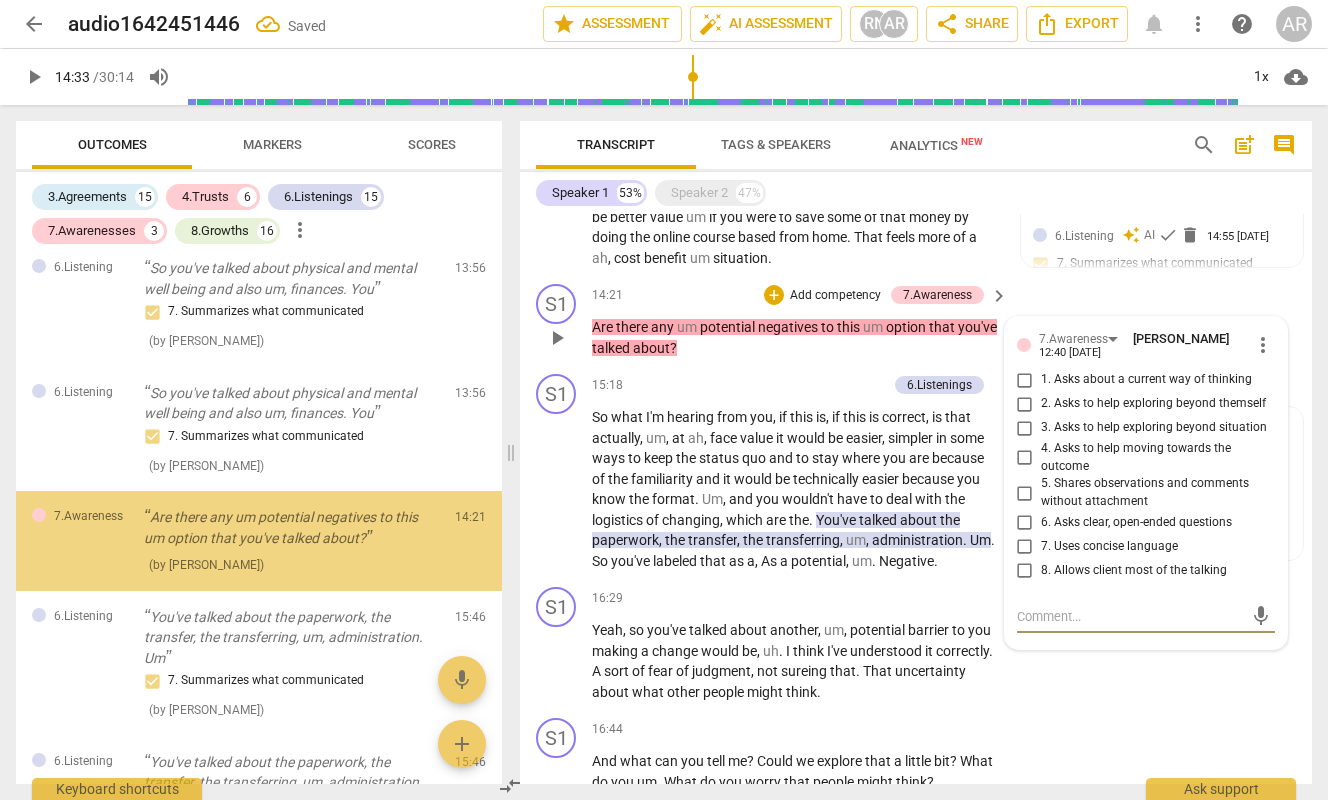 scroll, scrollTop: 3853, scrollLeft: 0, axis: vertical 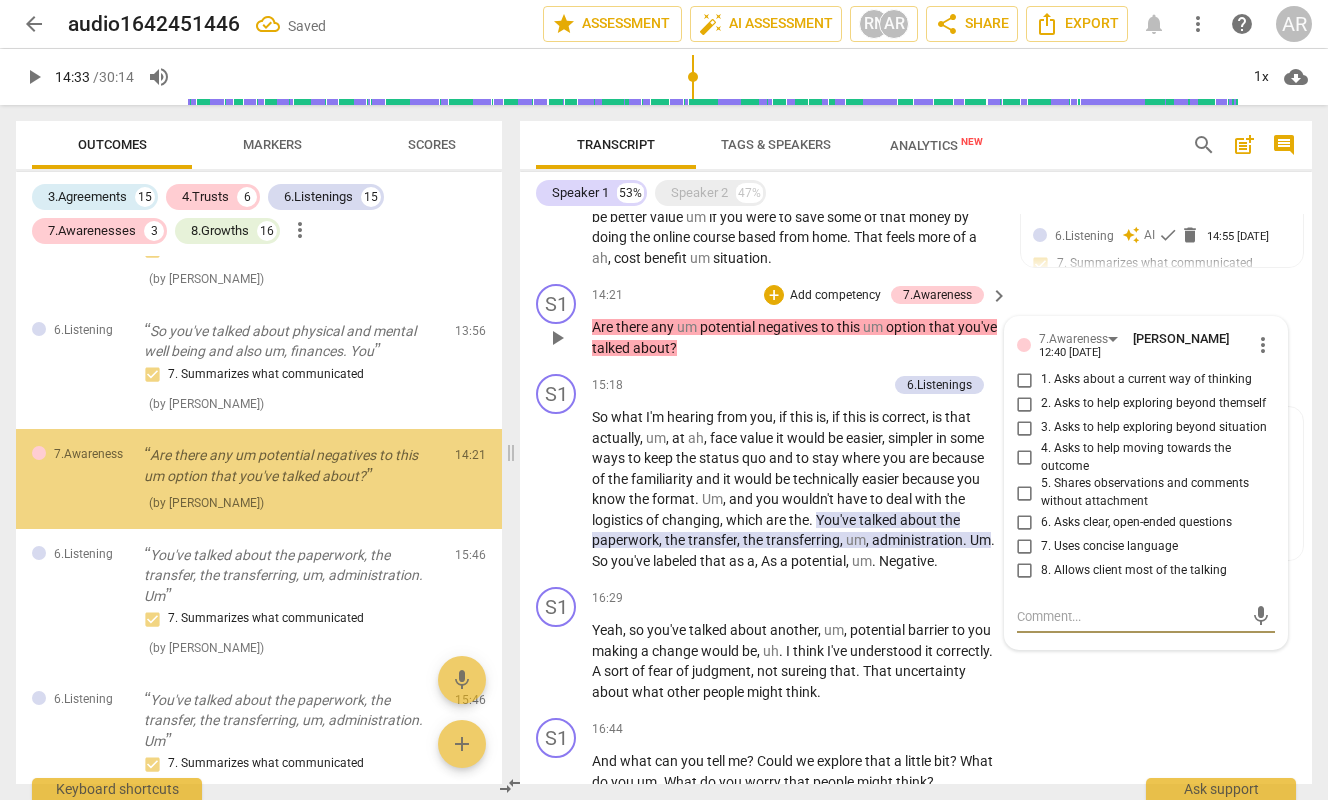click on "1. Asks about a current way of thinking" at bounding box center [1025, 380] 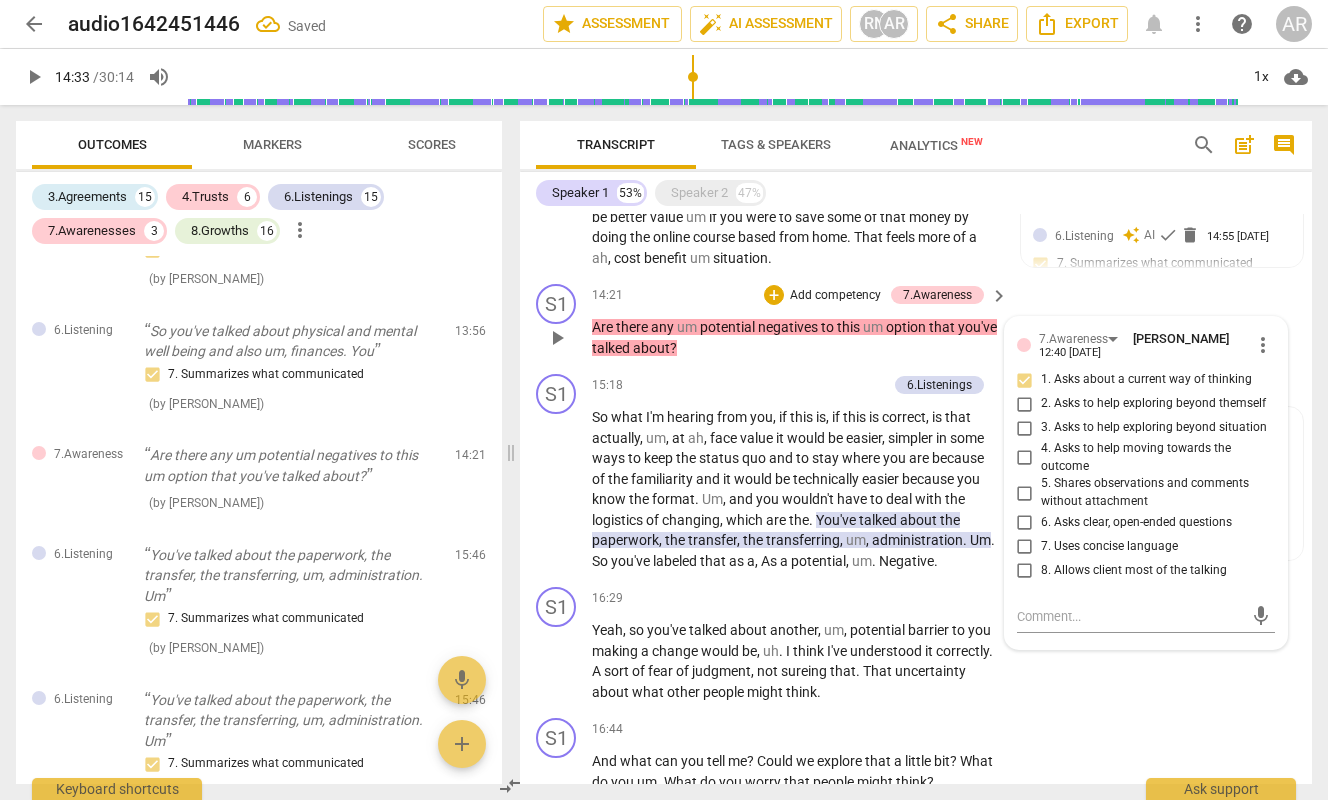 click on "Are   there   any   um   potential   negatives   to   this   um   option   that   you've   talked   about ?" at bounding box center [795, 337] 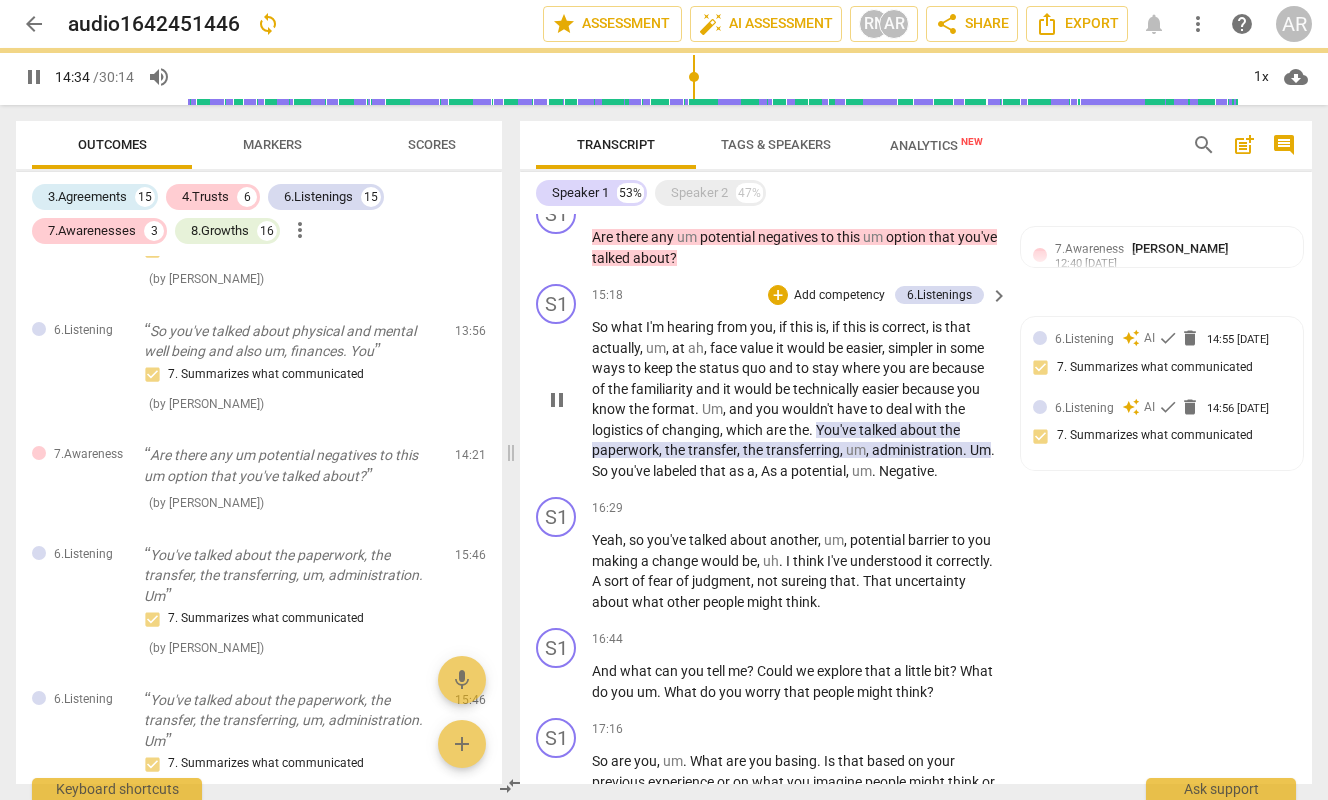 scroll, scrollTop: 3933, scrollLeft: 0, axis: vertical 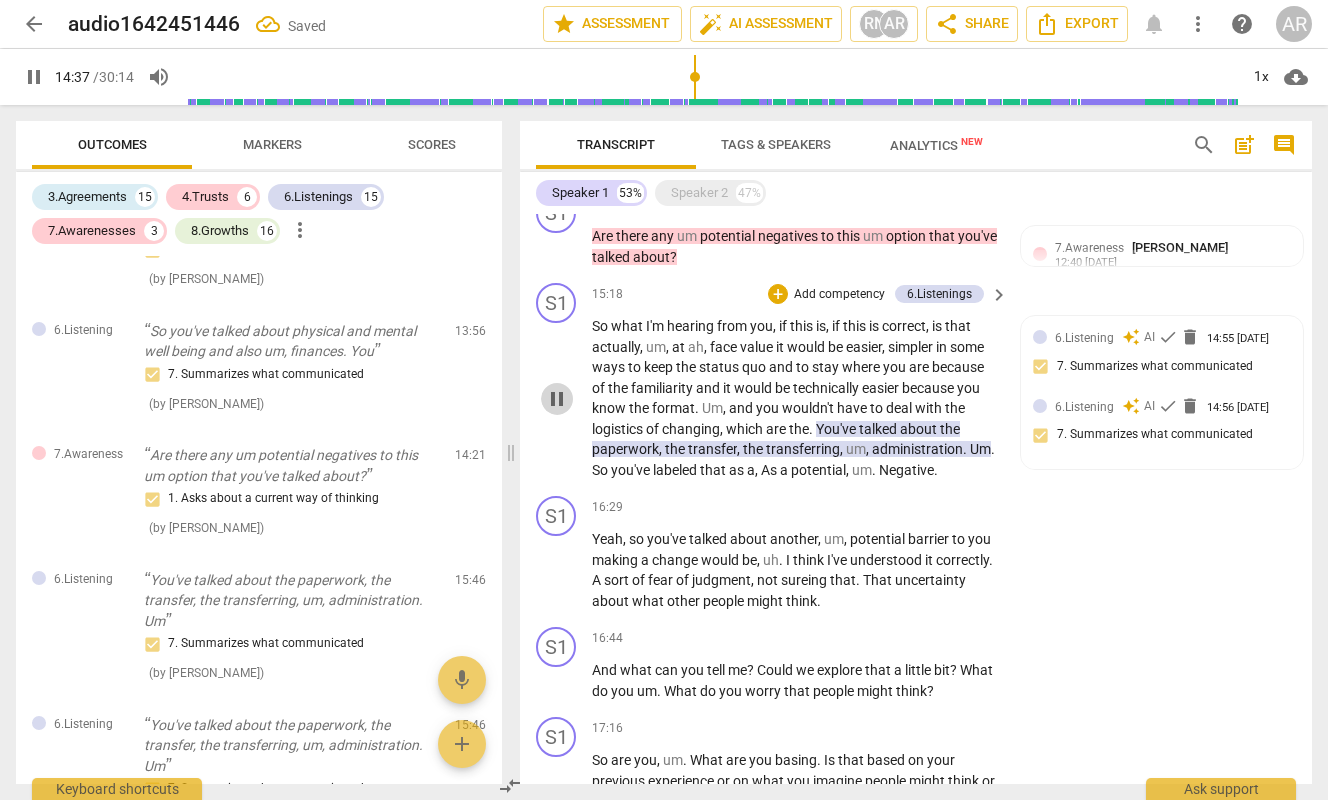 click on "pause" at bounding box center [557, 399] 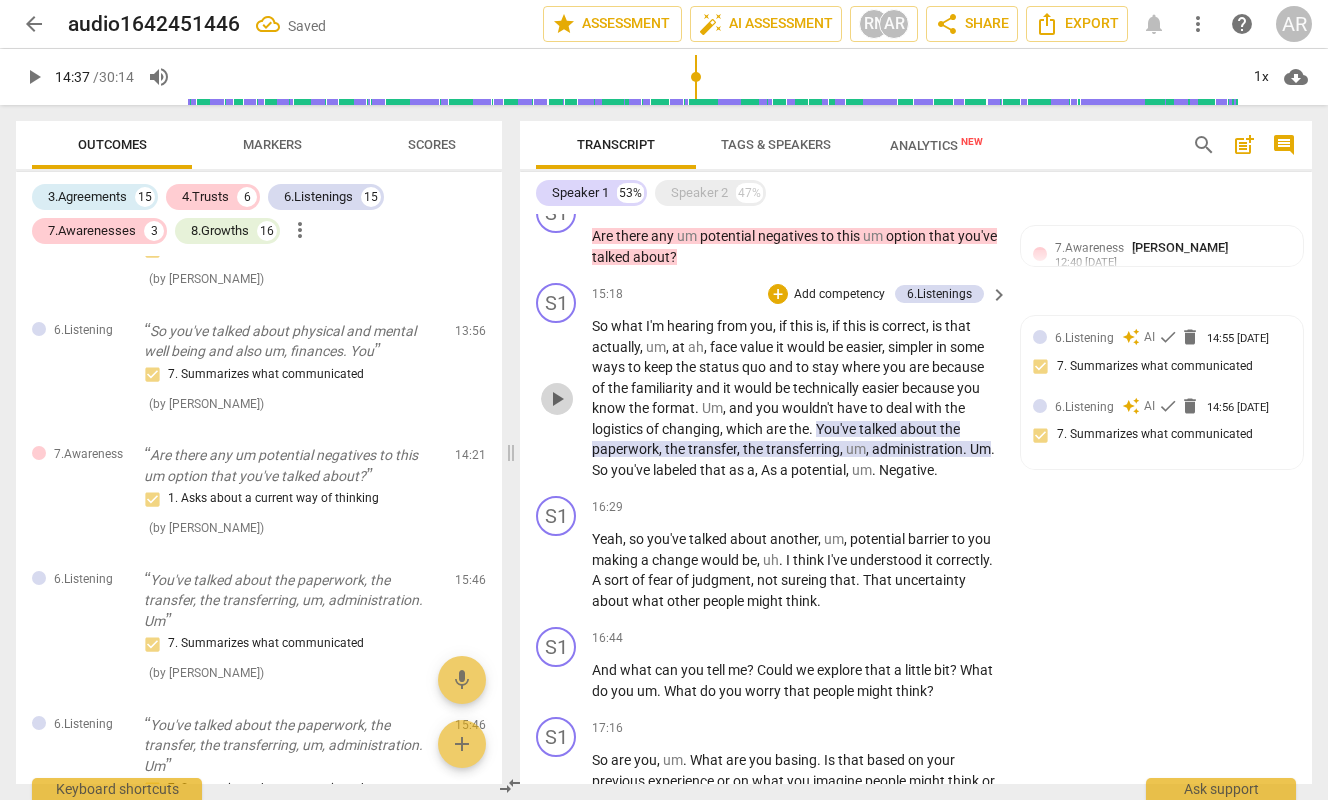 click on "play_arrow" at bounding box center [557, 399] 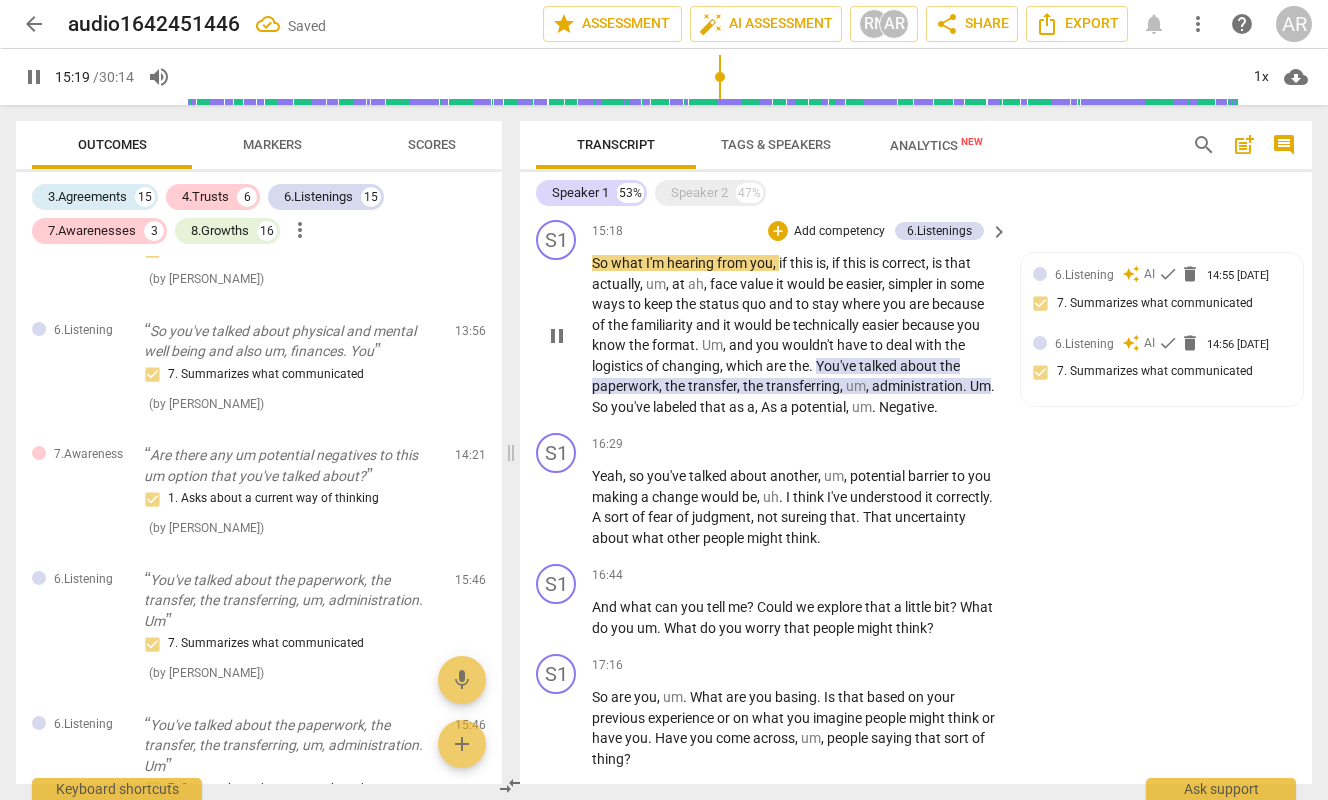 scroll, scrollTop: 4000, scrollLeft: 0, axis: vertical 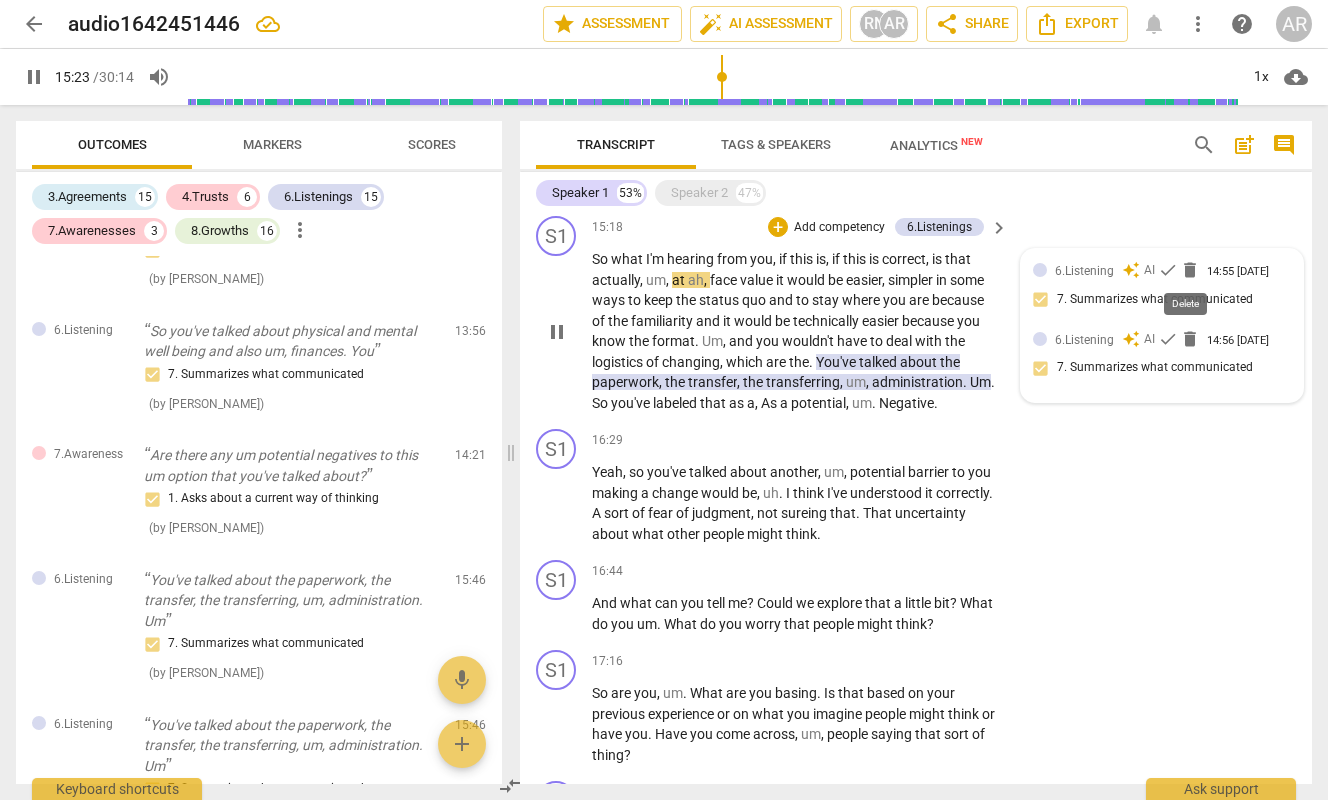 click on "delete" at bounding box center (1190, 270) 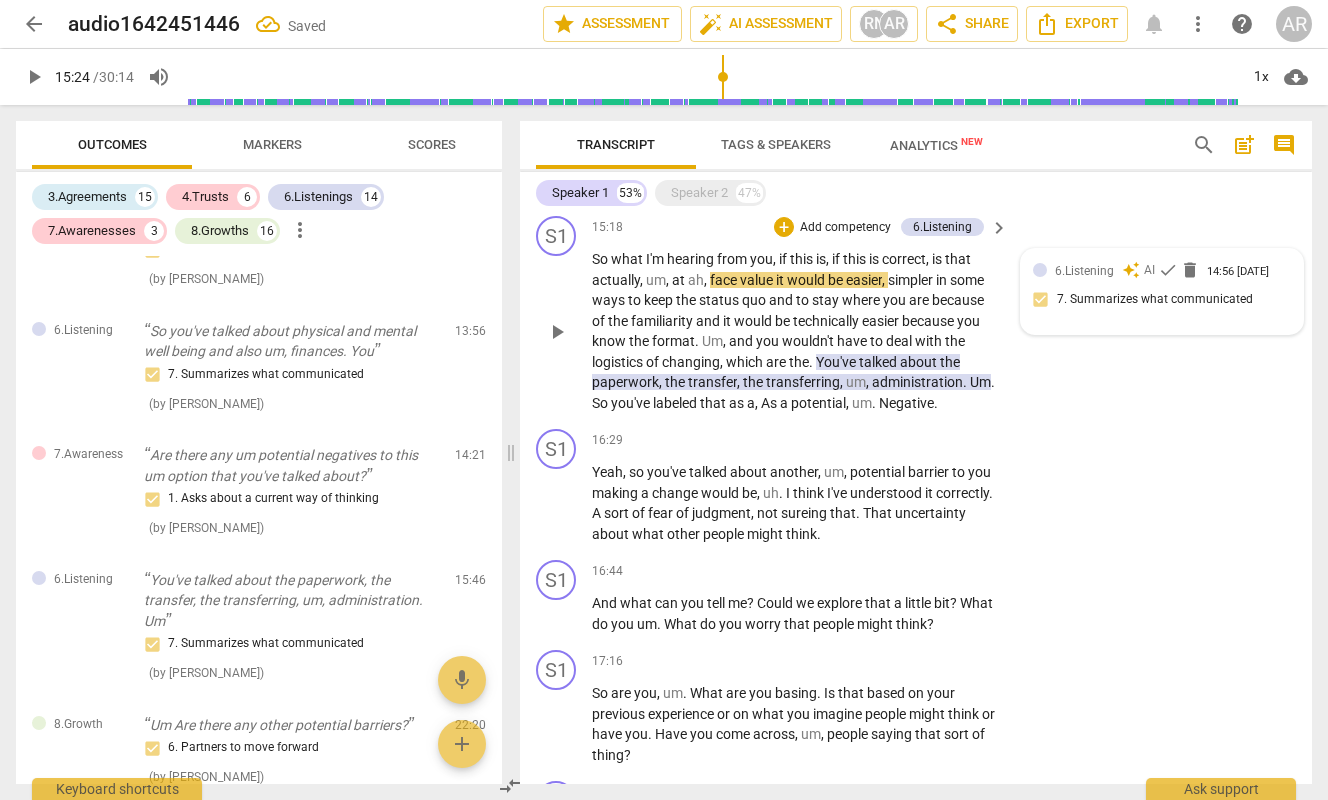 click on "delete" at bounding box center [1190, 270] 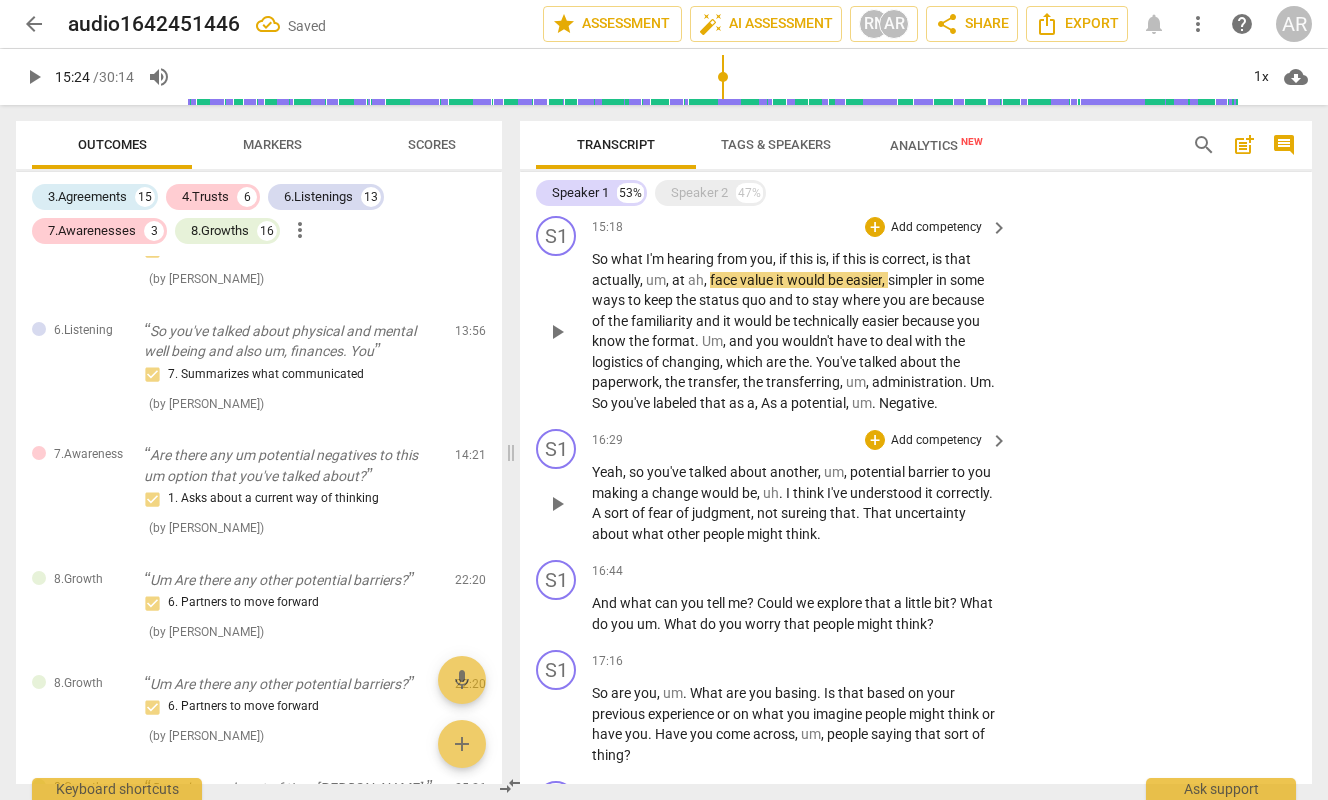 click on "play_arrow" at bounding box center (557, 504) 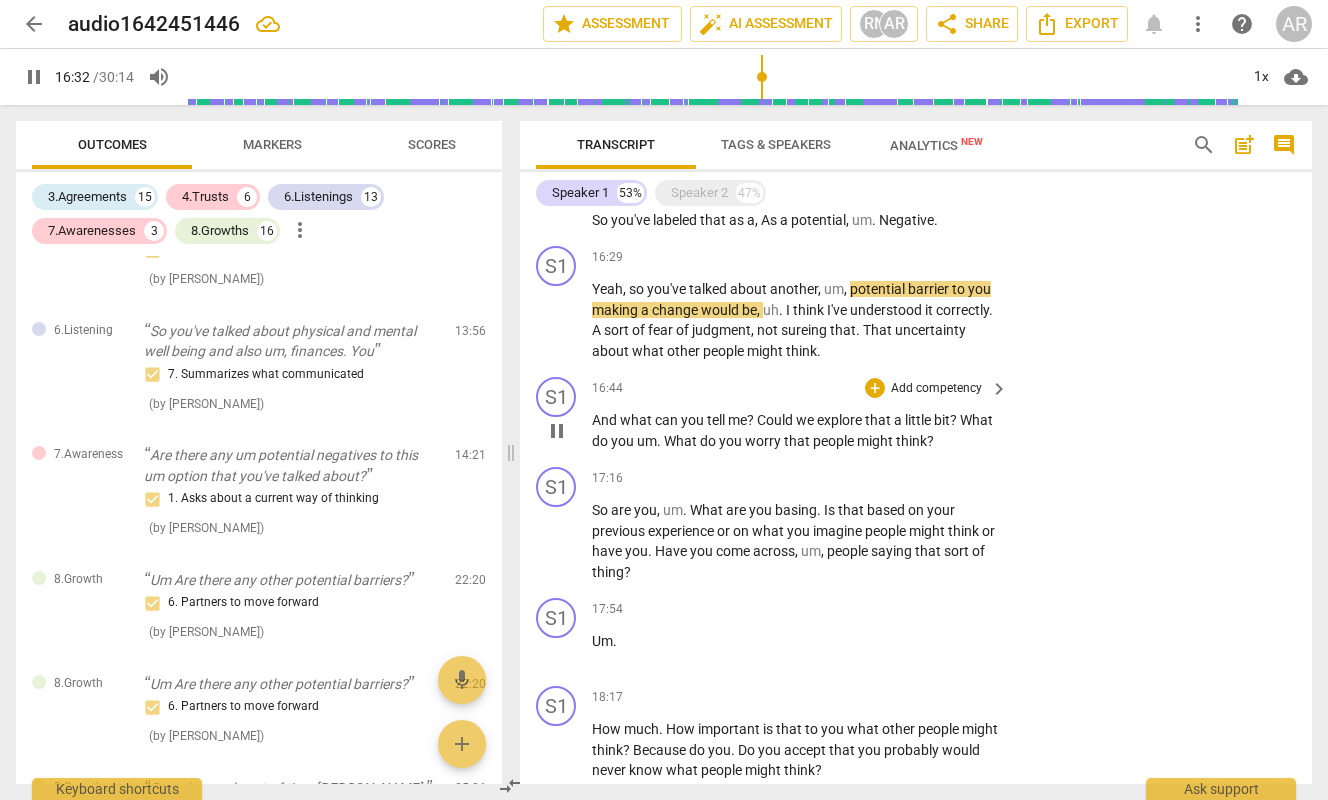 scroll, scrollTop: 4186, scrollLeft: 0, axis: vertical 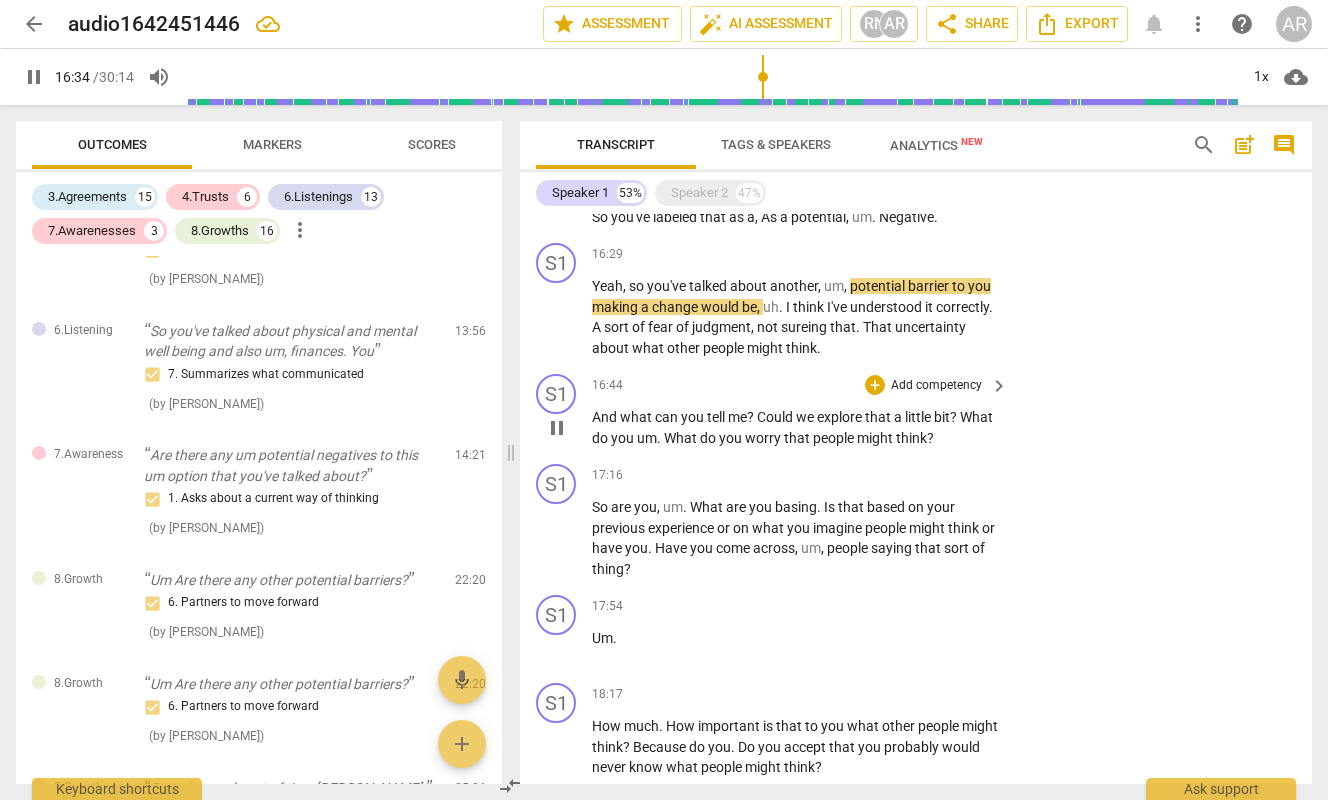 click on "pause" at bounding box center (557, 428) 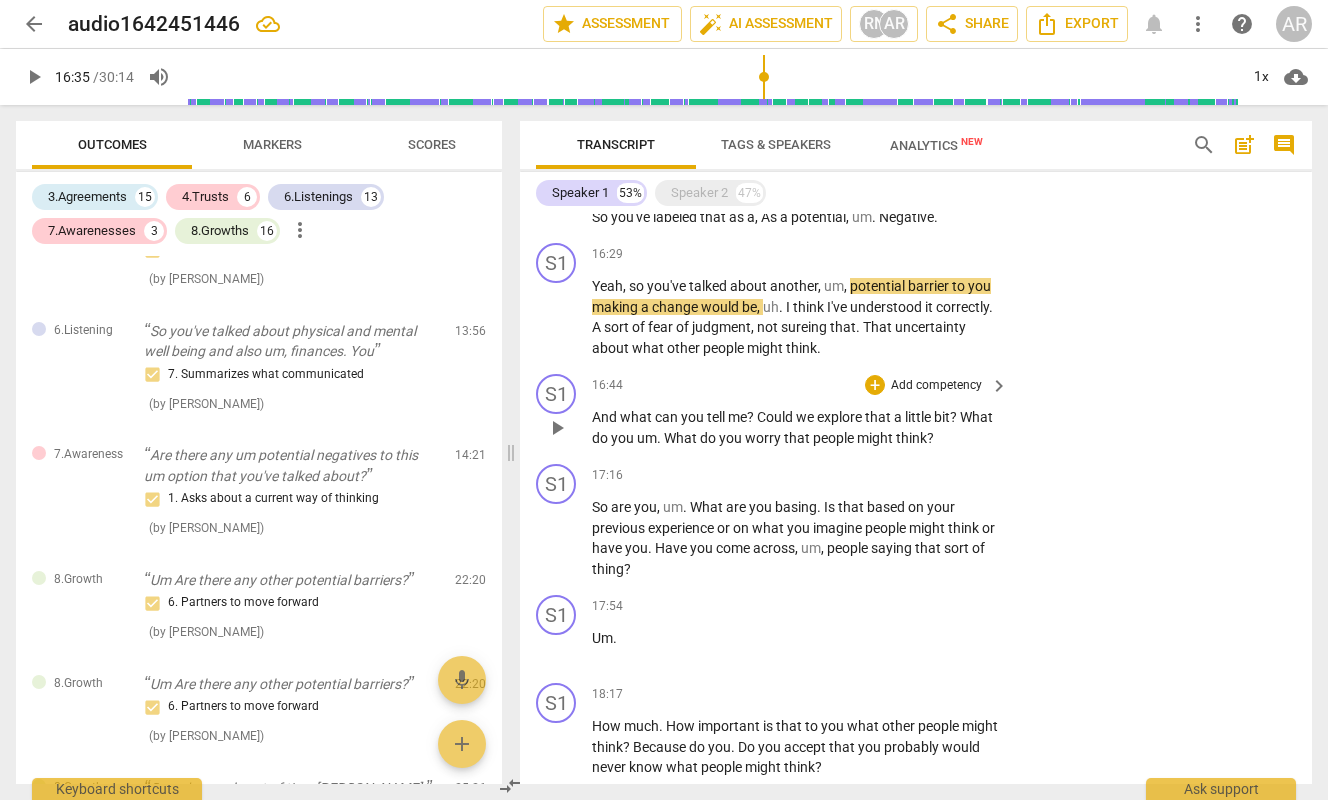 click on "play_arrow" at bounding box center (557, 428) 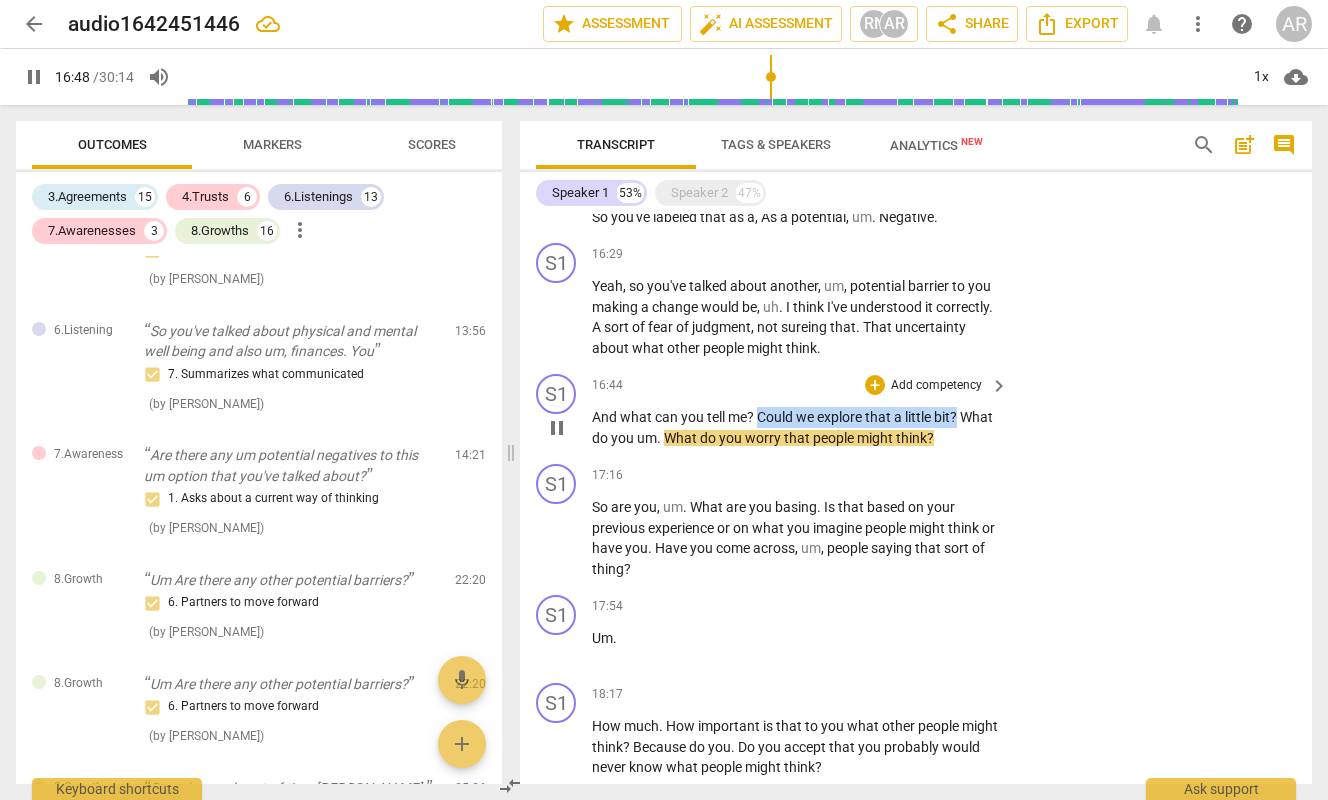 drag, startPoint x: 758, startPoint y: 416, endPoint x: 968, endPoint y: 421, distance: 210.05951 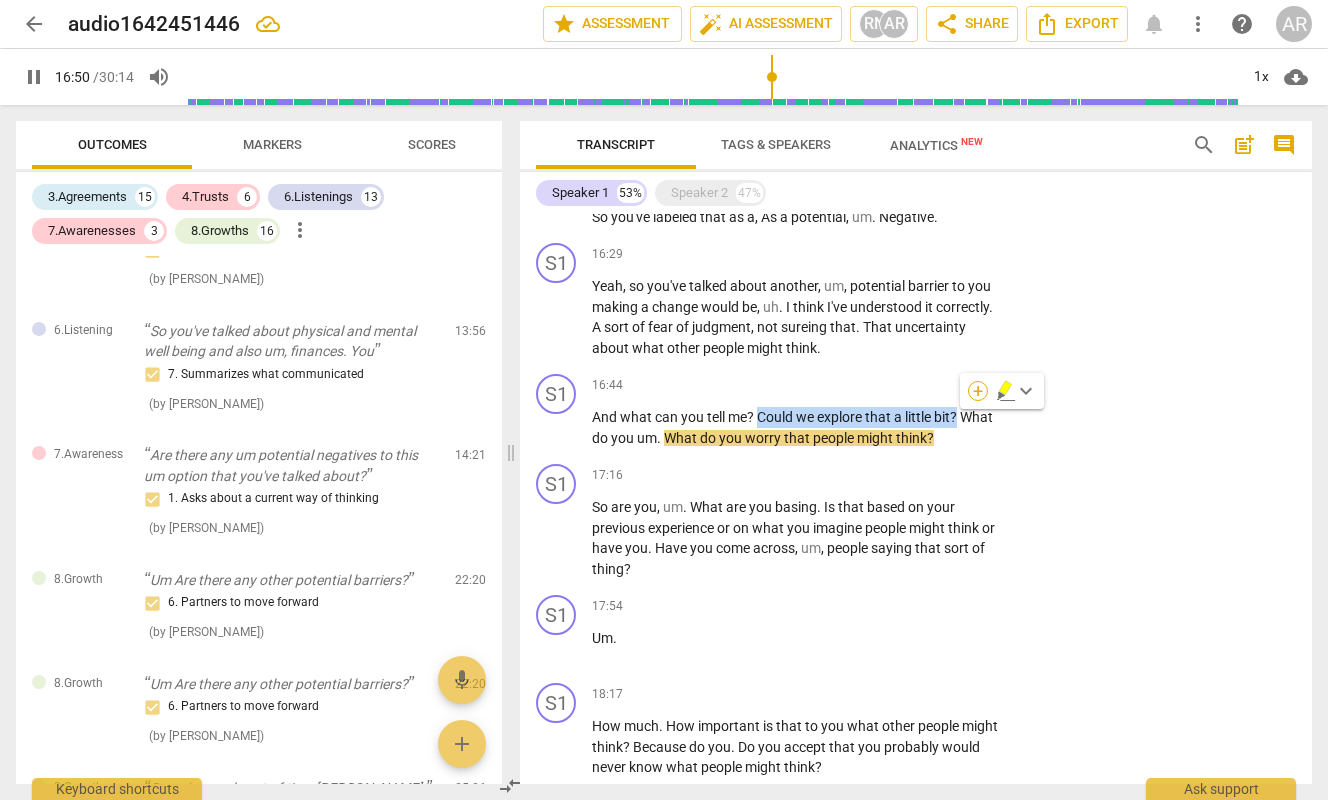 click on "+" at bounding box center [978, 391] 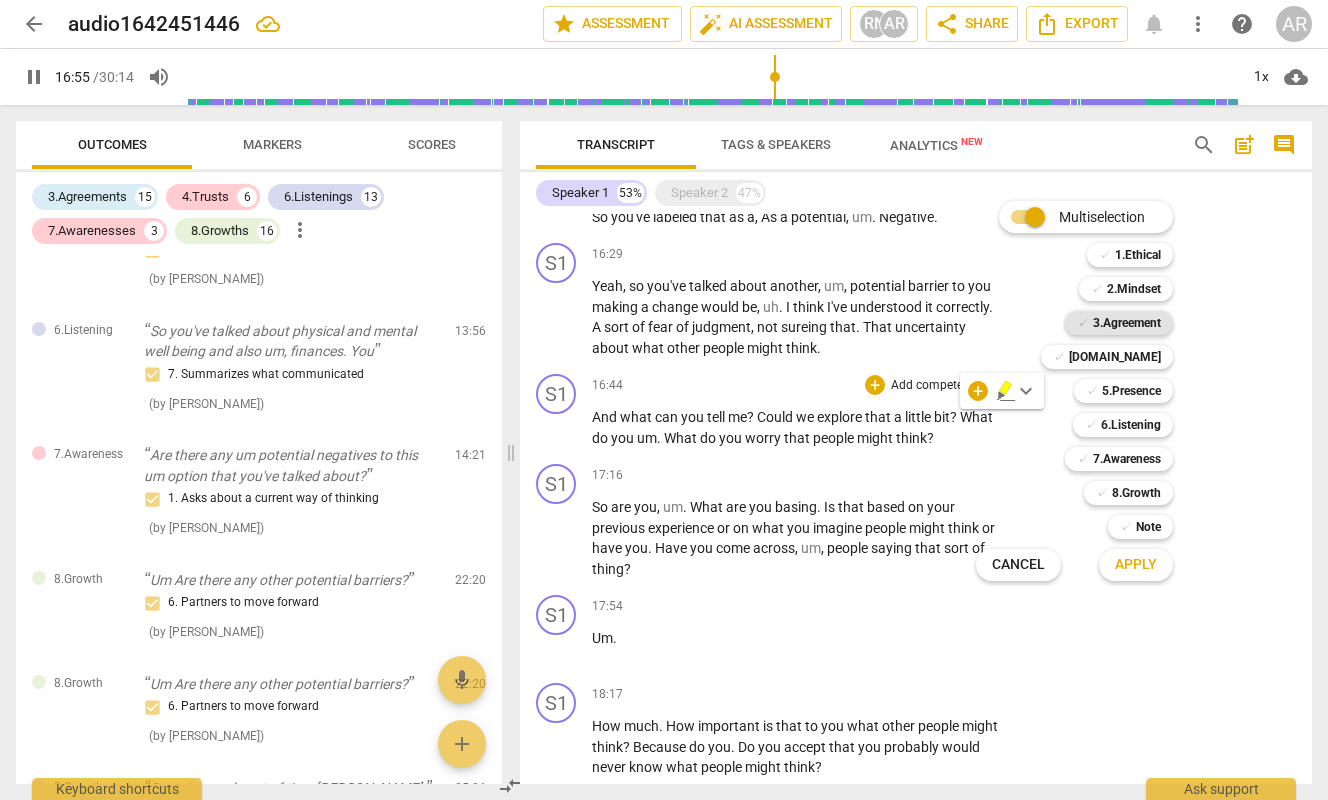 click on "3.Agreement" at bounding box center (1127, 323) 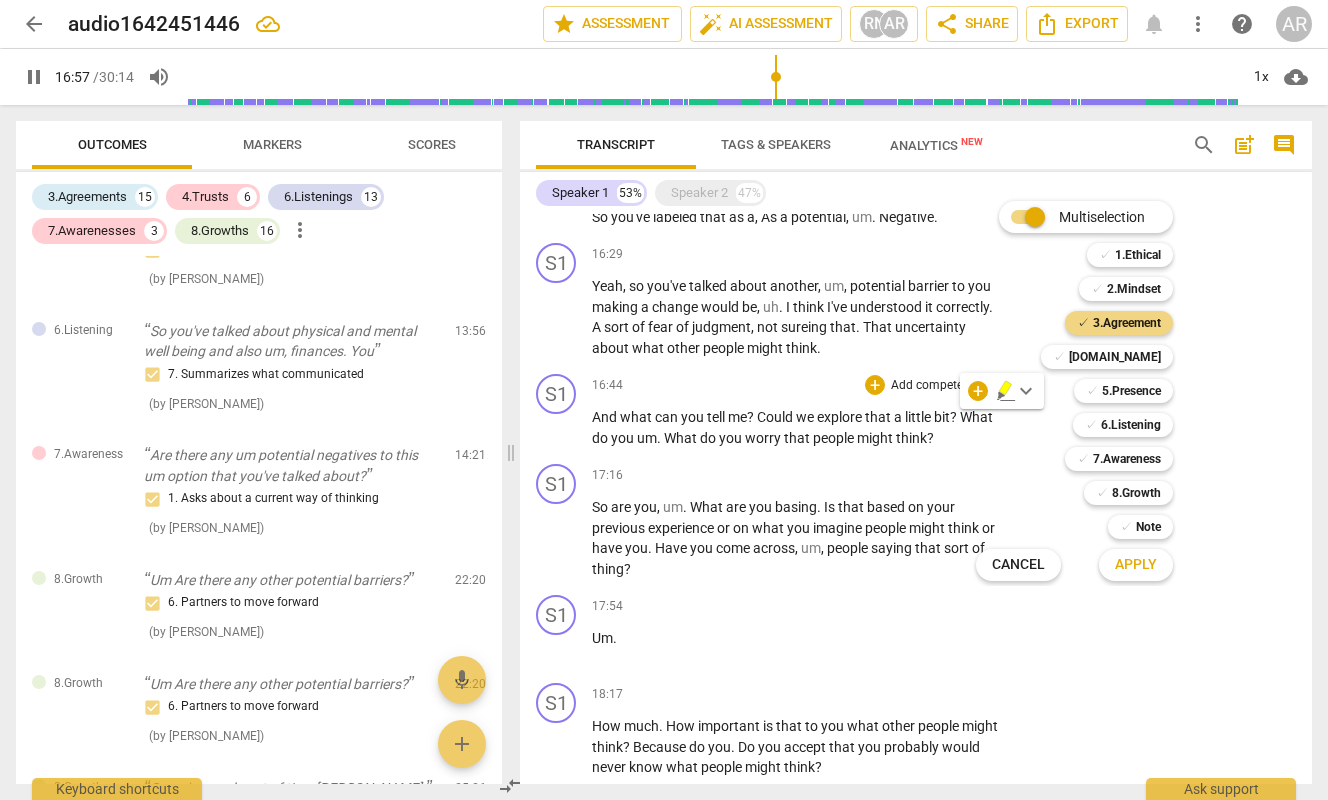 click on "Multiselection m ✓ 1.Ethical 1 ✓ 2.Mindset 2 ✓ 3.Agreement 3 ✓ [DOMAIN_NAME] 4 ✓ 5.Presence 5 ✓ 6.Listening 6 ✓ 7.Awareness 7 ✓ 8.Growth 8 ✓ Note 9 Cancel c Apply x" at bounding box center [1089, 391] 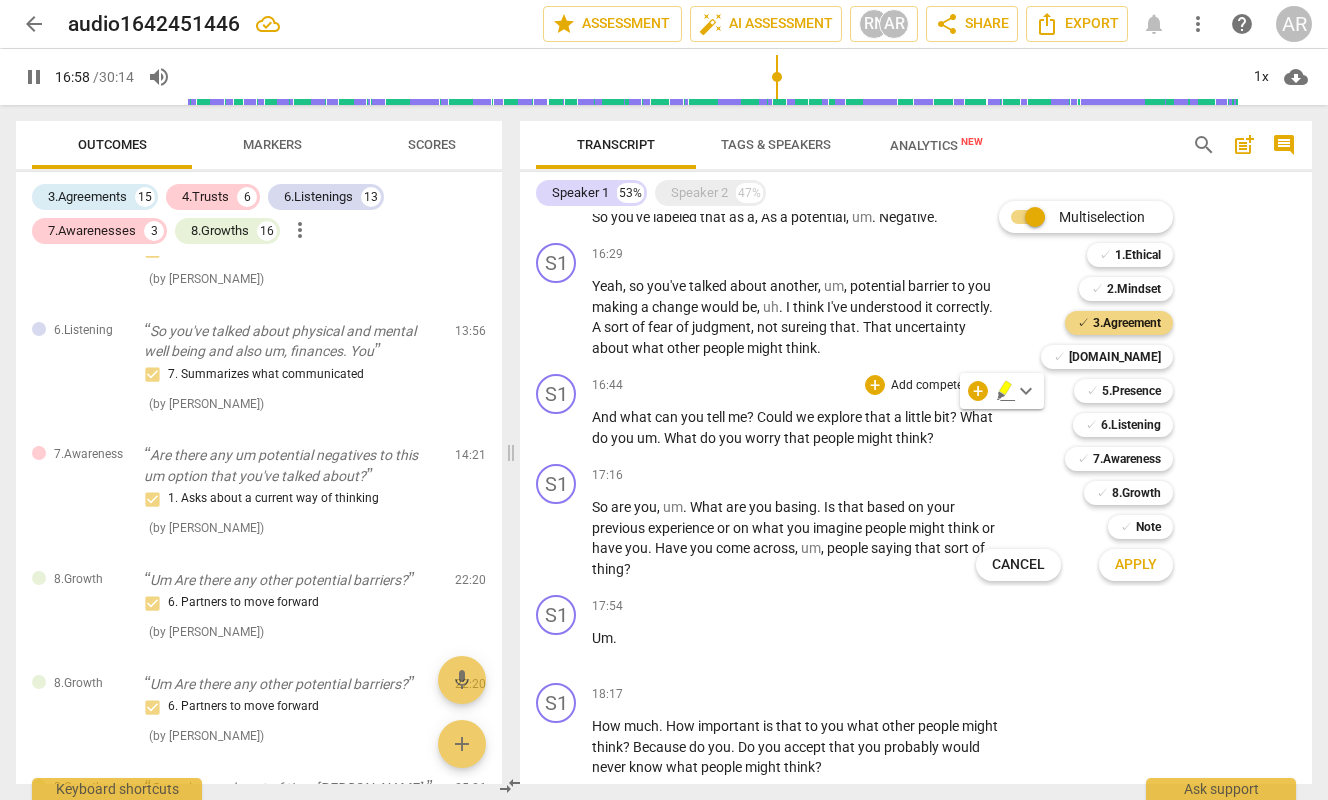 click on "Multiselection m ✓ 1.Ethical 1 ✓ 2.Mindset 2 ✓ 3.Agreement 3 ✓ [DOMAIN_NAME] 4 ✓ 5.Presence 5 ✓ 6.Listening 6 ✓ 7.Awareness 7 ✓ 8.Growth 8 ✓ Note 9 Cancel c Apply x" at bounding box center [1089, 391] 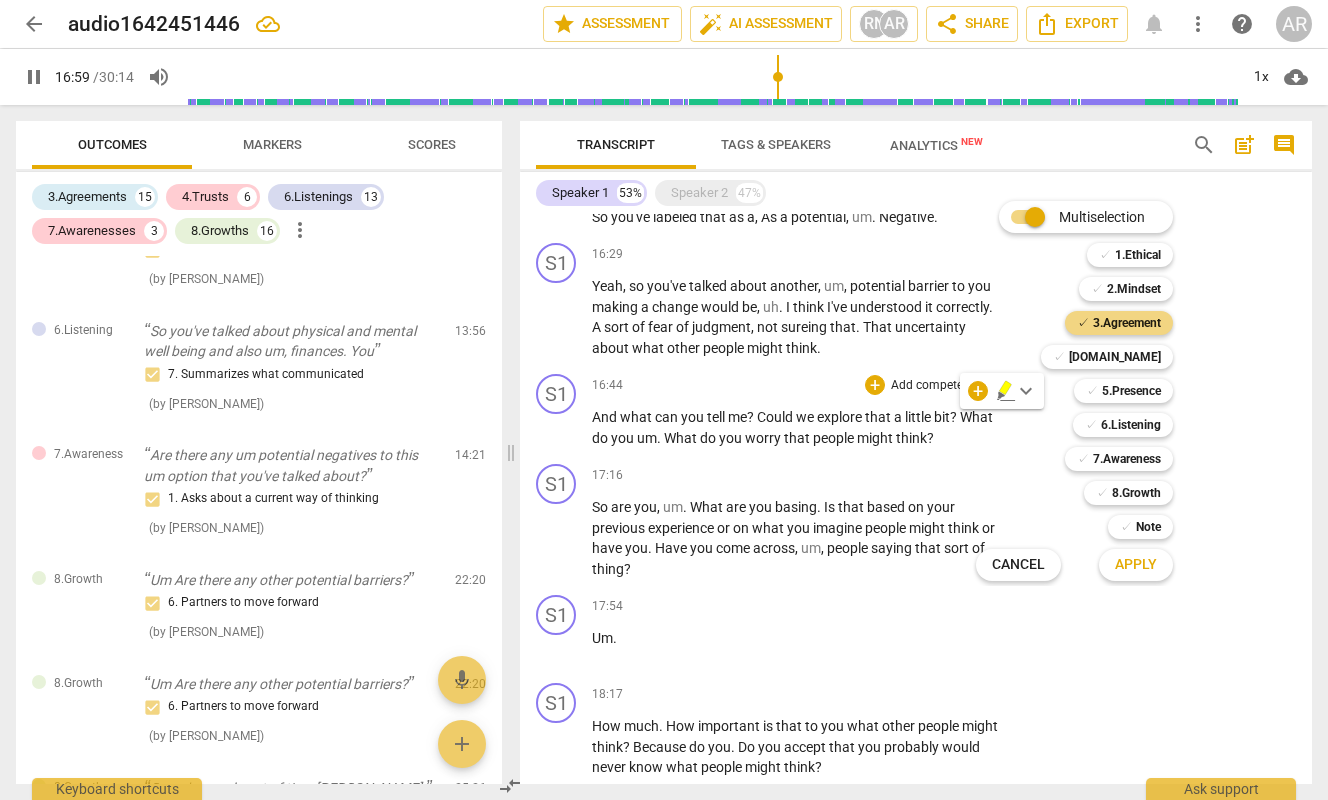 click on "Multiselection m ✓ 1.Ethical 1 ✓ 2.Mindset 2 ✓ 3.Agreement 3 ✓ [DOMAIN_NAME] 4 ✓ 5.Presence 5 ✓ 6.Listening 6 ✓ 7.Awareness 7 ✓ 8.Growth 8 ✓ Note 9 Cancel c Apply x" at bounding box center (1089, 391) 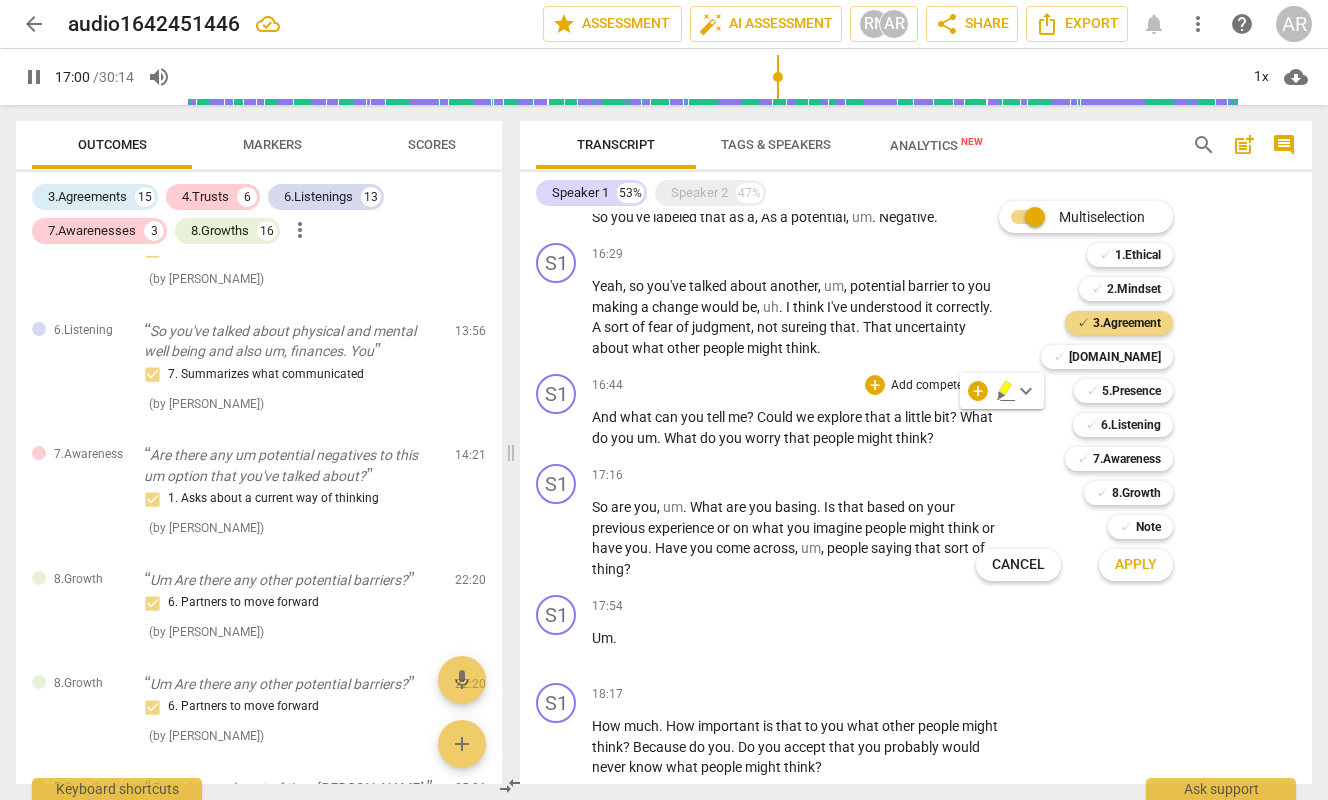 click on "Multiselection m ✓ 1.Ethical 1 ✓ 2.Mindset 2 ✓ 3.Agreement 3 ✓ [DOMAIN_NAME] 4 ✓ 5.Presence 5 ✓ 6.Listening 6 ✓ 7.Awareness 7 ✓ 8.Growth 8 ✓ Note 9 Cancel c Apply x" at bounding box center (1089, 391) 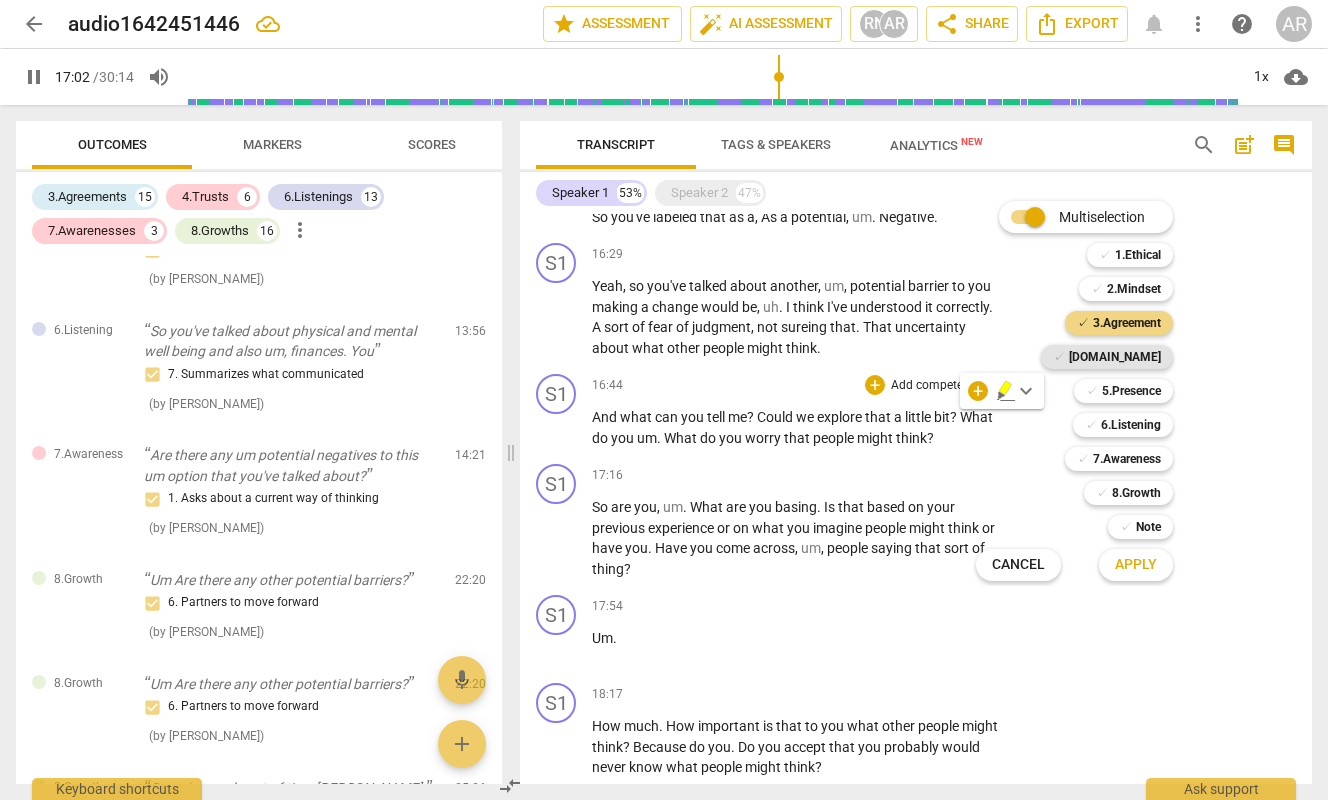 click on "[DOMAIN_NAME]" at bounding box center (1115, 357) 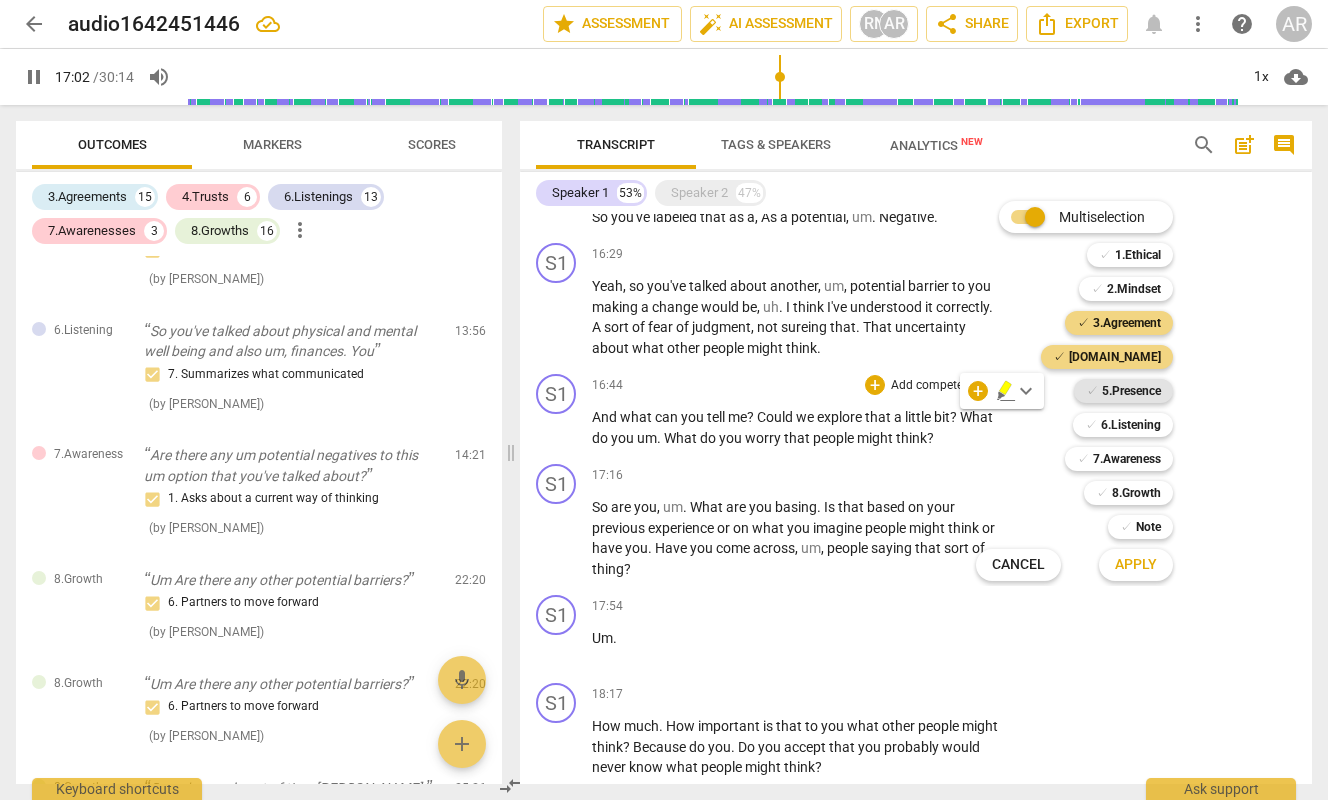 click on "5.Presence" at bounding box center [1131, 391] 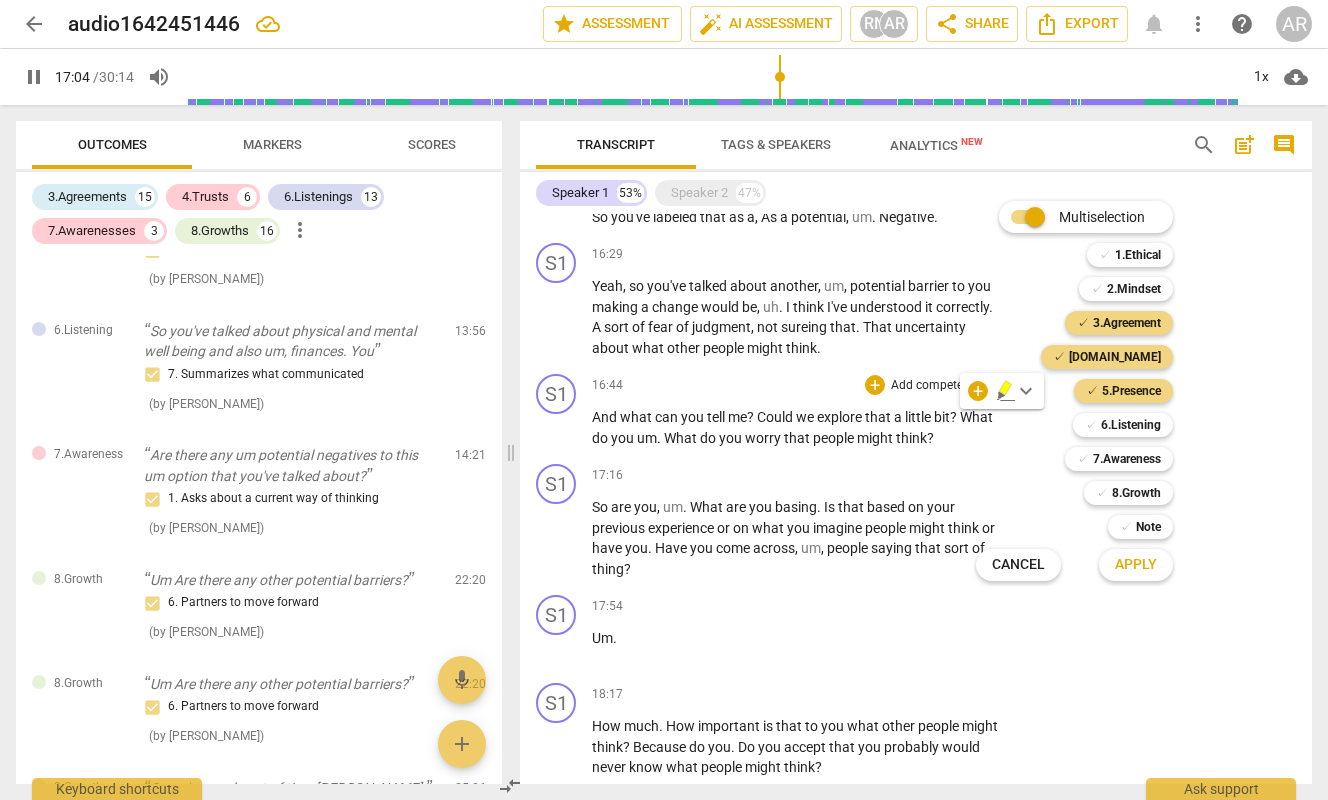 click on "Apply" at bounding box center [1136, 565] 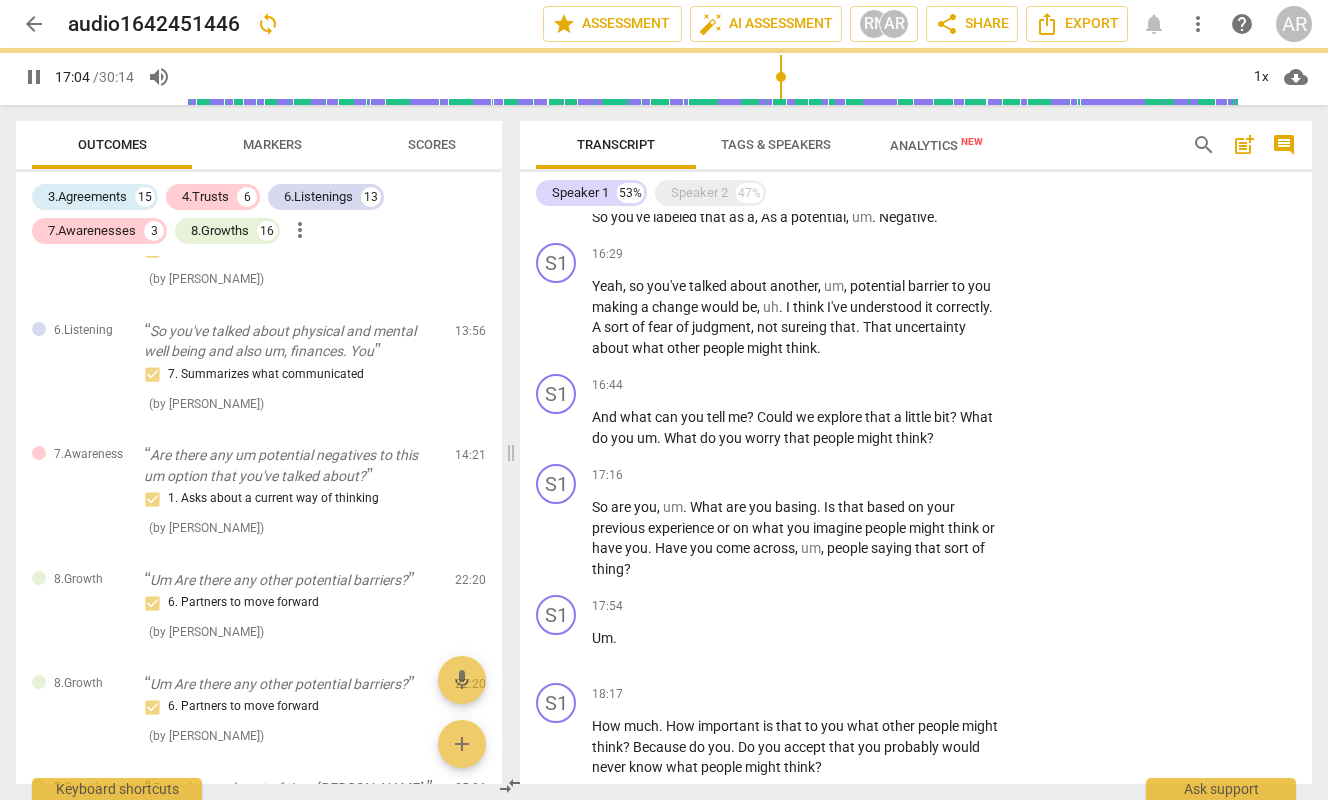 type on "1025" 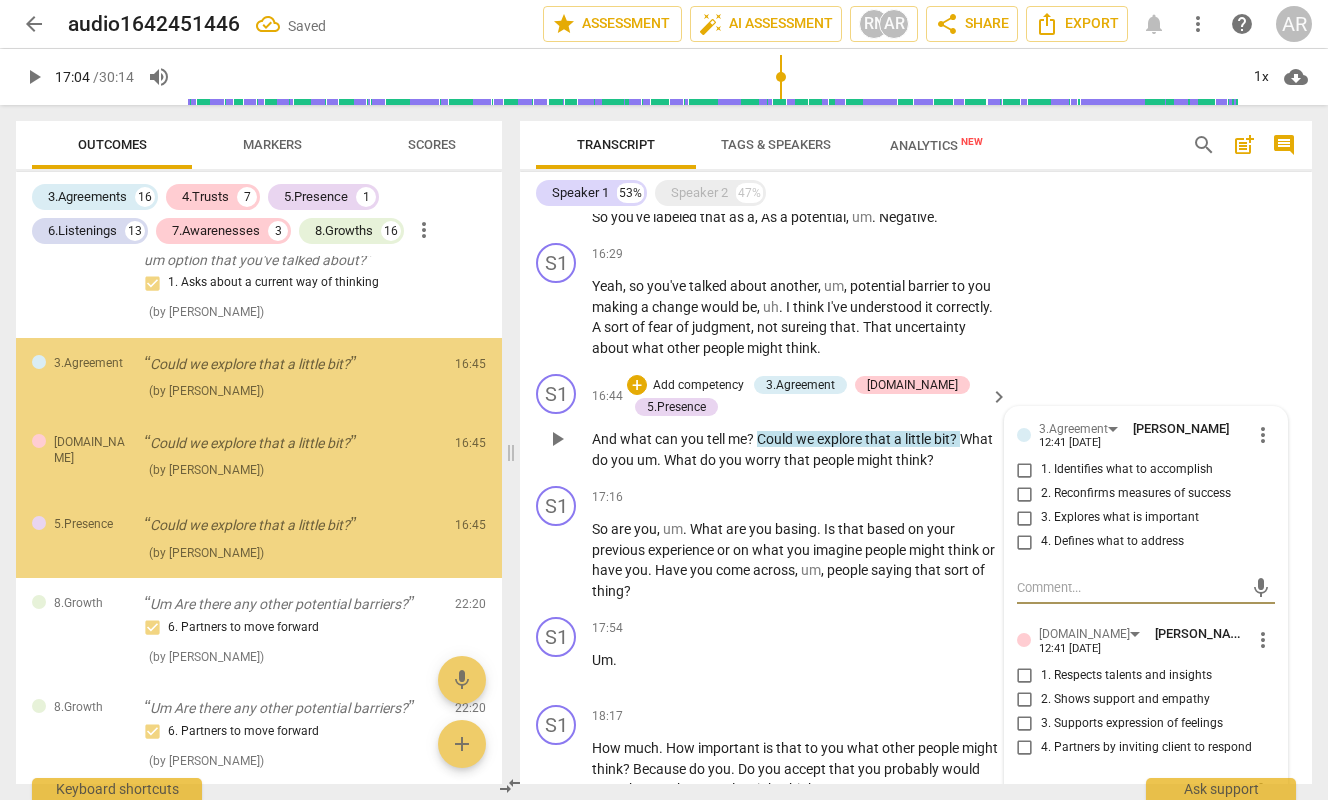 scroll, scrollTop: 4125, scrollLeft: 0, axis: vertical 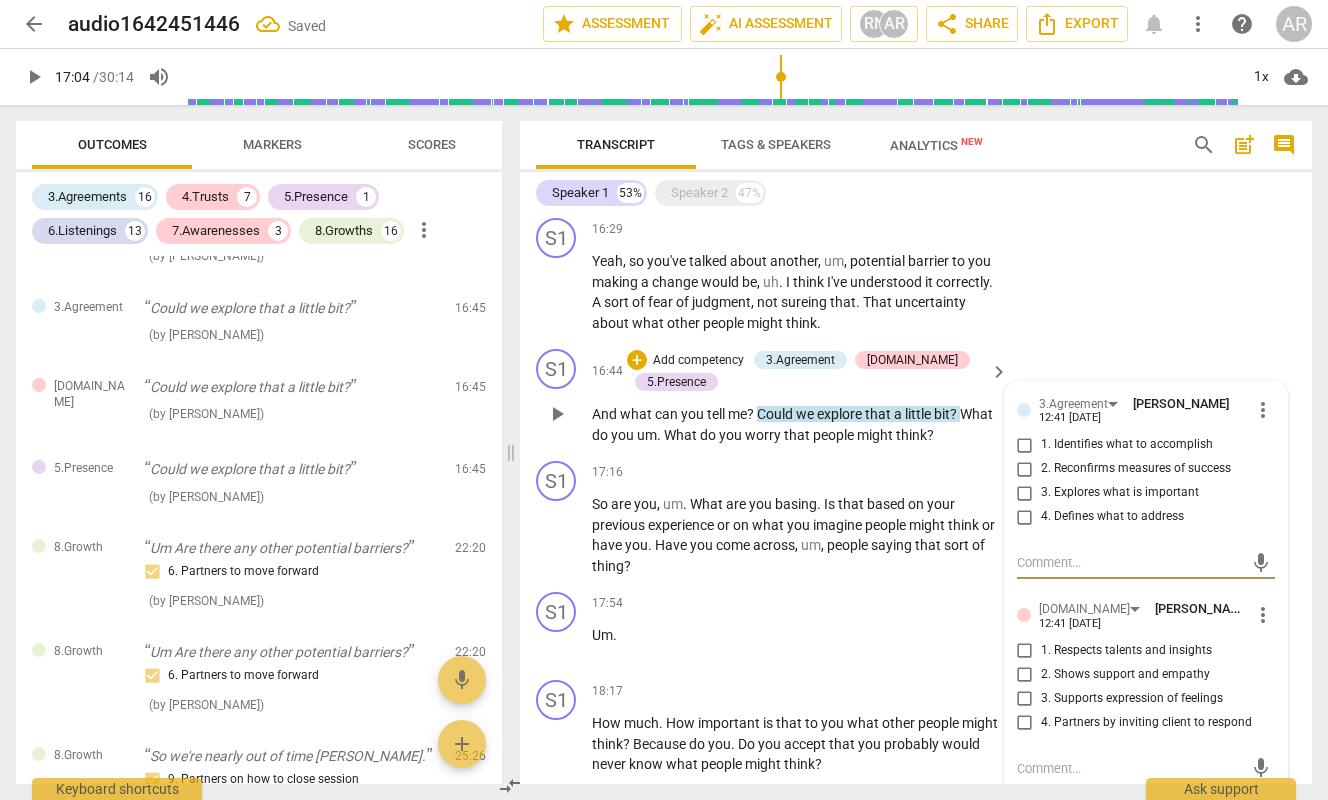 click on "4. Defines what to address" at bounding box center (1025, 517) 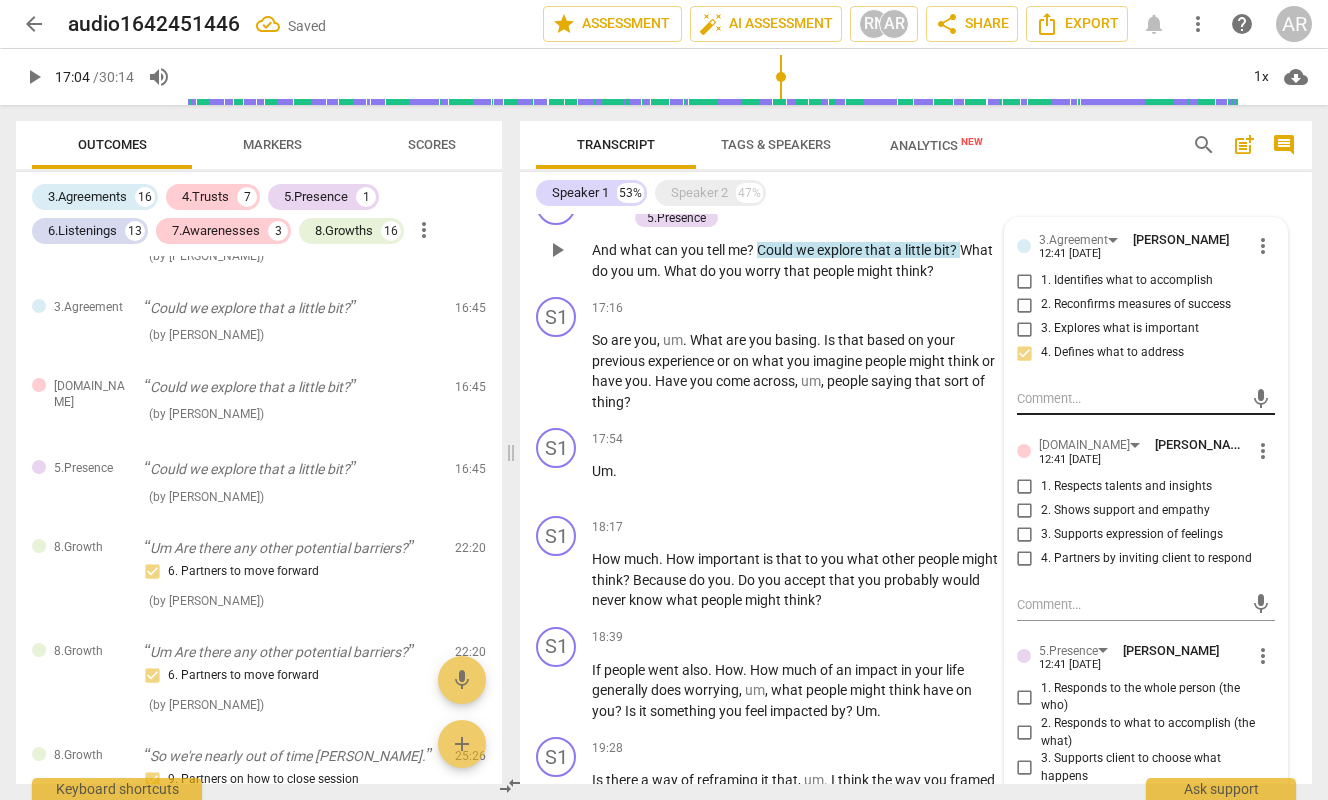 scroll, scrollTop: 4390, scrollLeft: 0, axis: vertical 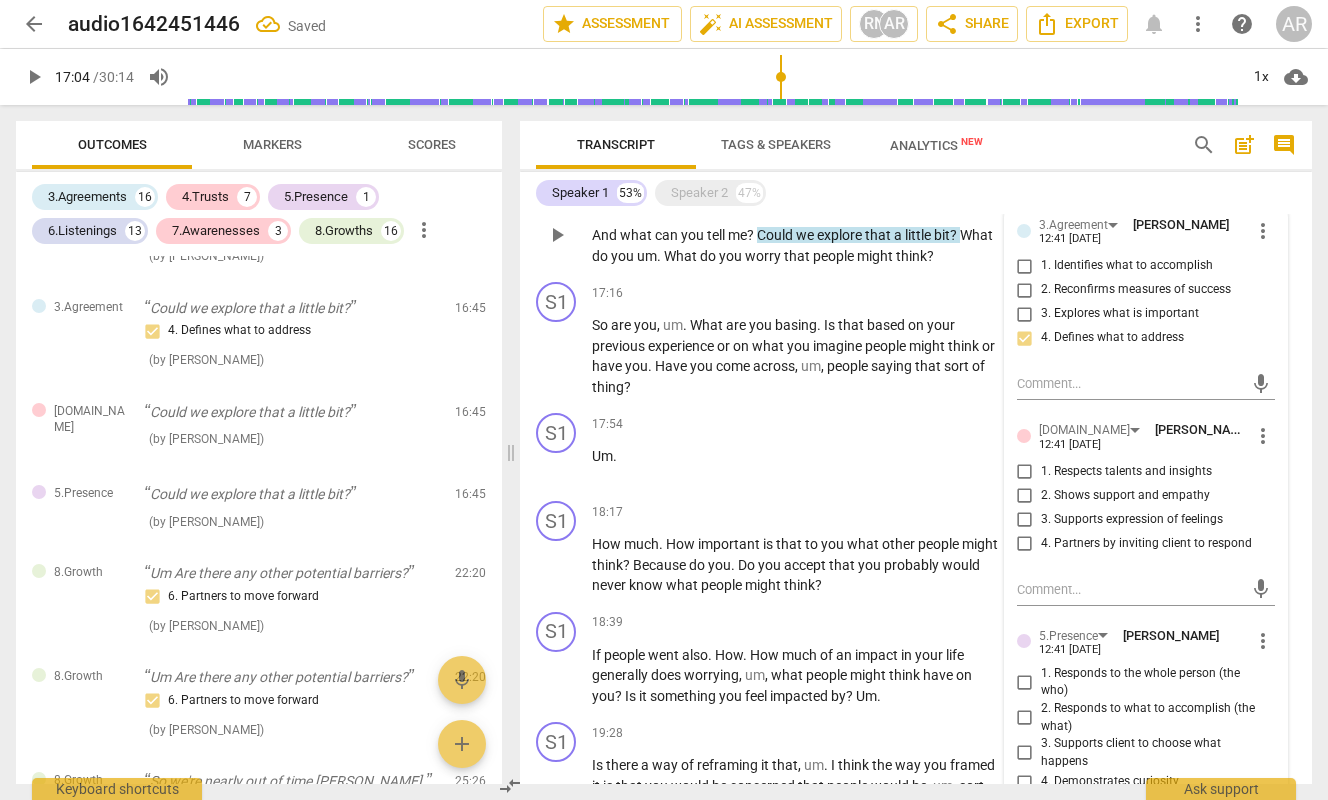 click on "4. Partners by inviting client to respond" at bounding box center [1025, 544] 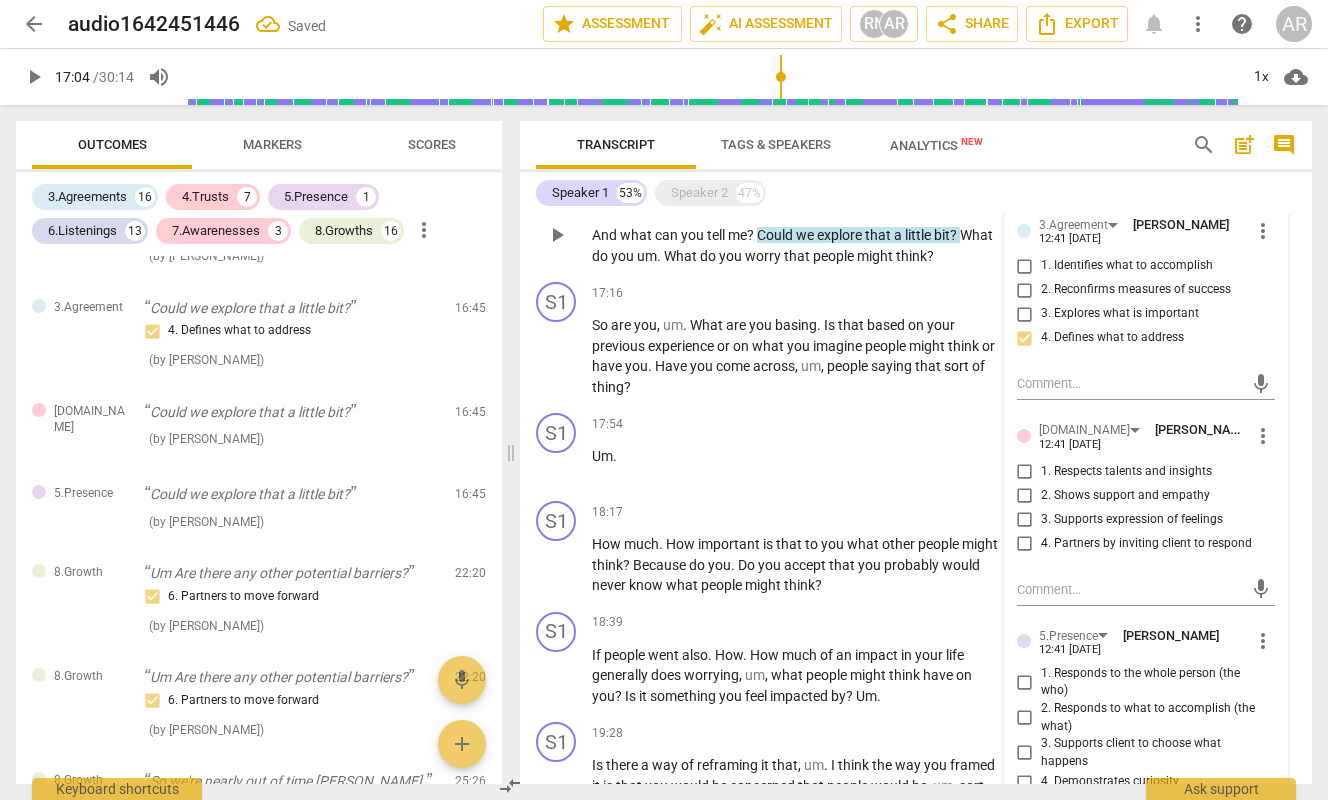 checkbox on "true" 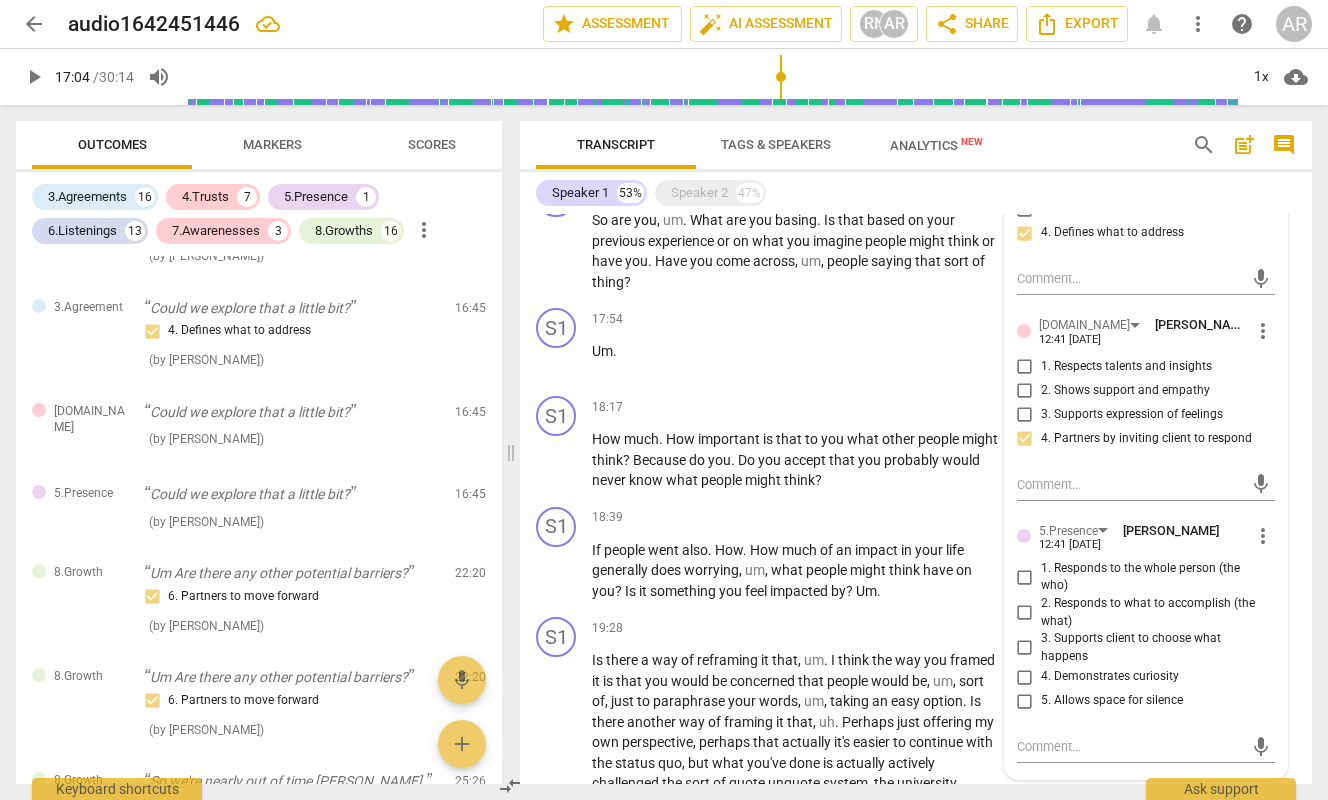 scroll, scrollTop: 4507, scrollLeft: 0, axis: vertical 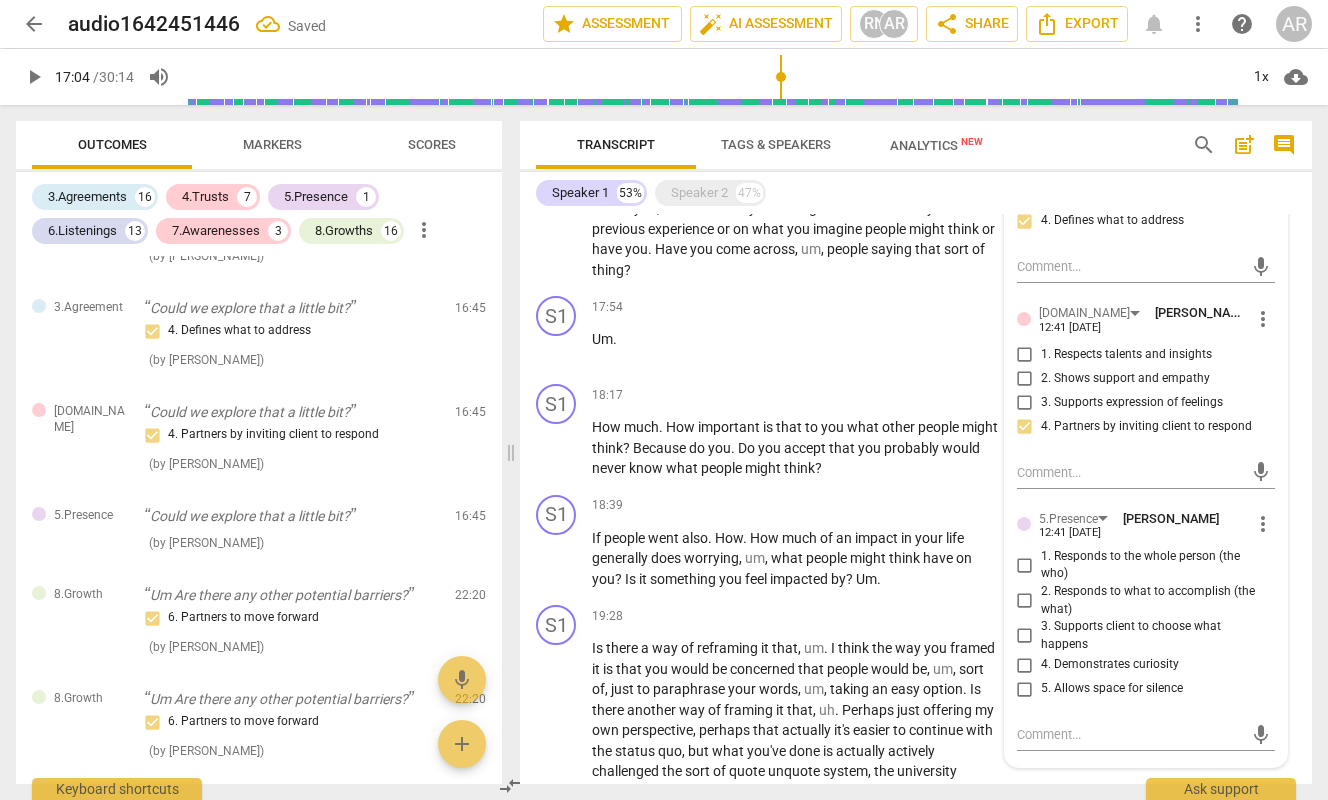 click on "4. Demonstrates curiosity" at bounding box center (1025, 665) 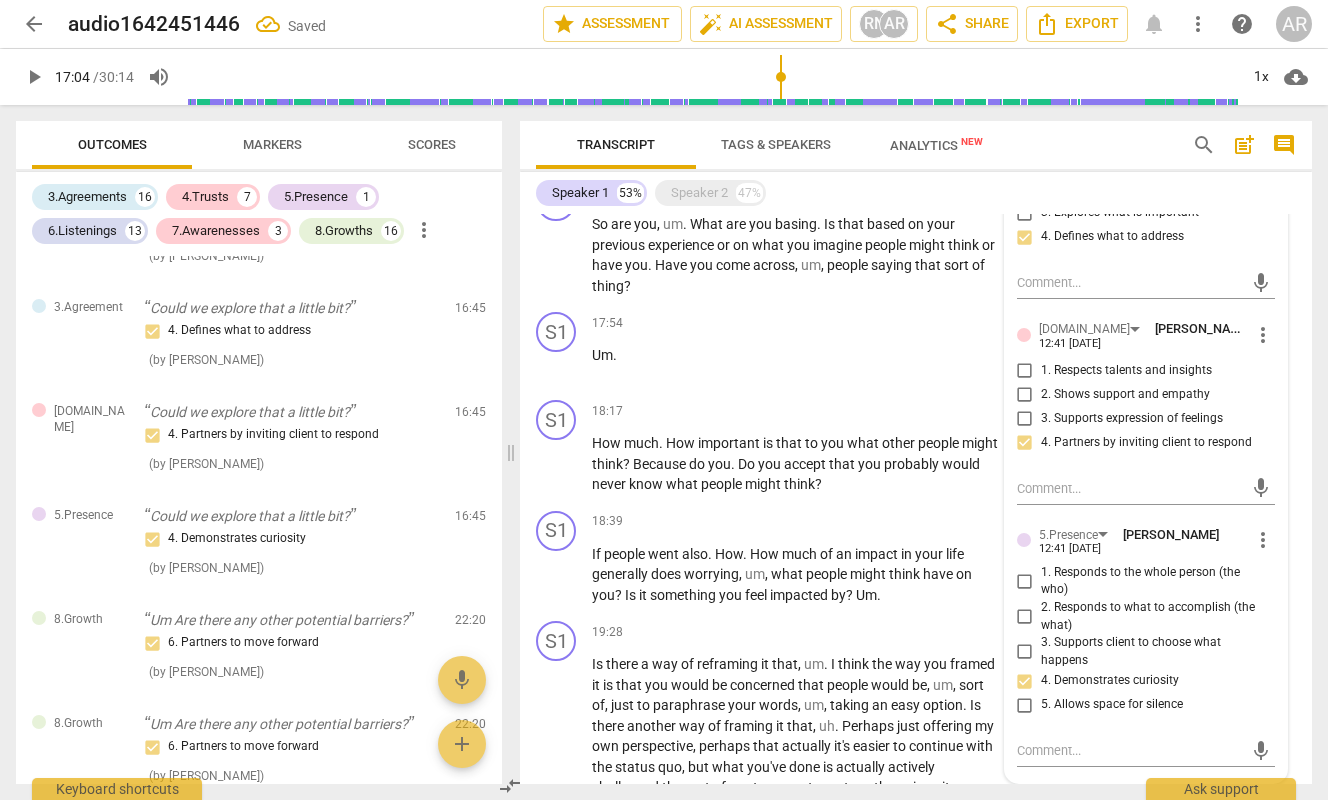 scroll, scrollTop: 4493, scrollLeft: 0, axis: vertical 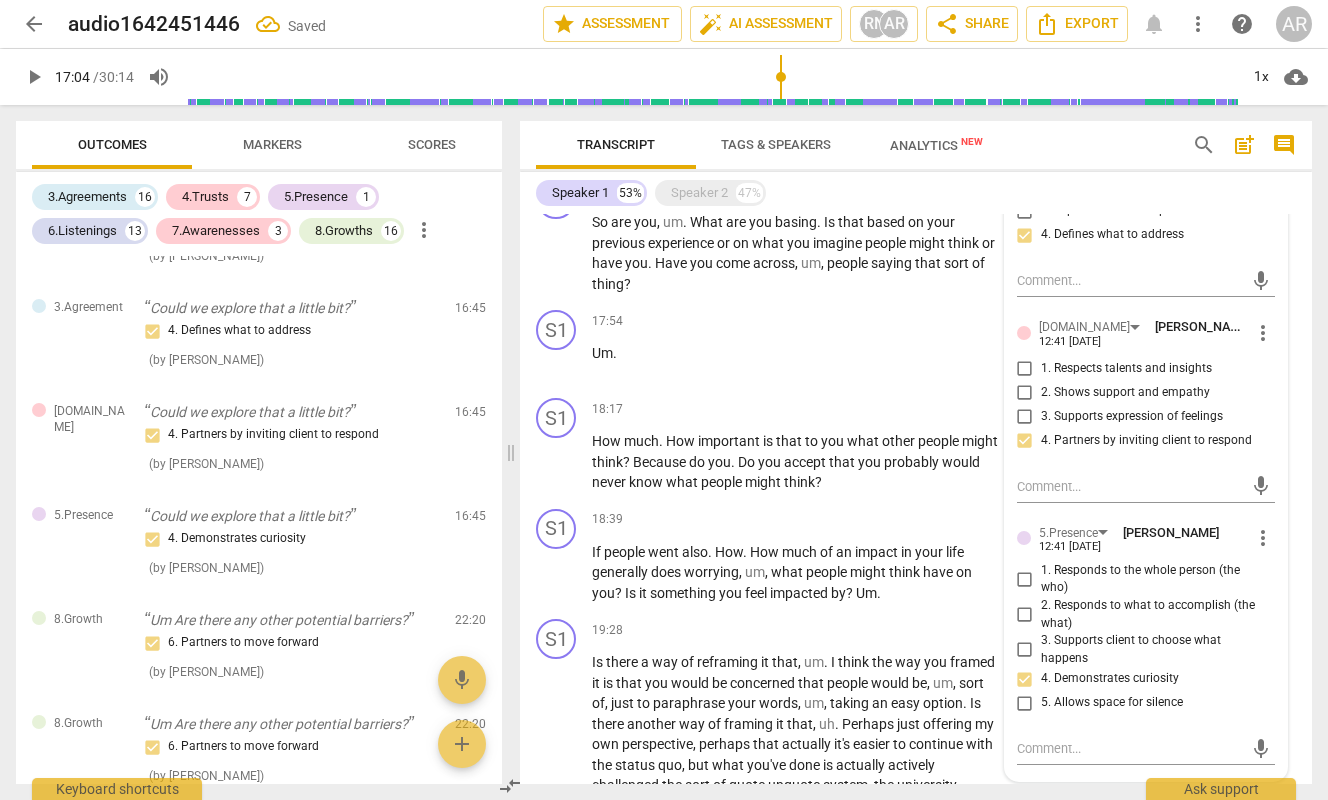 click on "1. Responds to the whole person (the who)" at bounding box center (1025, 579) 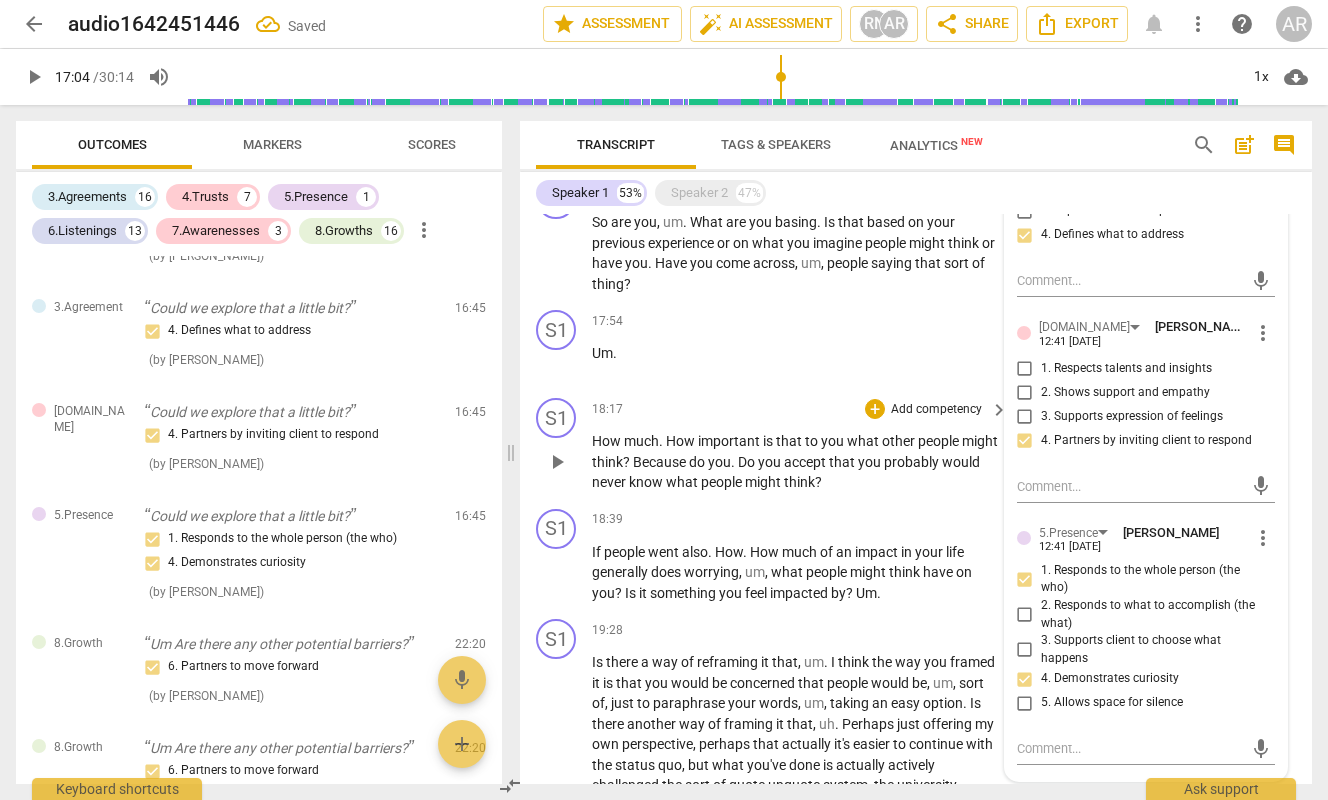 click on "play_arrow" at bounding box center (557, 462) 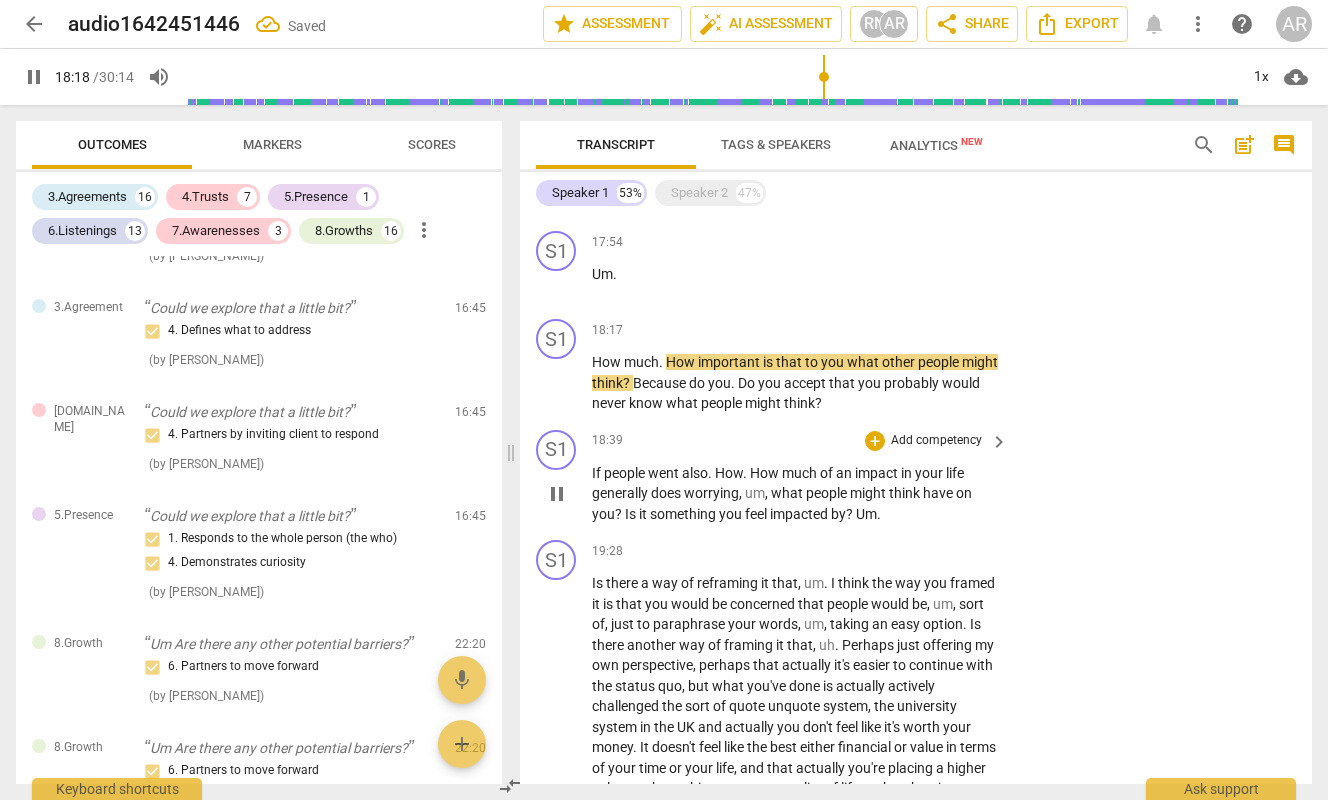 scroll, scrollTop: 4574, scrollLeft: 0, axis: vertical 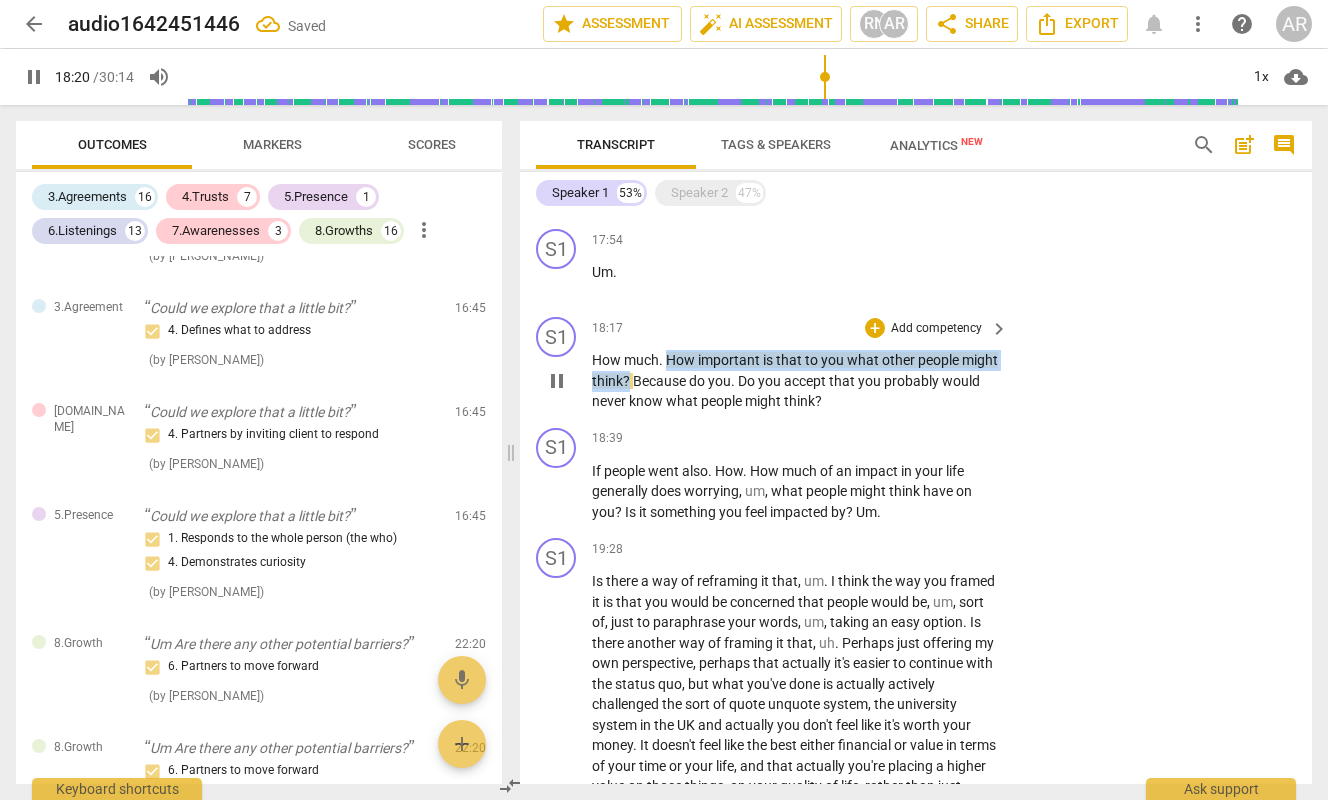 drag, startPoint x: 669, startPoint y: 359, endPoint x: 669, endPoint y: 386, distance: 27 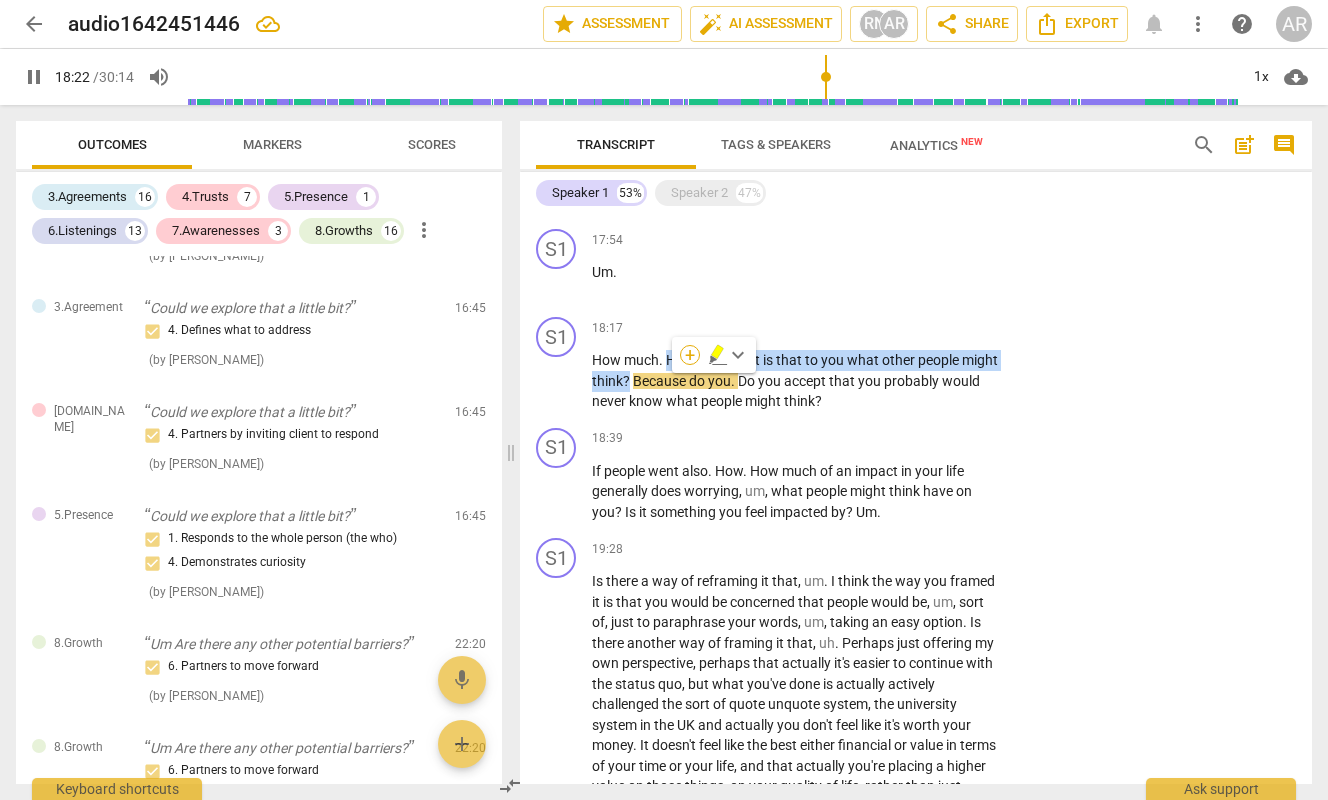 click on "+" at bounding box center [690, 355] 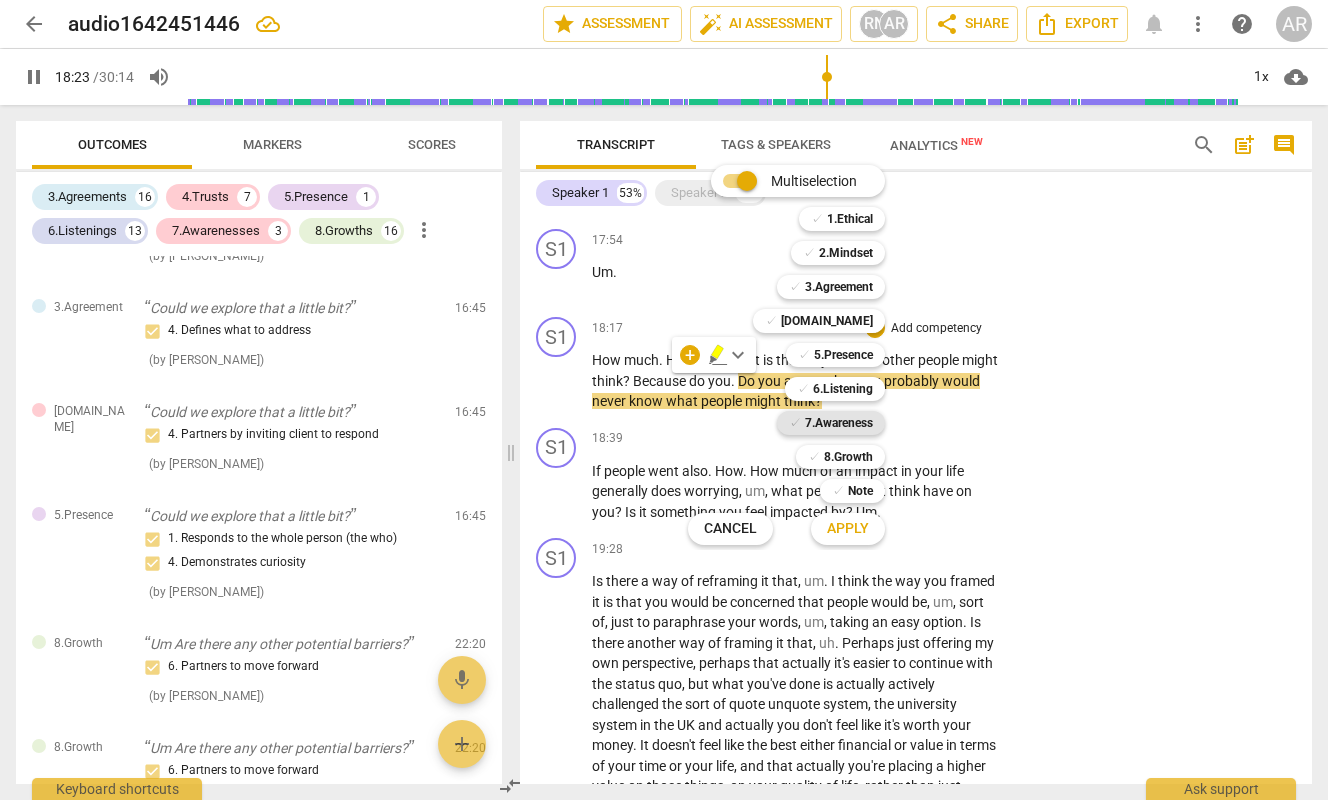 click on "7.Awareness" at bounding box center [839, 423] 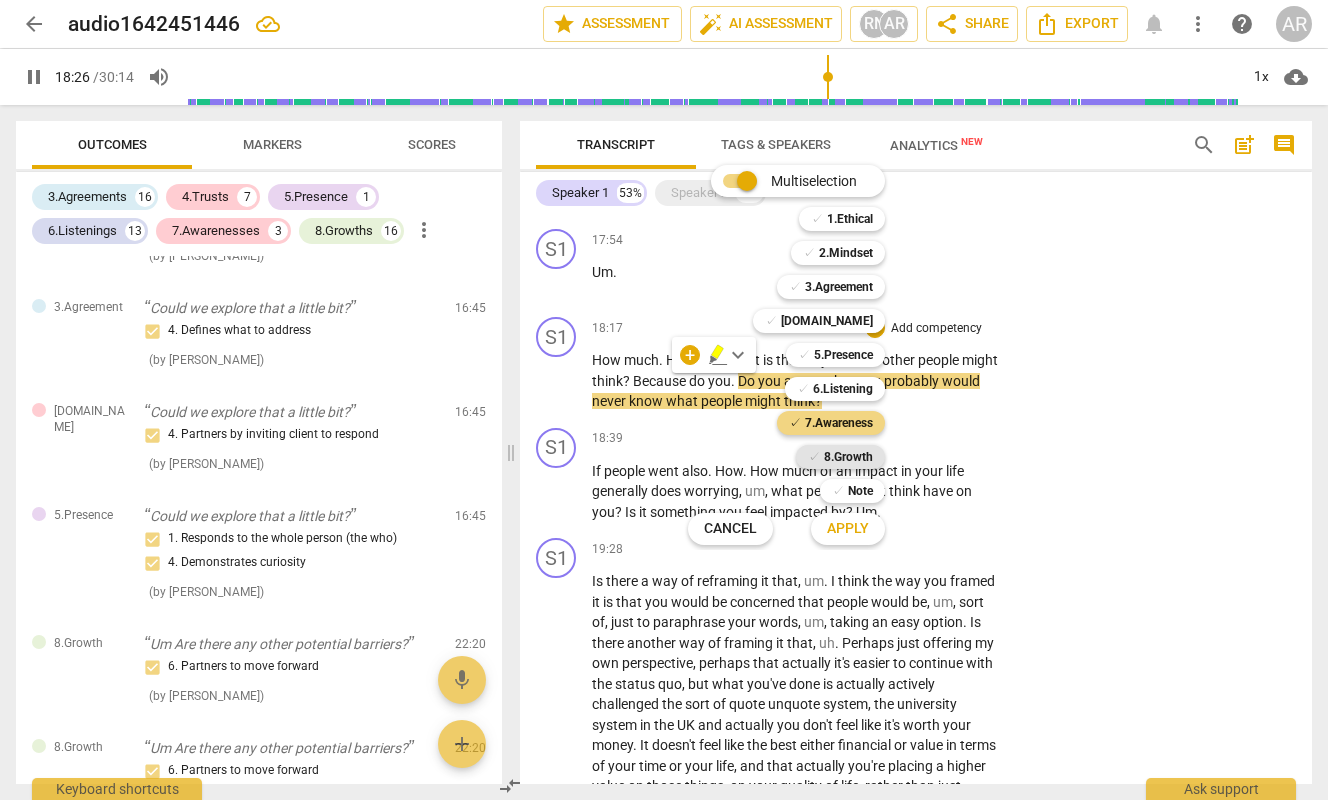 click on "8.Growth" at bounding box center (848, 457) 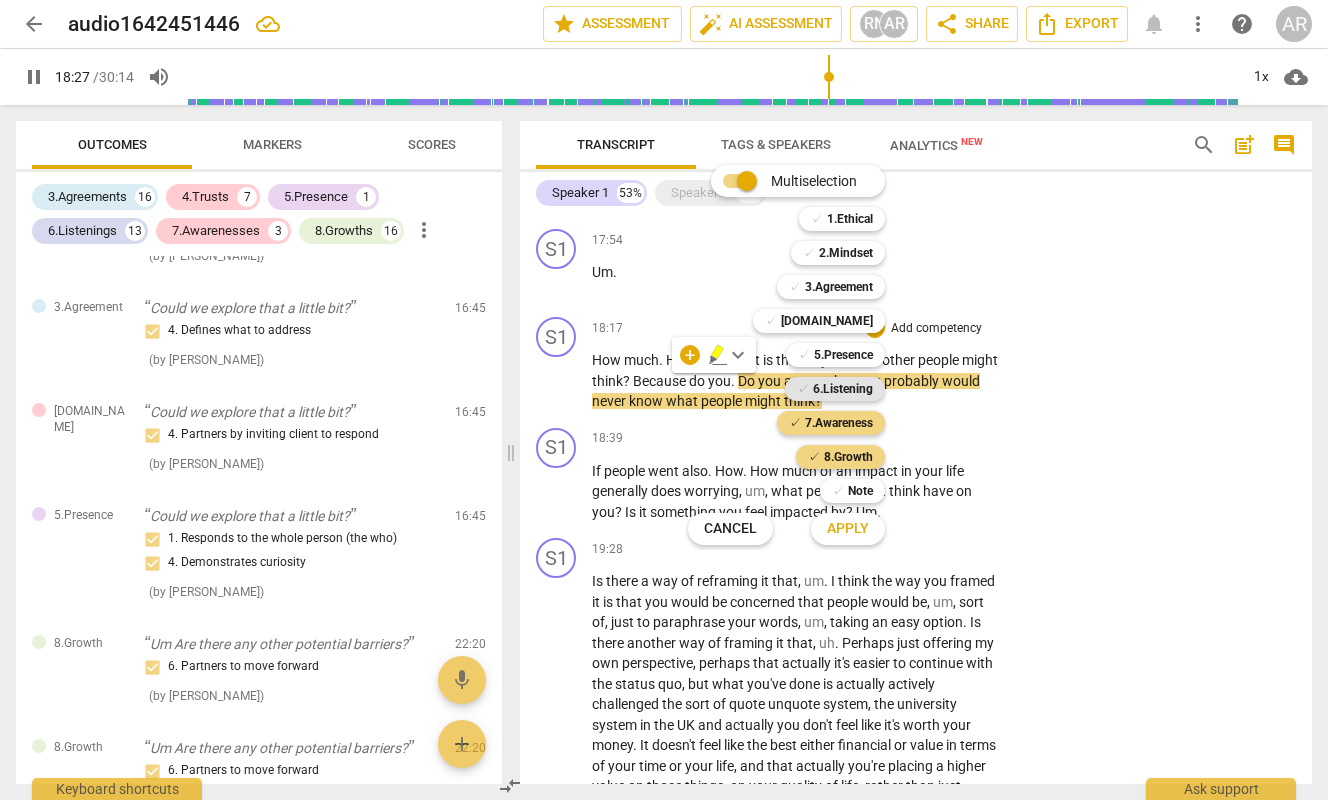 click on "6.Listening" at bounding box center [843, 389] 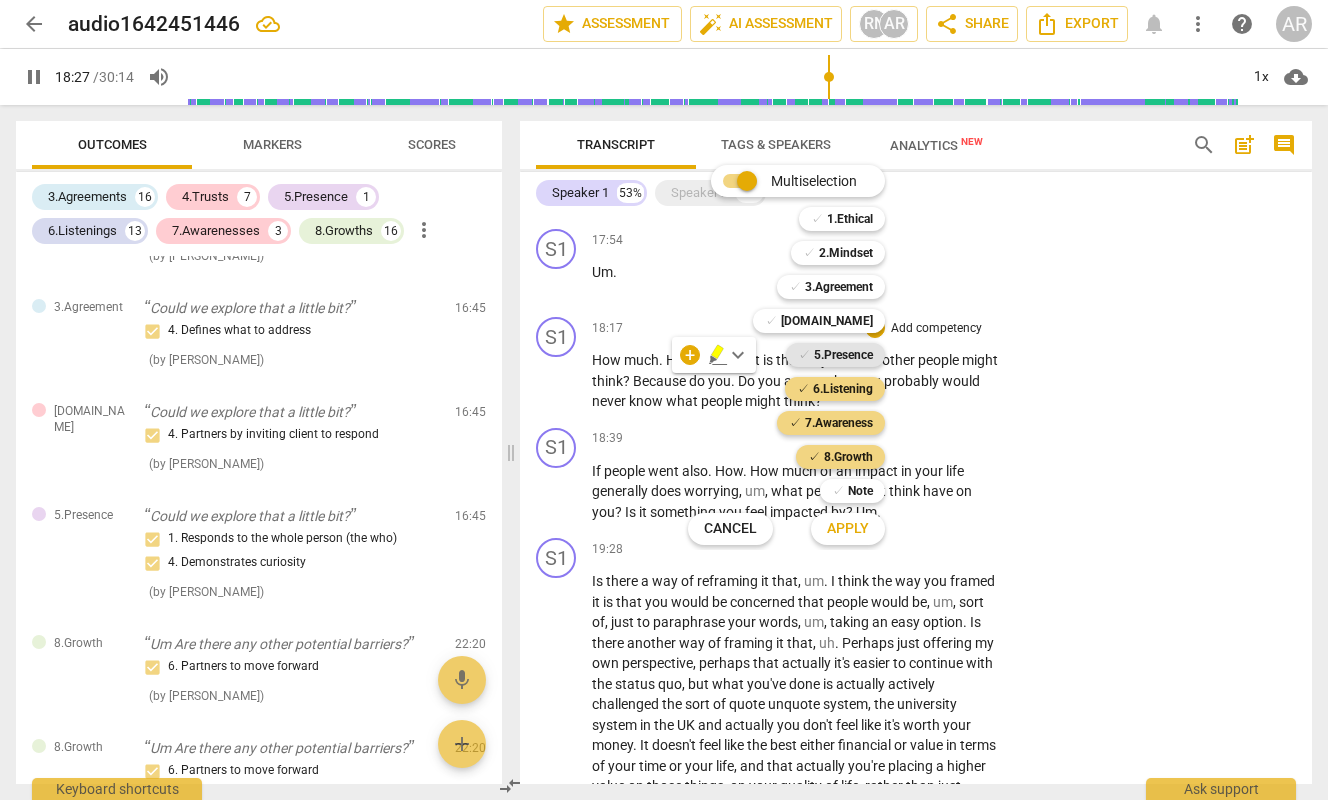 click on "5.Presence" at bounding box center (843, 355) 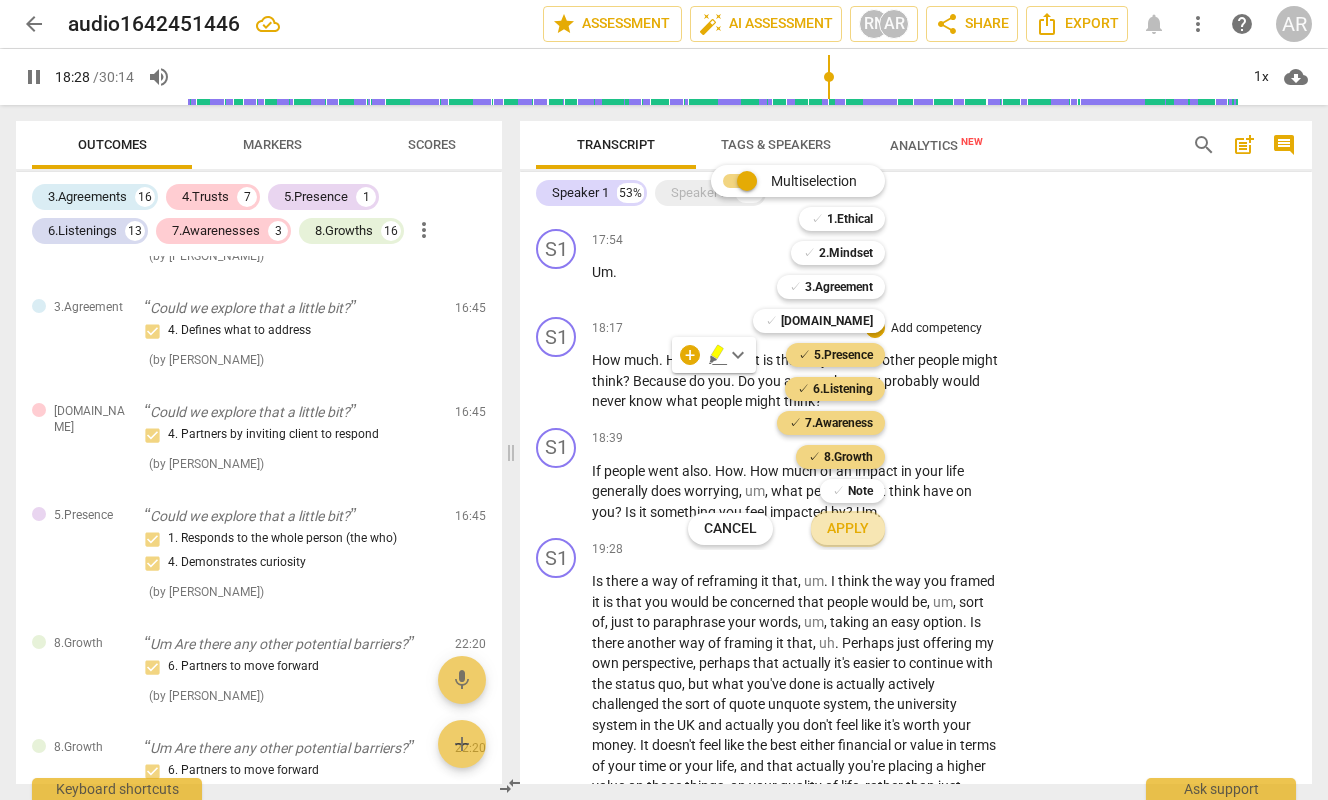 click on "Apply" at bounding box center (848, 529) 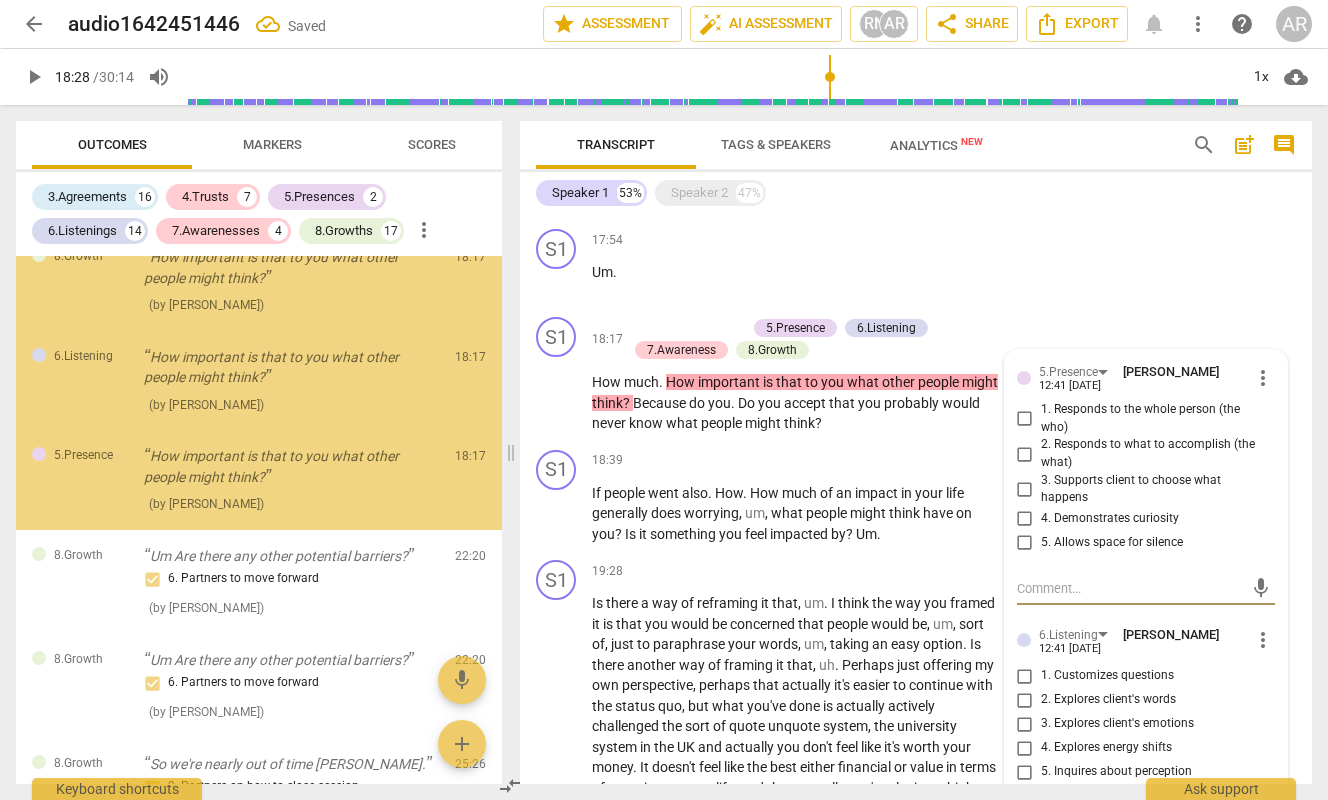 scroll, scrollTop: 4612, scrollLeft: 0, axis: vertical 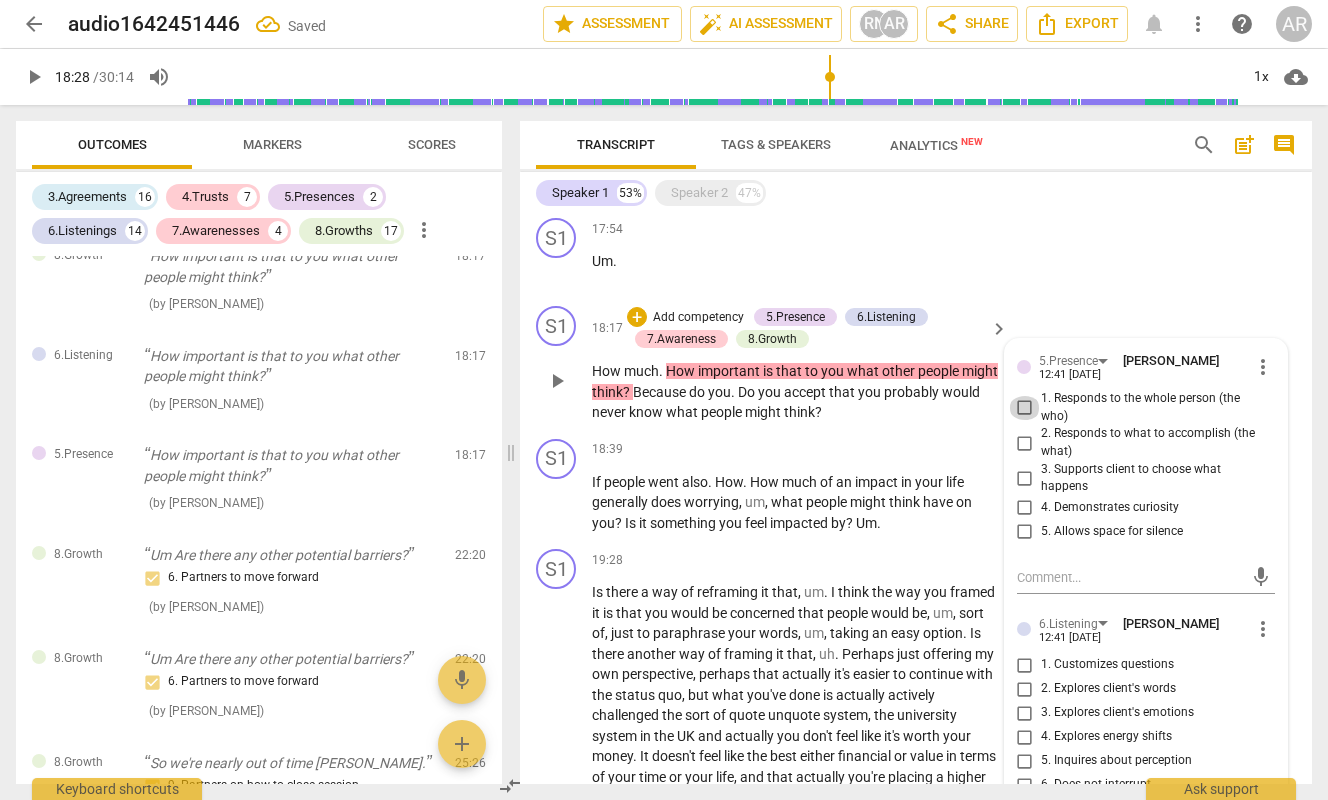 click on "1. Responds to the whole person (the who)" at bounding box center [1025, 408] 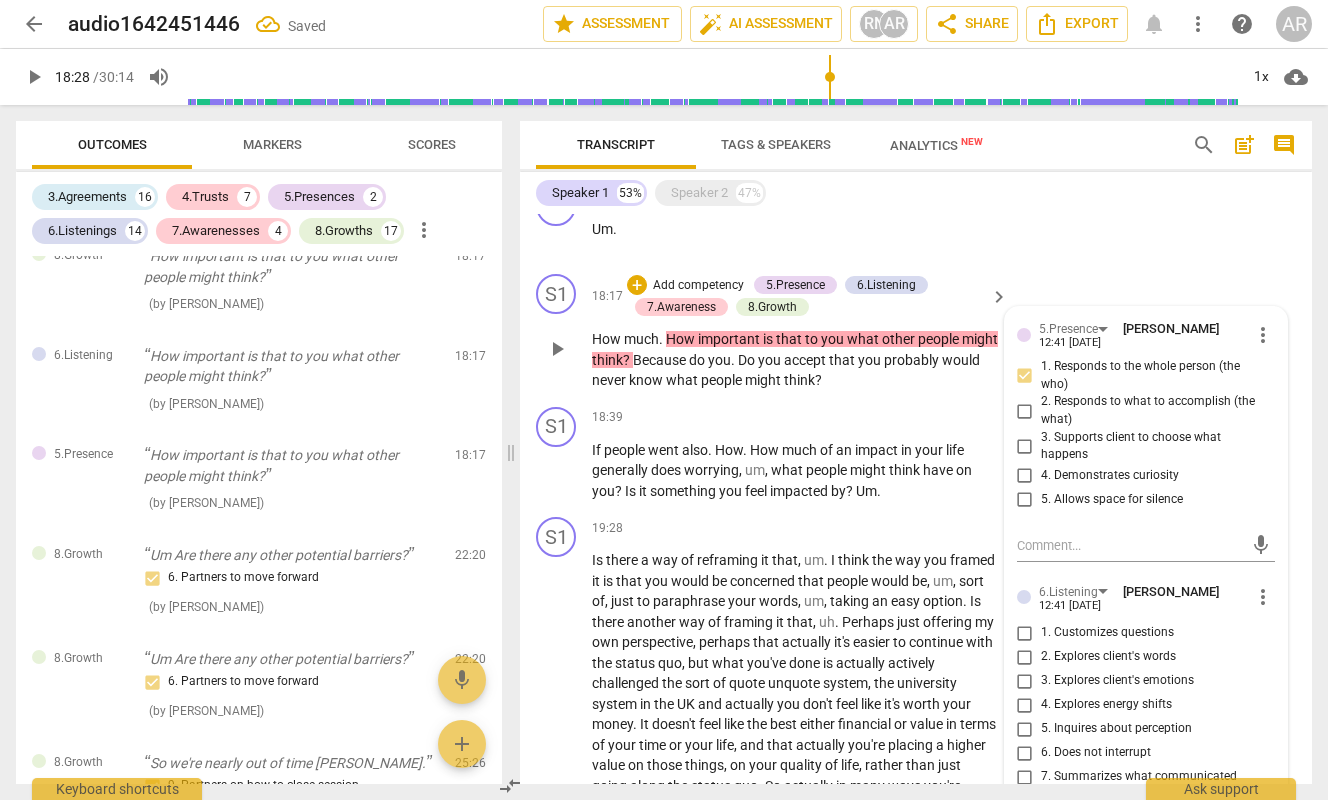 scroll, scrollTop: 4628, scrollLeft: 0, axis: vertical 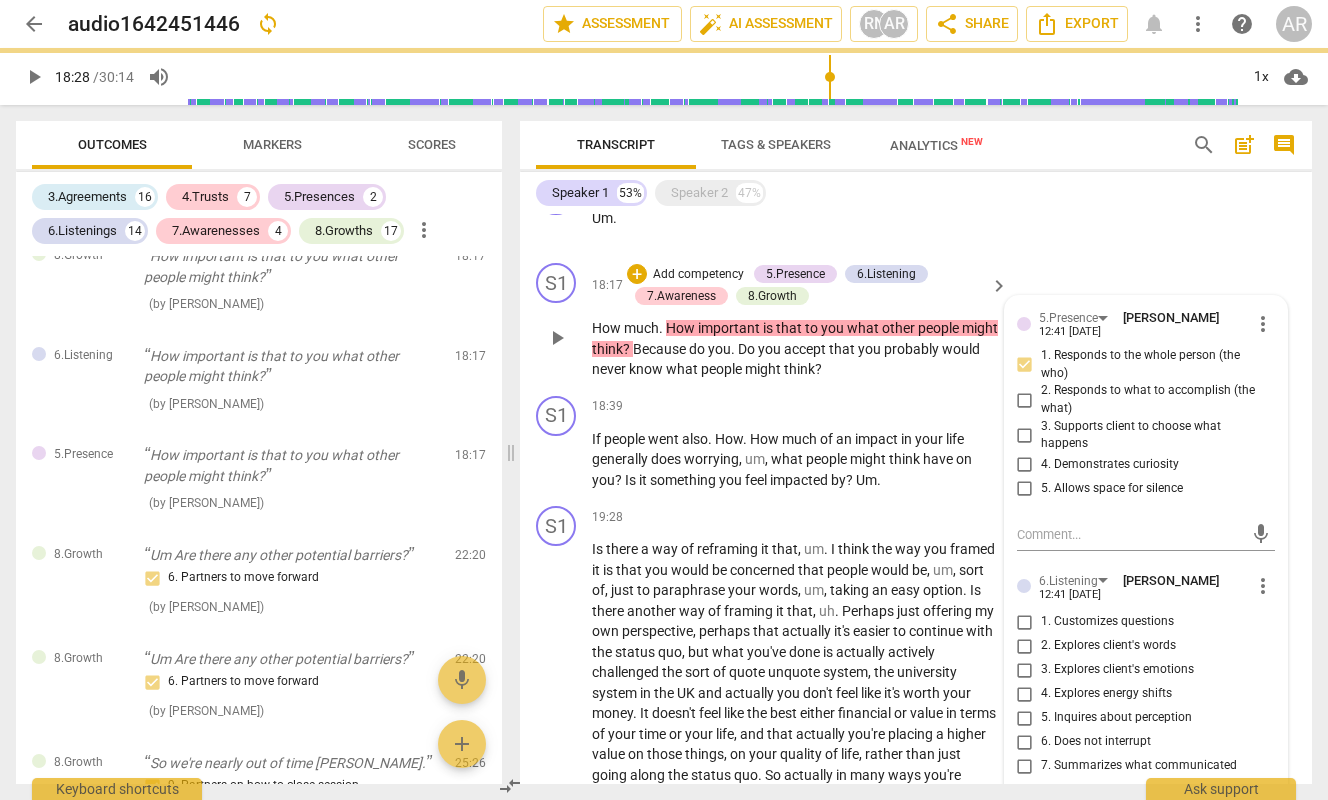 click on "5. Allows space for silence" at bounding box center (1025, 489) 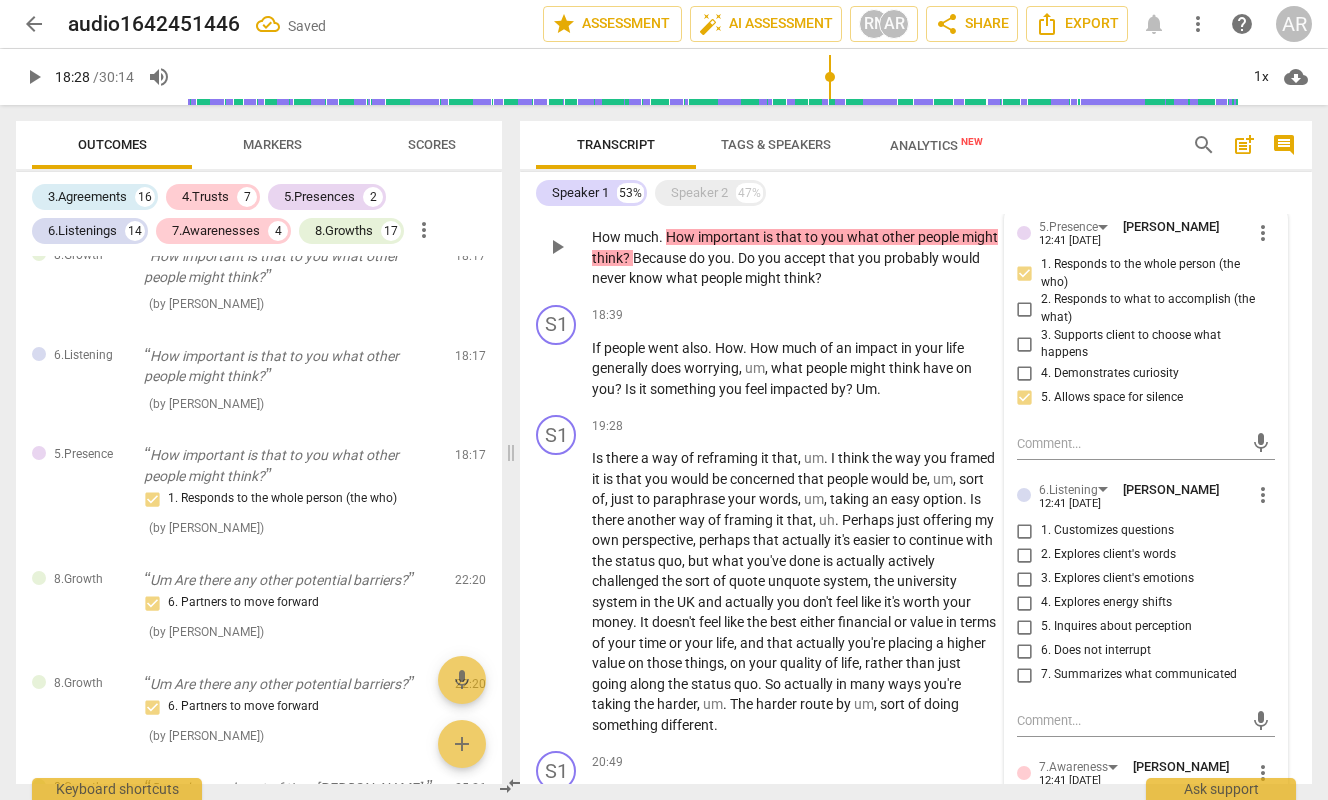 scroll, scrollTop: 4736, scrollLeft: 0, axis: vertical 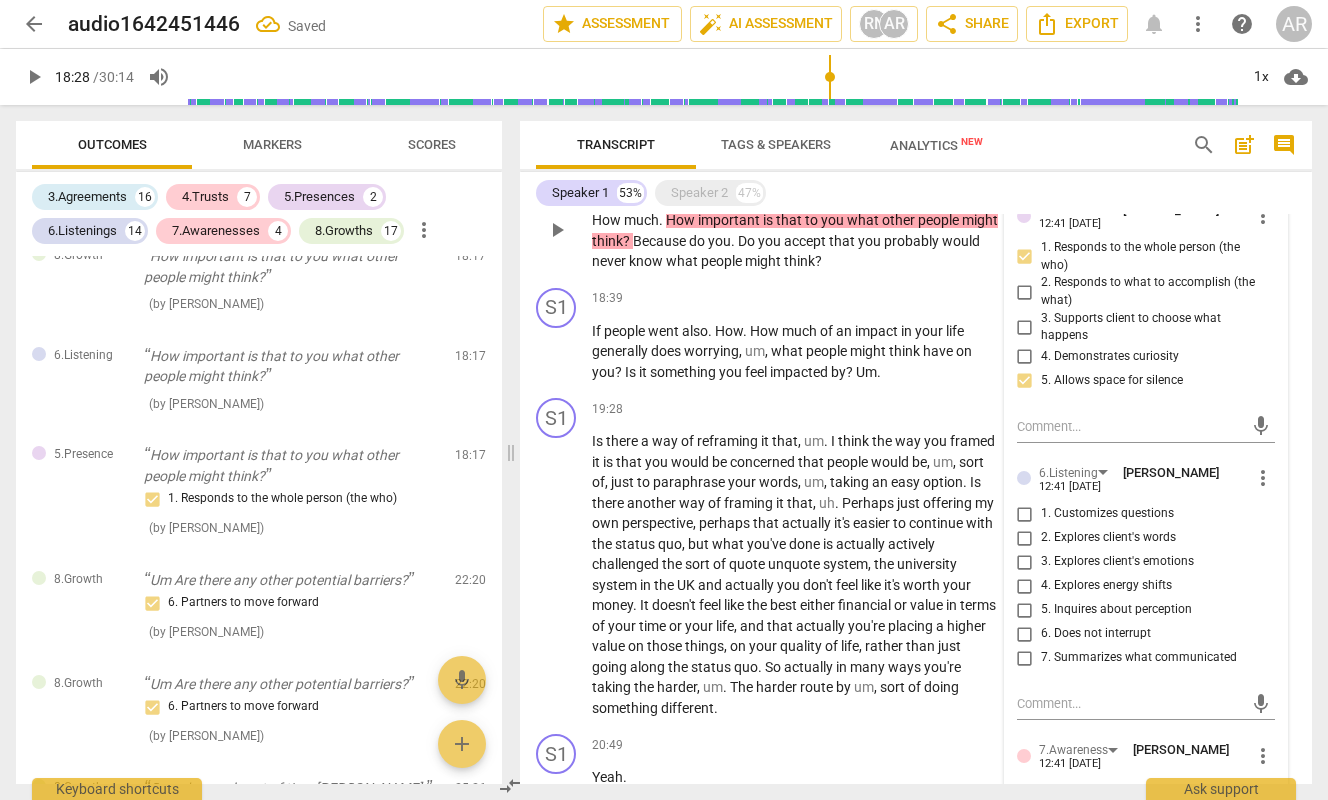 click on "1. Customizes questions" at bounding box center [1025, 514] 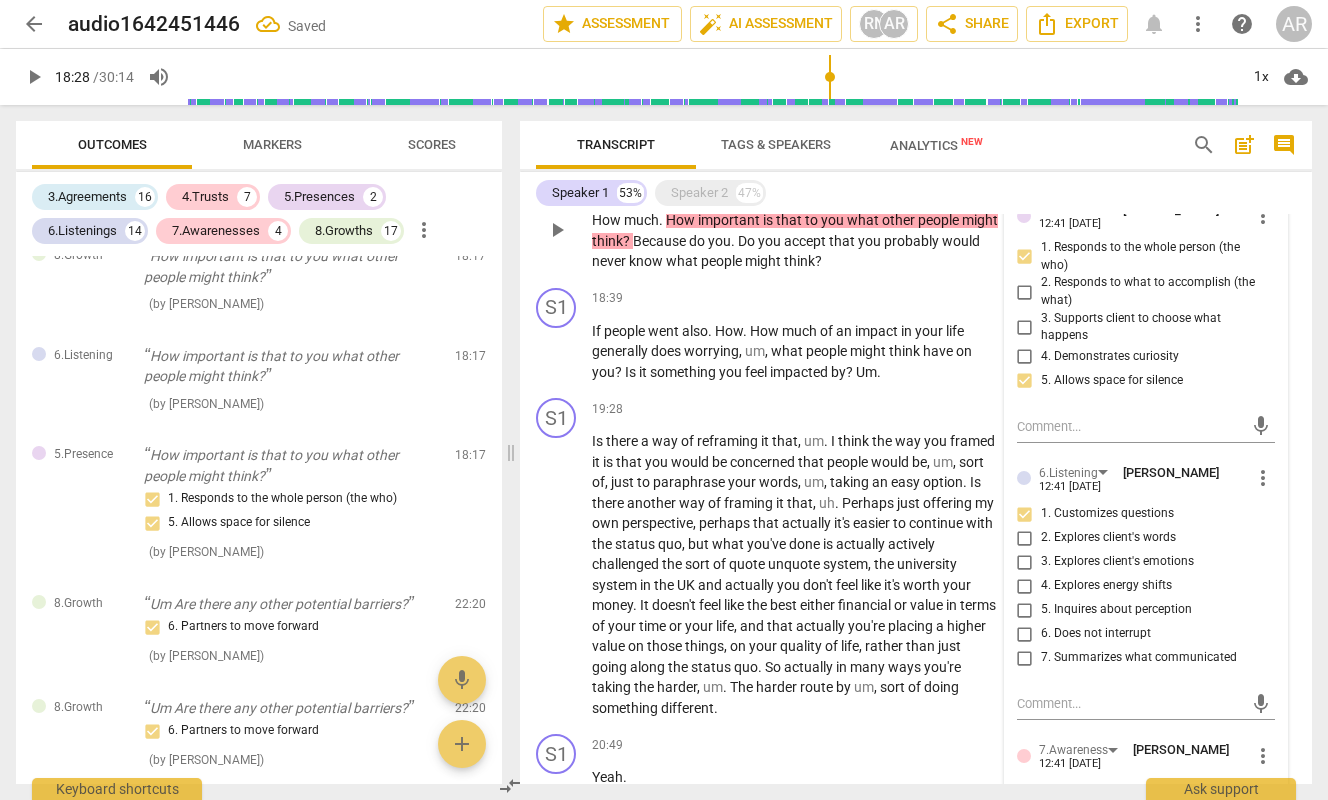 click on "3. Explores client's emotions" at bounding box center (1025, 562) 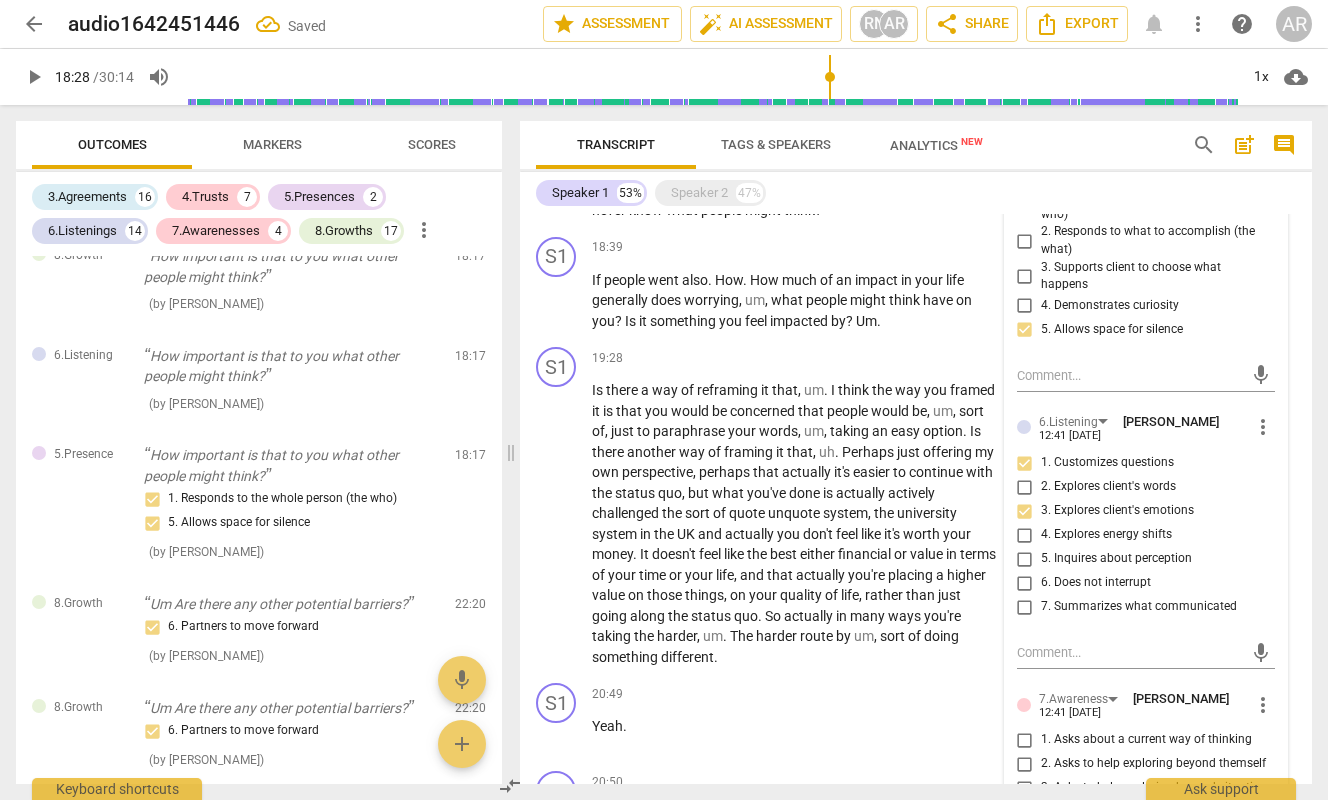 scroll, scrollTop: 4801, scrollLeft: 0, axis: vertical 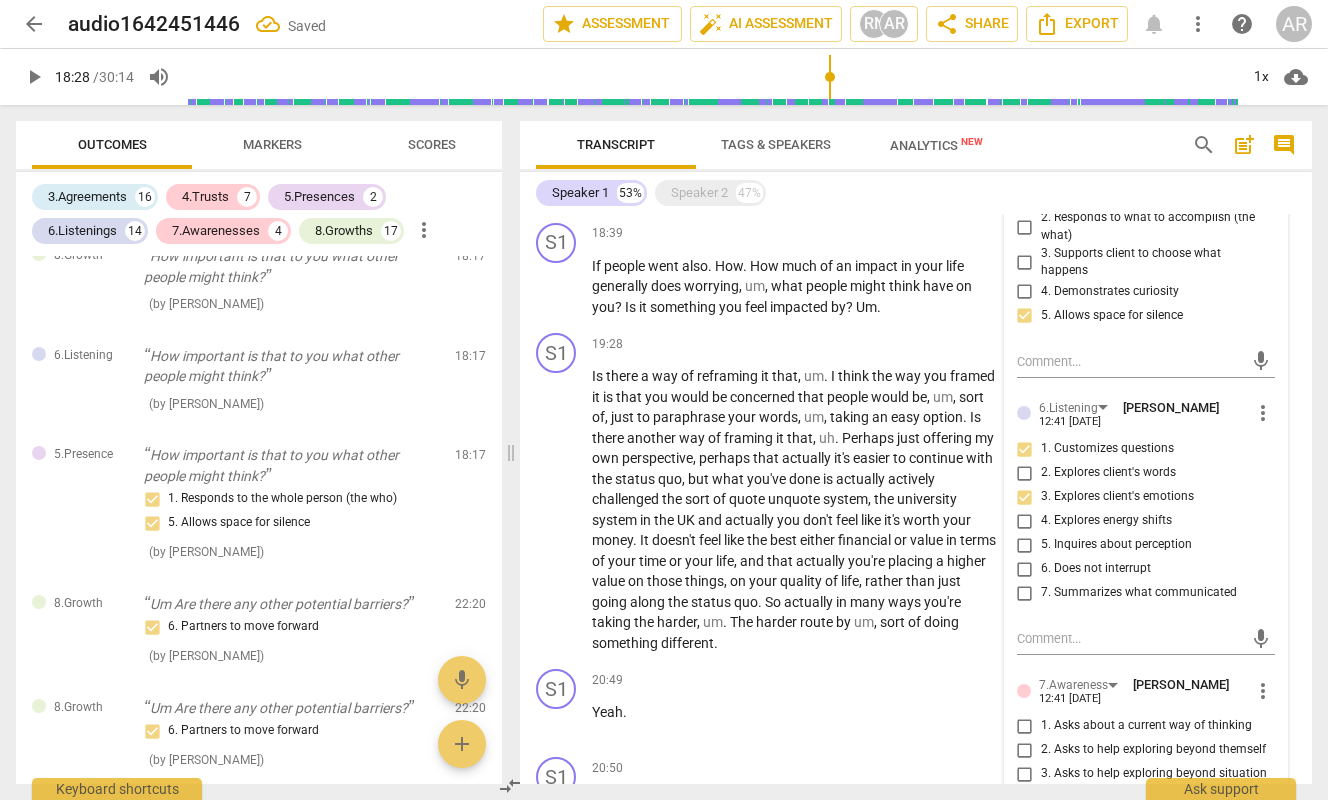 click on "5. Inquires about perception" at bounding box center [1025, 545] 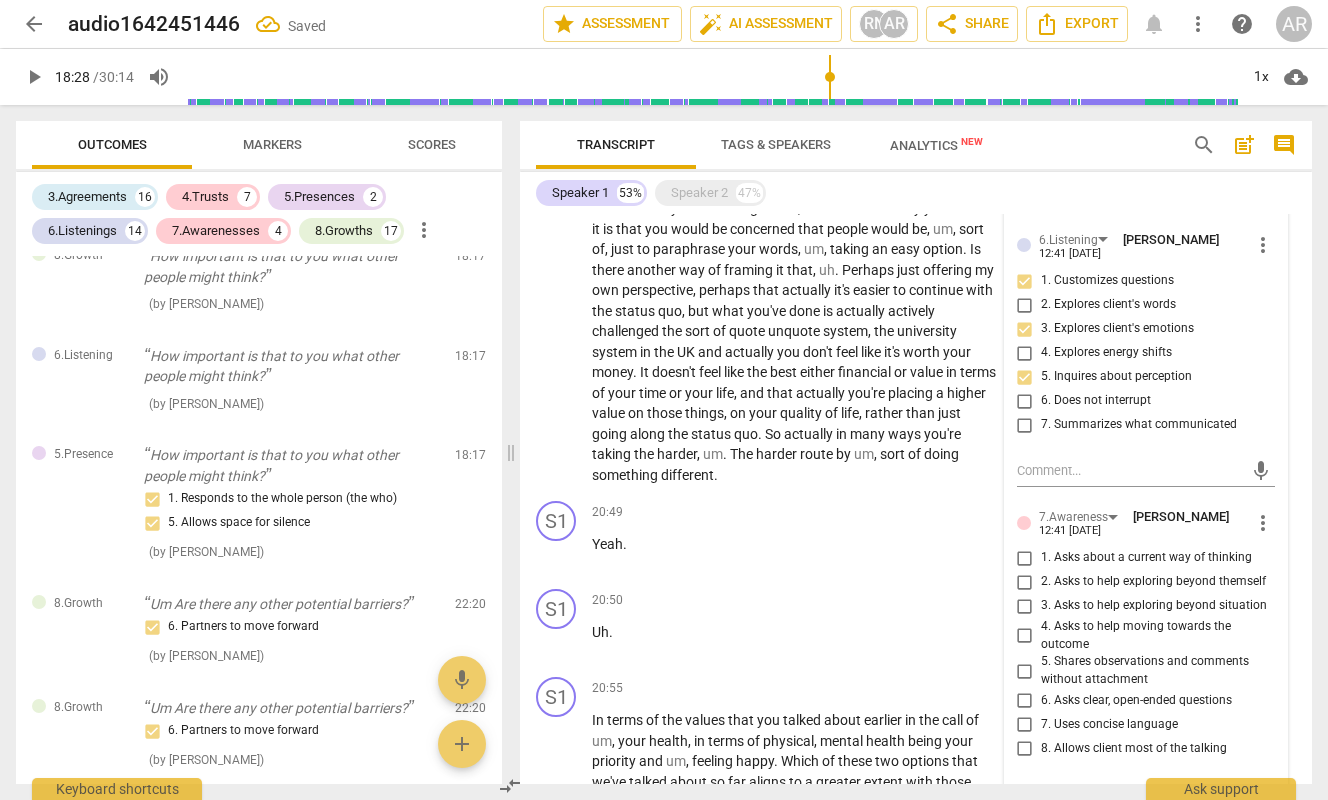 scroll, scrollTop: 4990, scrollLeft: 0, axis: vertical 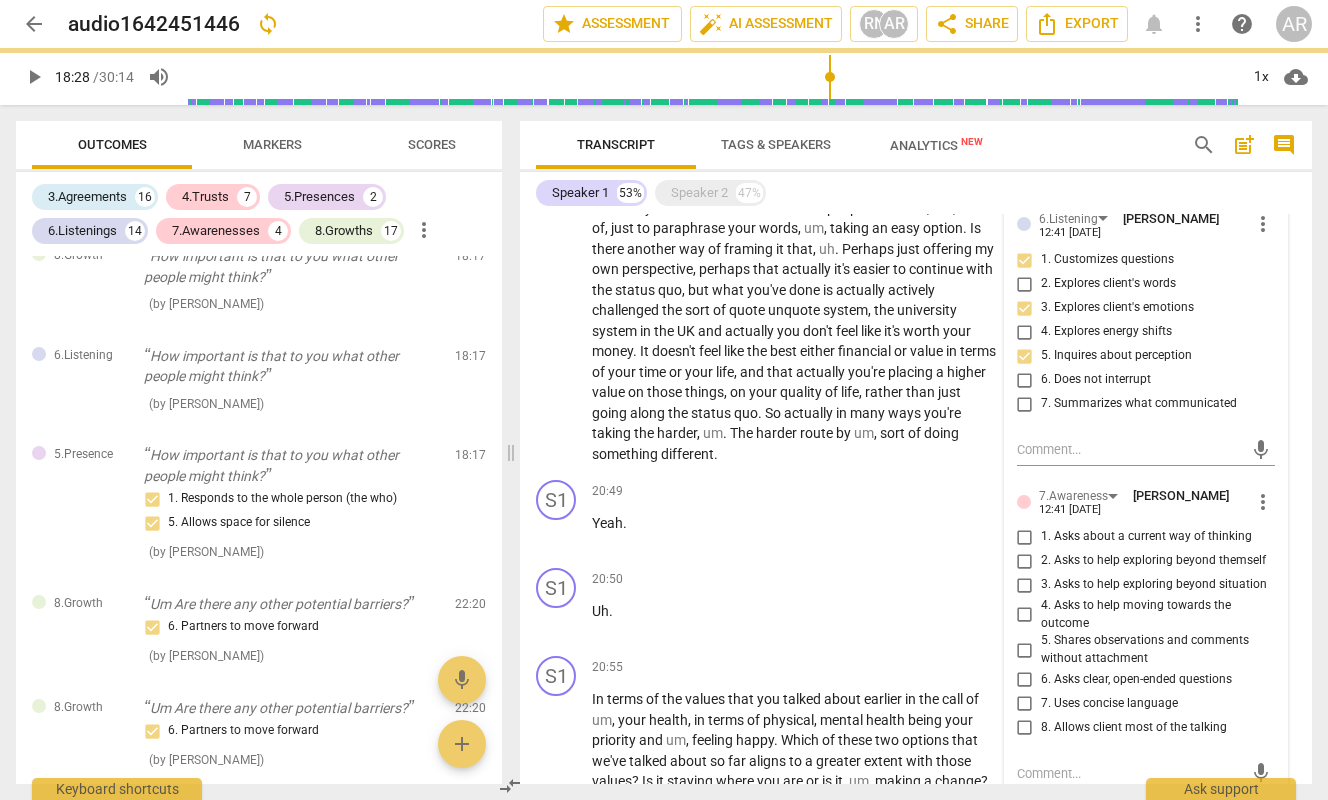 click on "1. Asks about a current way of thinking" at bounding box center (1025, 537) 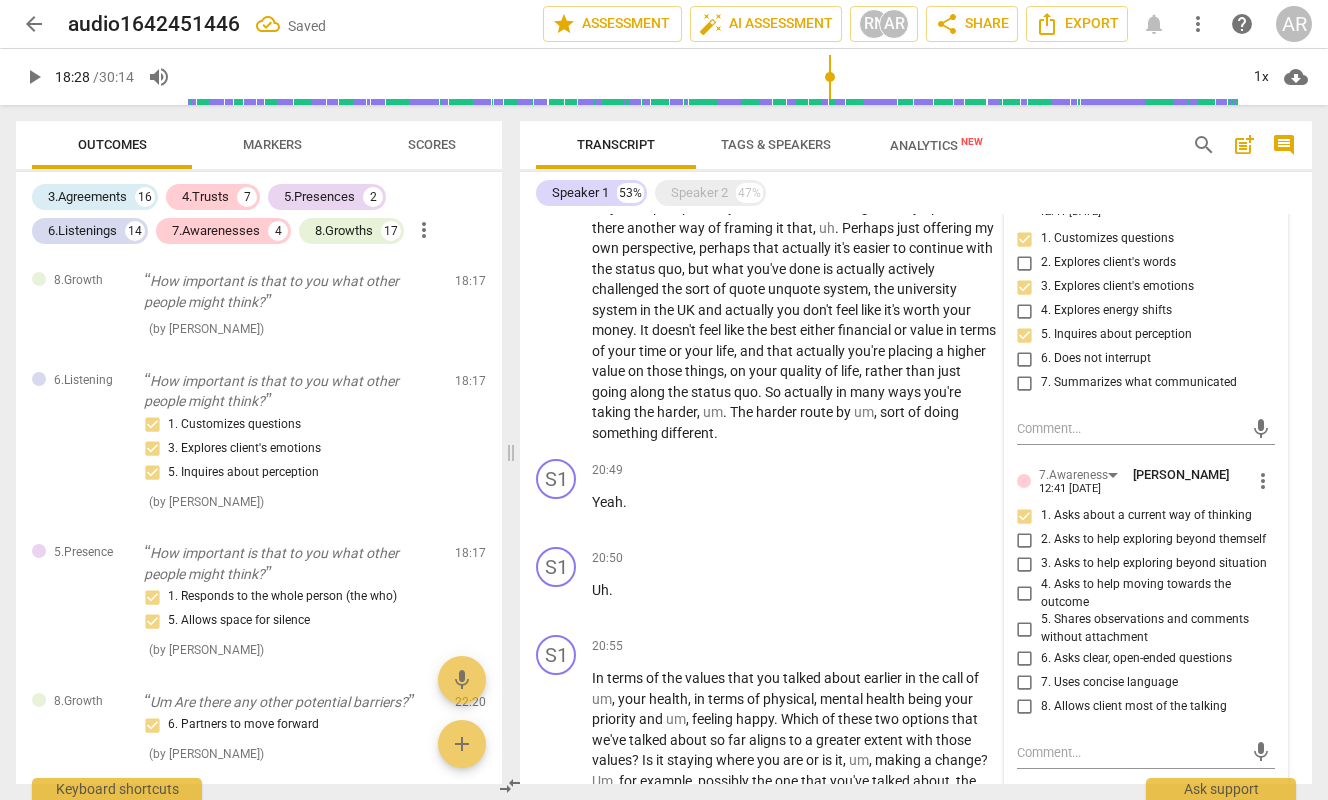 scroll, scrollTop: 5044, scrollLeft: 0, axis: vertical 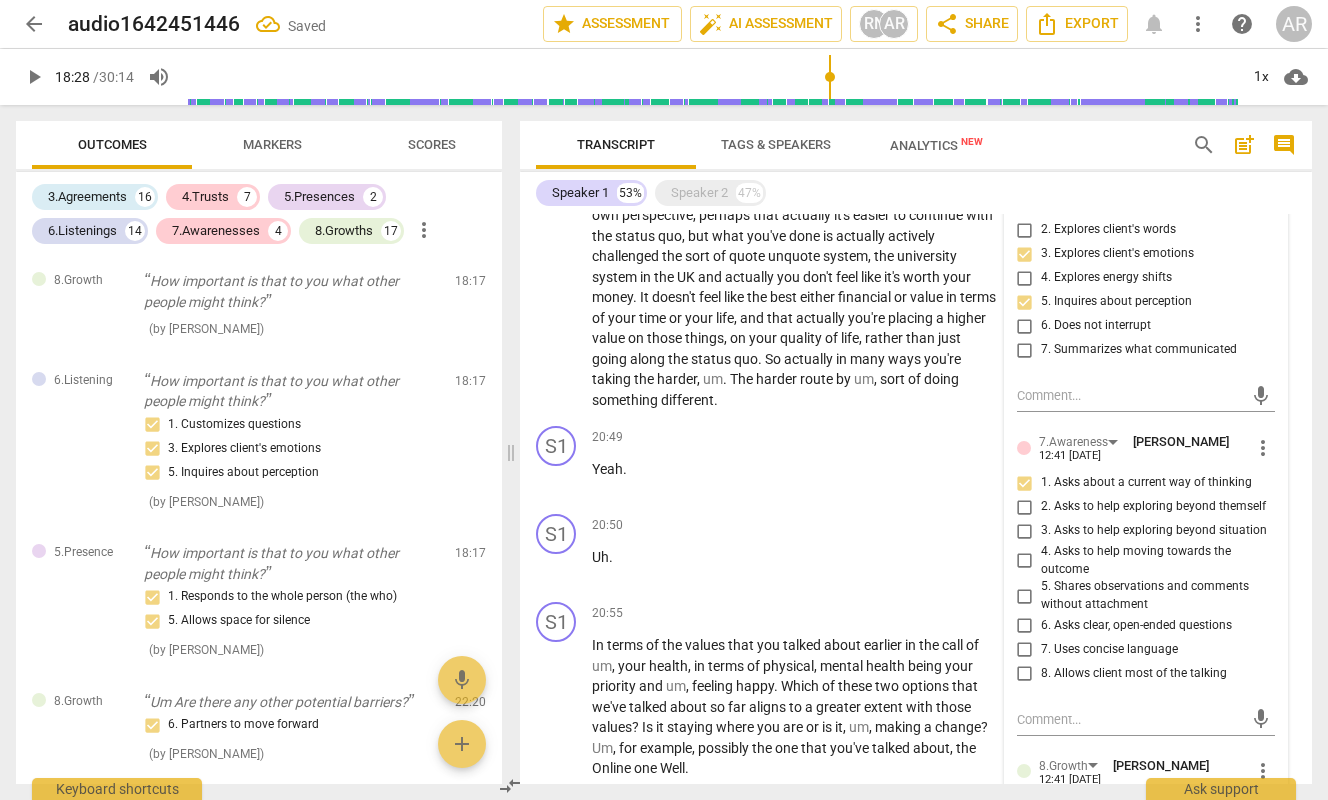 click on "5. Shares observations and comments without attachment" at bounding box center (1025, 596) 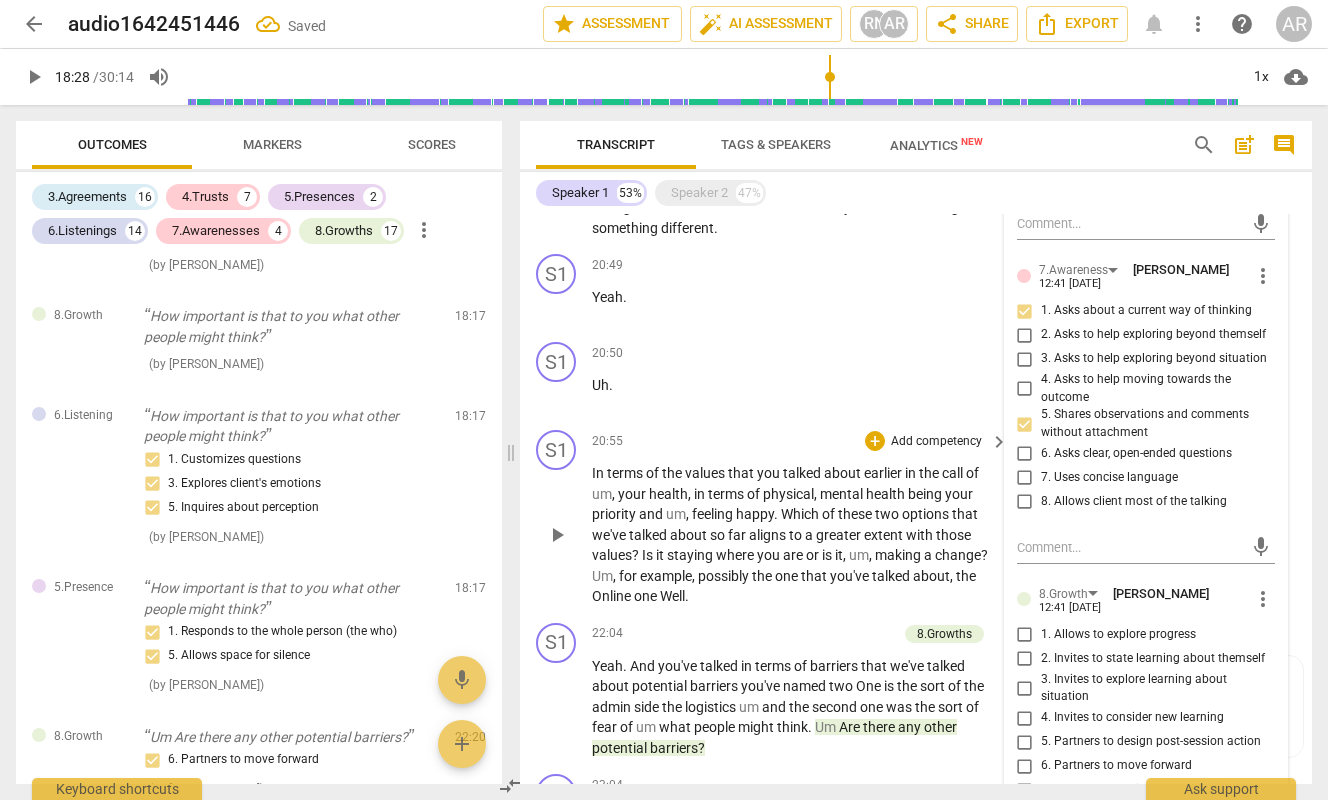 scroll, scrollTop: 5195, scrollLeft: 0, axis: vertical 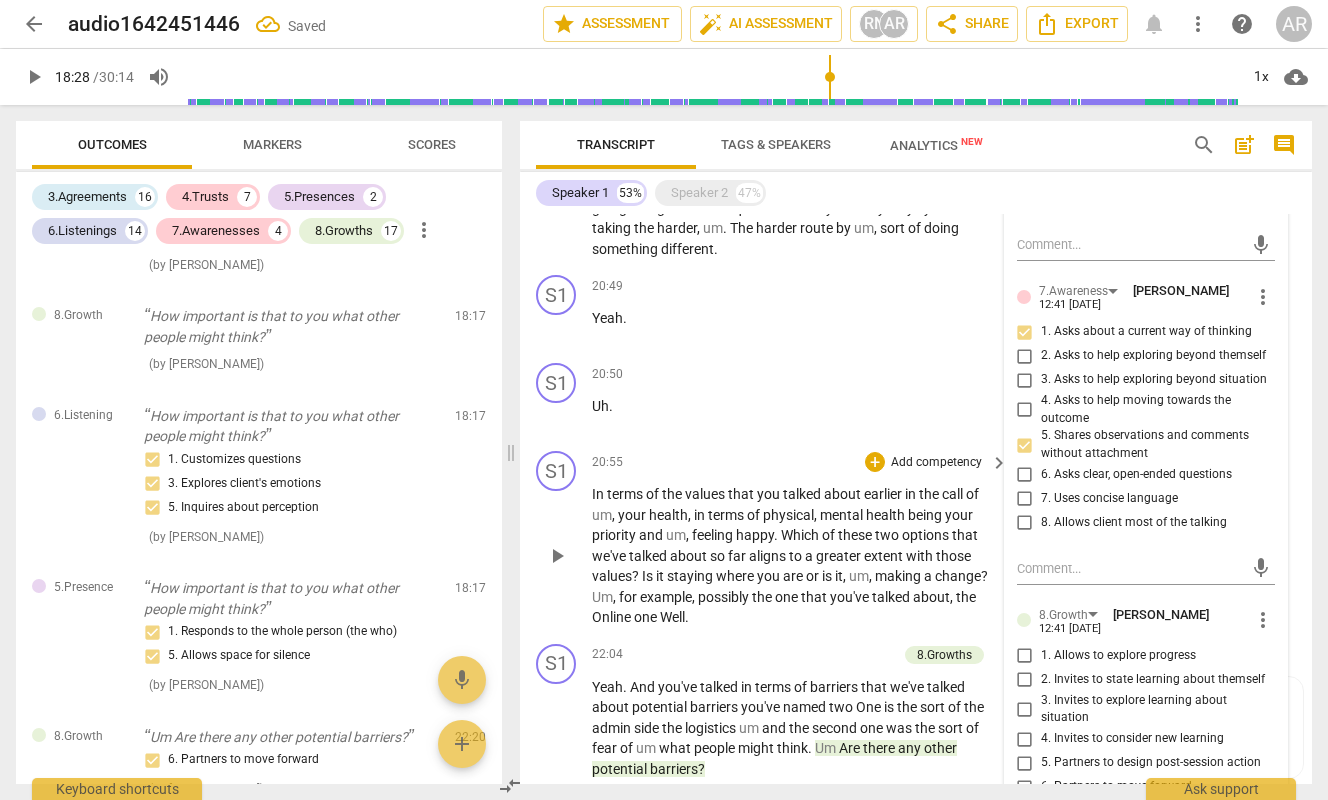 click on "Uh ." at bounding box center [795, 406] 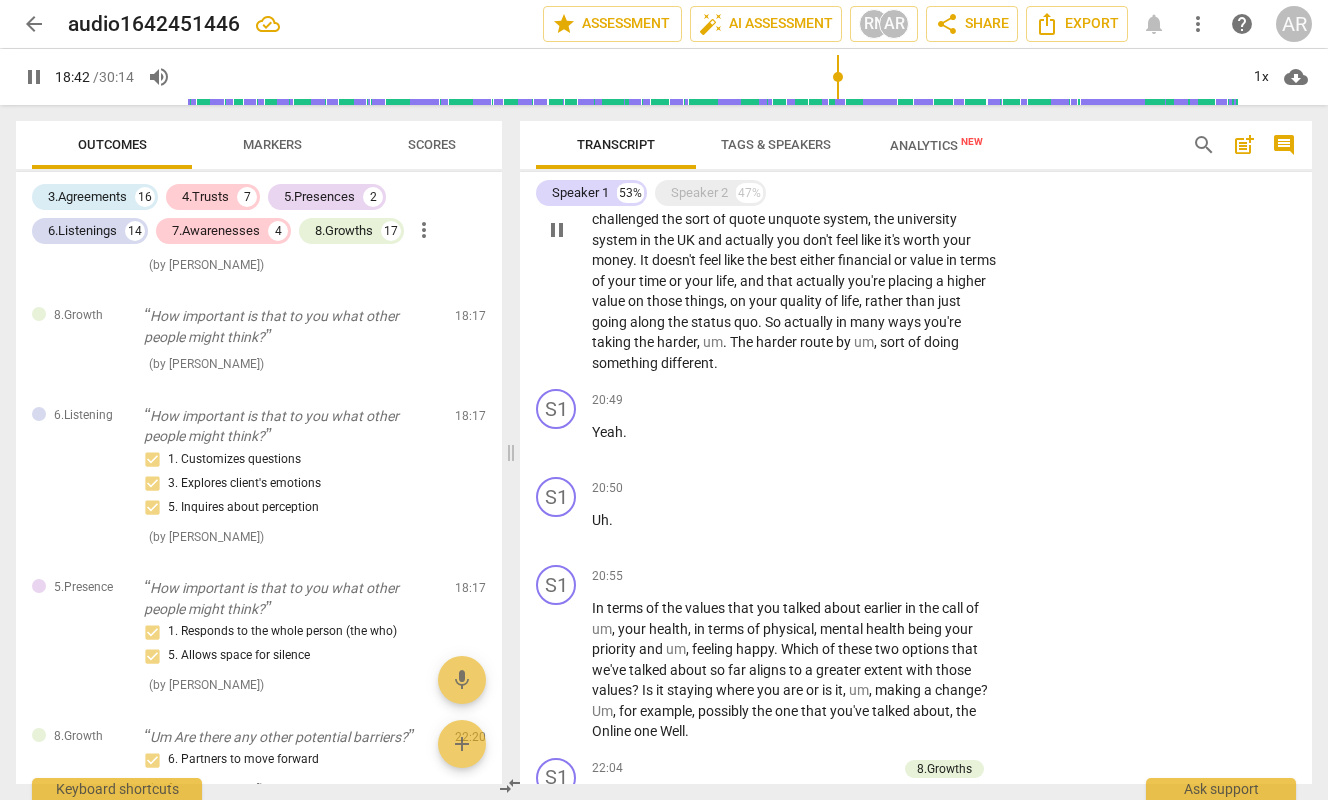 scroll, scrollTop: 4844, scrollLeft: 0, axis: vertical 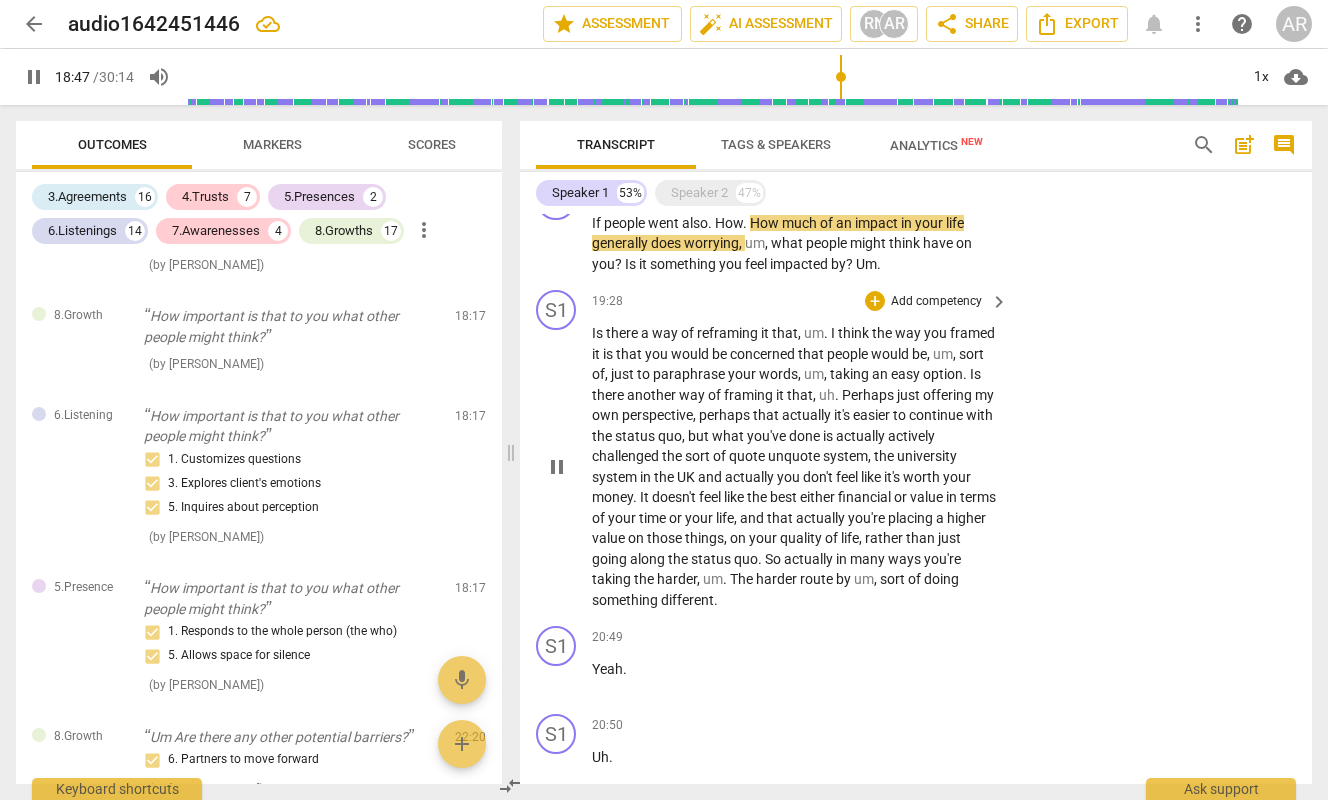 click on "pause" at bounding box center [557, 467] 